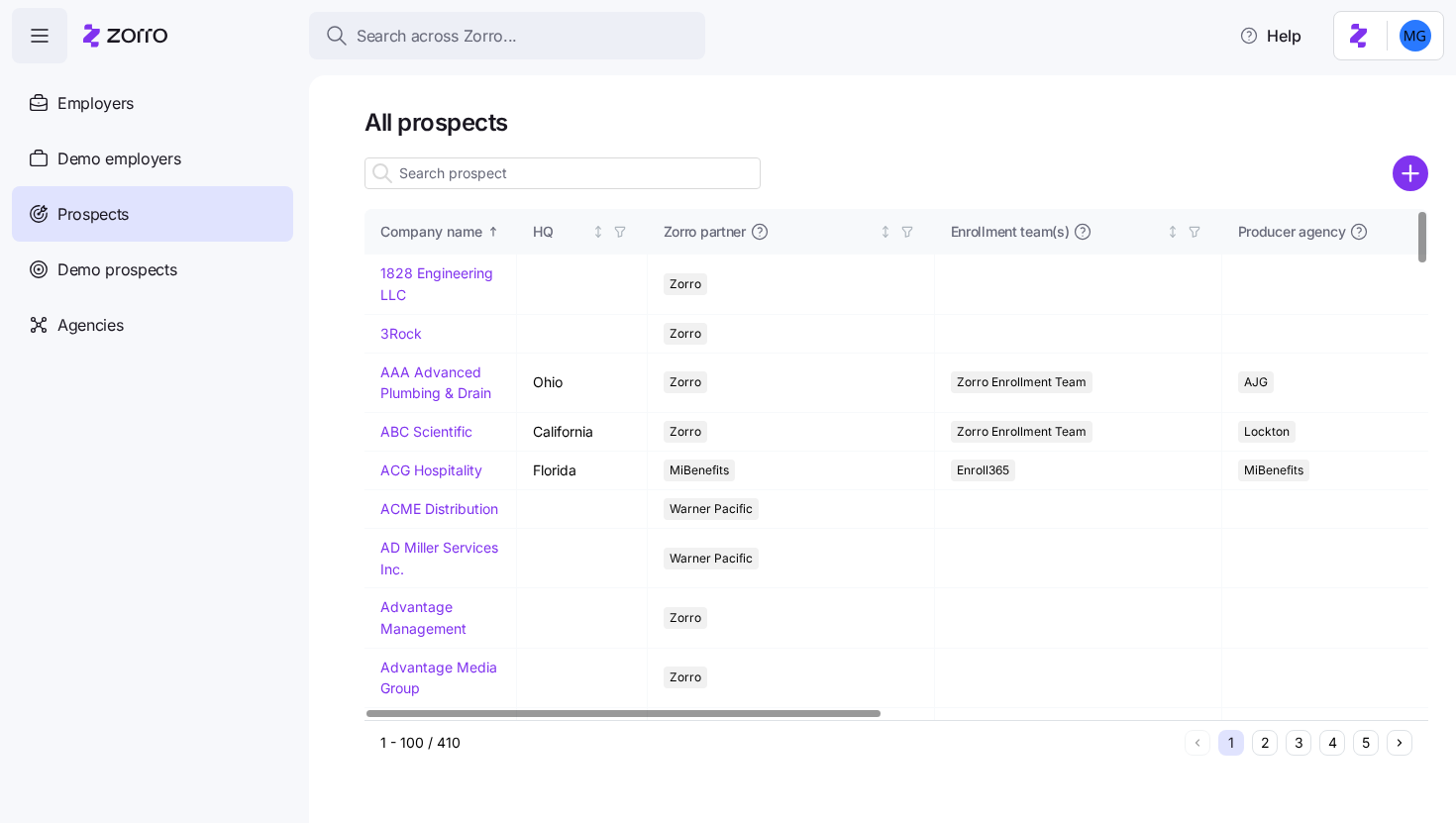 scroll, scrollTop: 0, scrollLeft: 0, axis: both 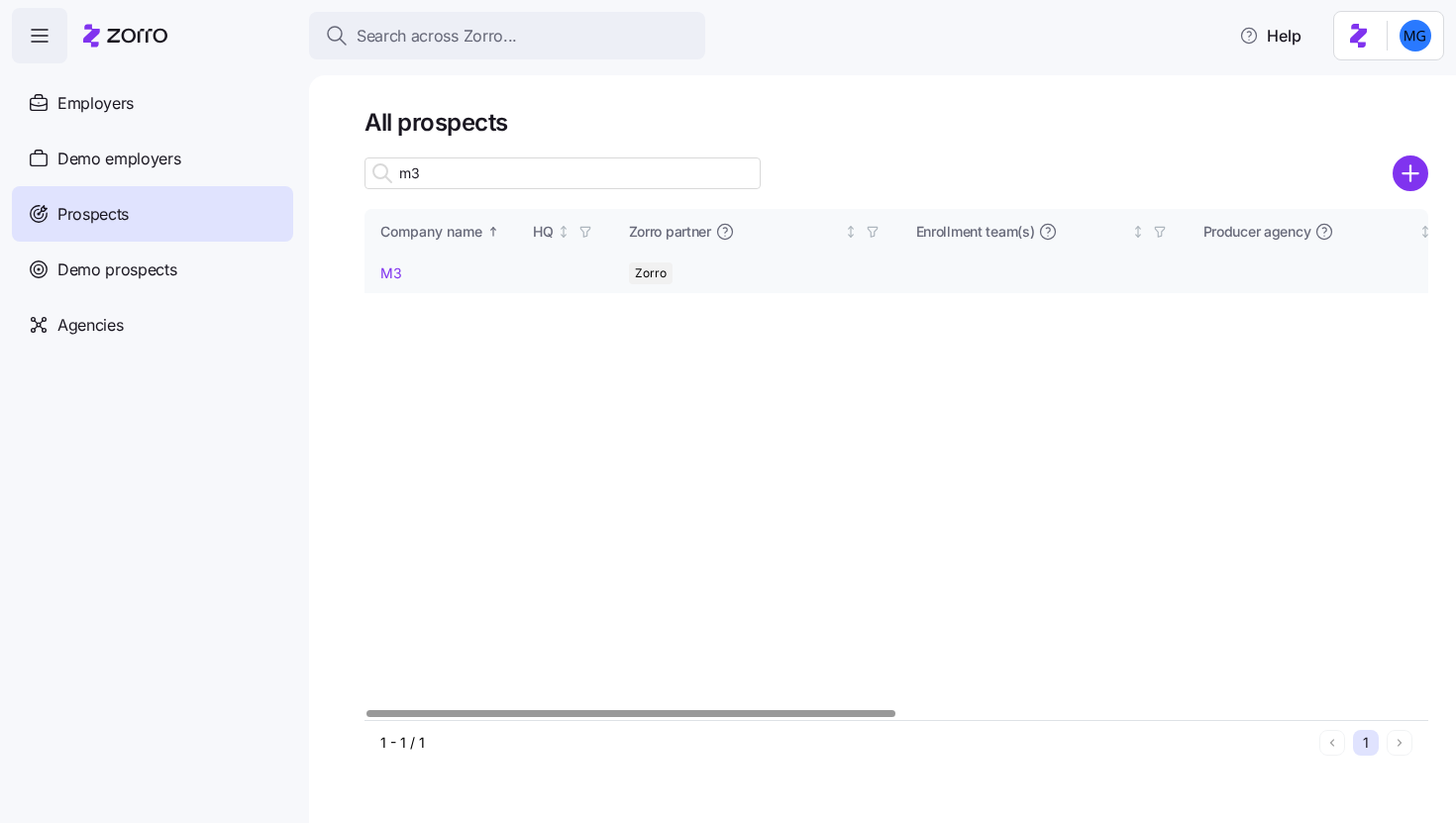type on "m3" 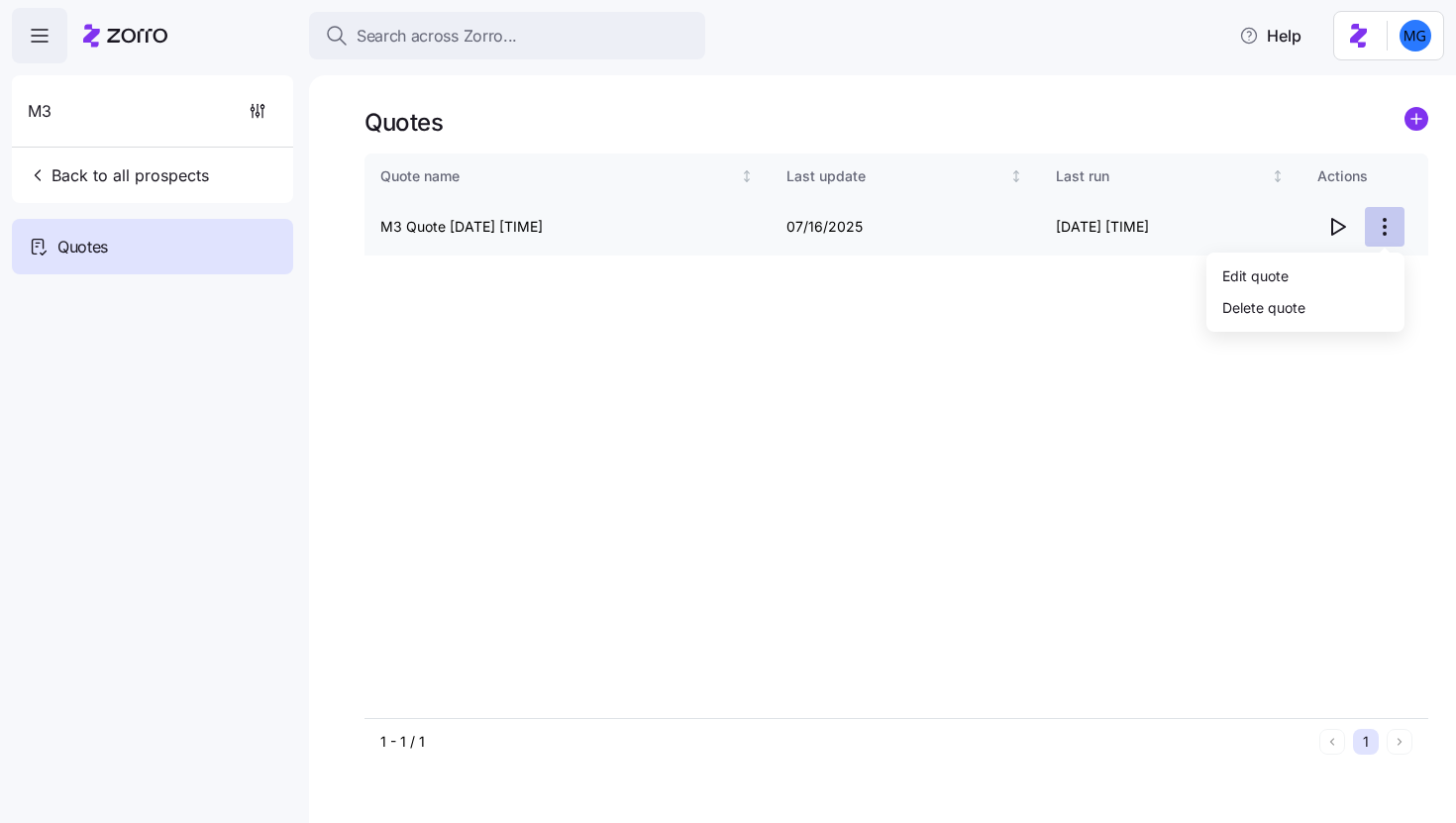 click on "Search across Zorro... Help M3 Back to all prospects Quotes Quotes Quote name Last update Last run Actions M3 Quote 07/16/2025 2:50 PM 07/16/2025 07/16/2025 9:51 AM 1 - 1 / 1 1 Quotes Edit quote Delete quote" at bounding box center (728, 405) 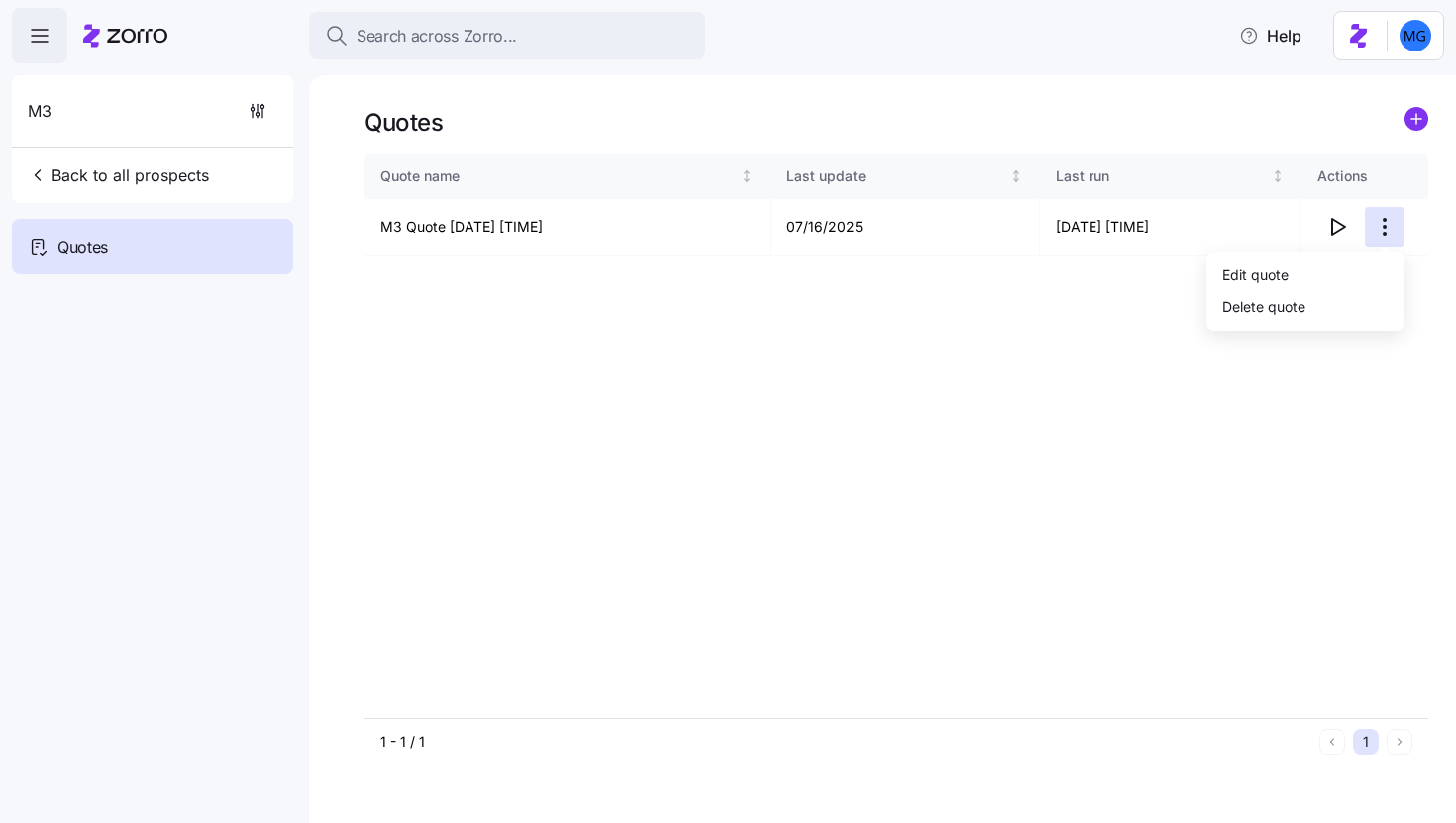 click on "Edit quote" at bounding box center (1305, 275) 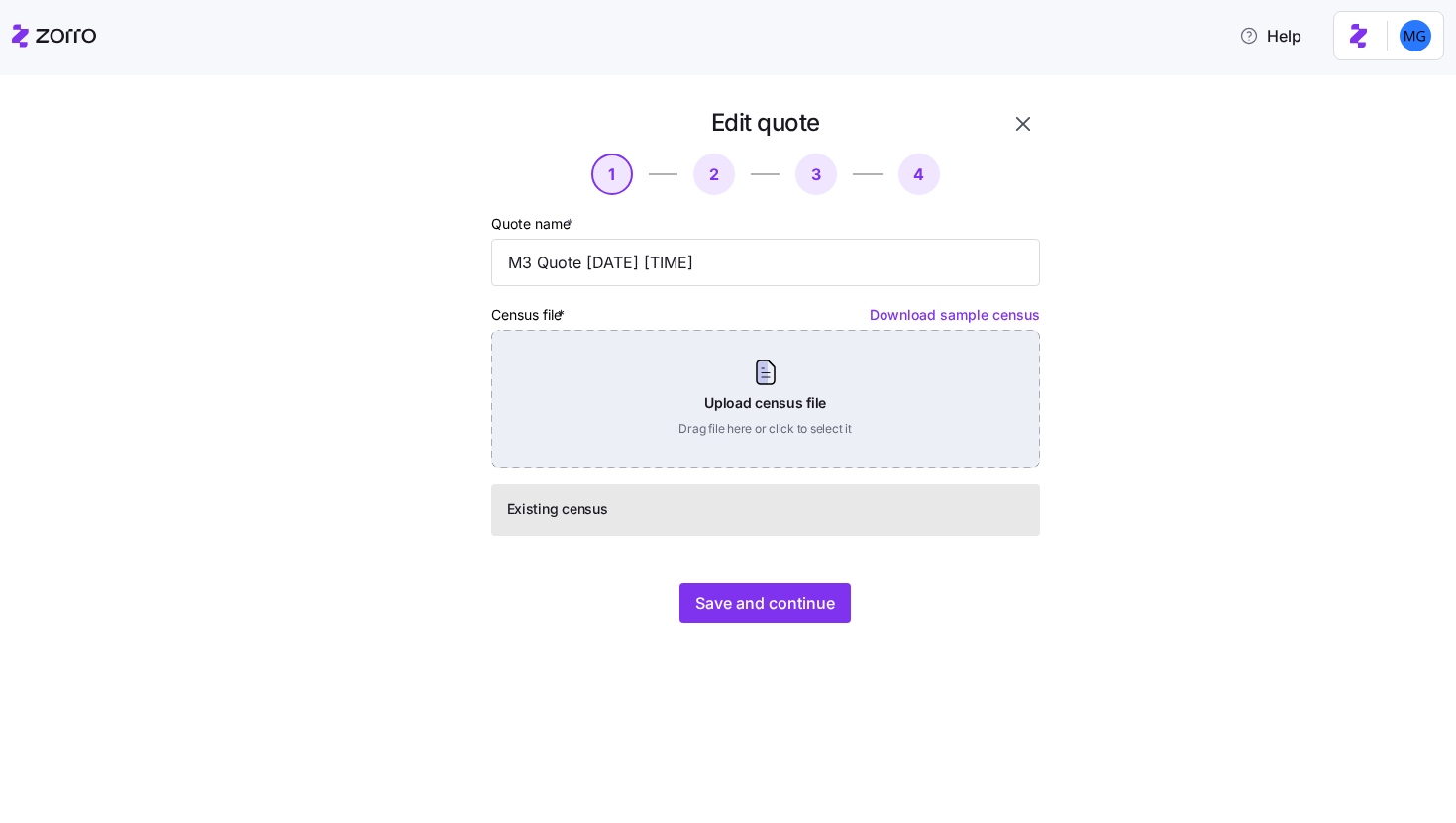 click on "Upload census file Drag file here or click to select it" at bounding box center (766, 399) 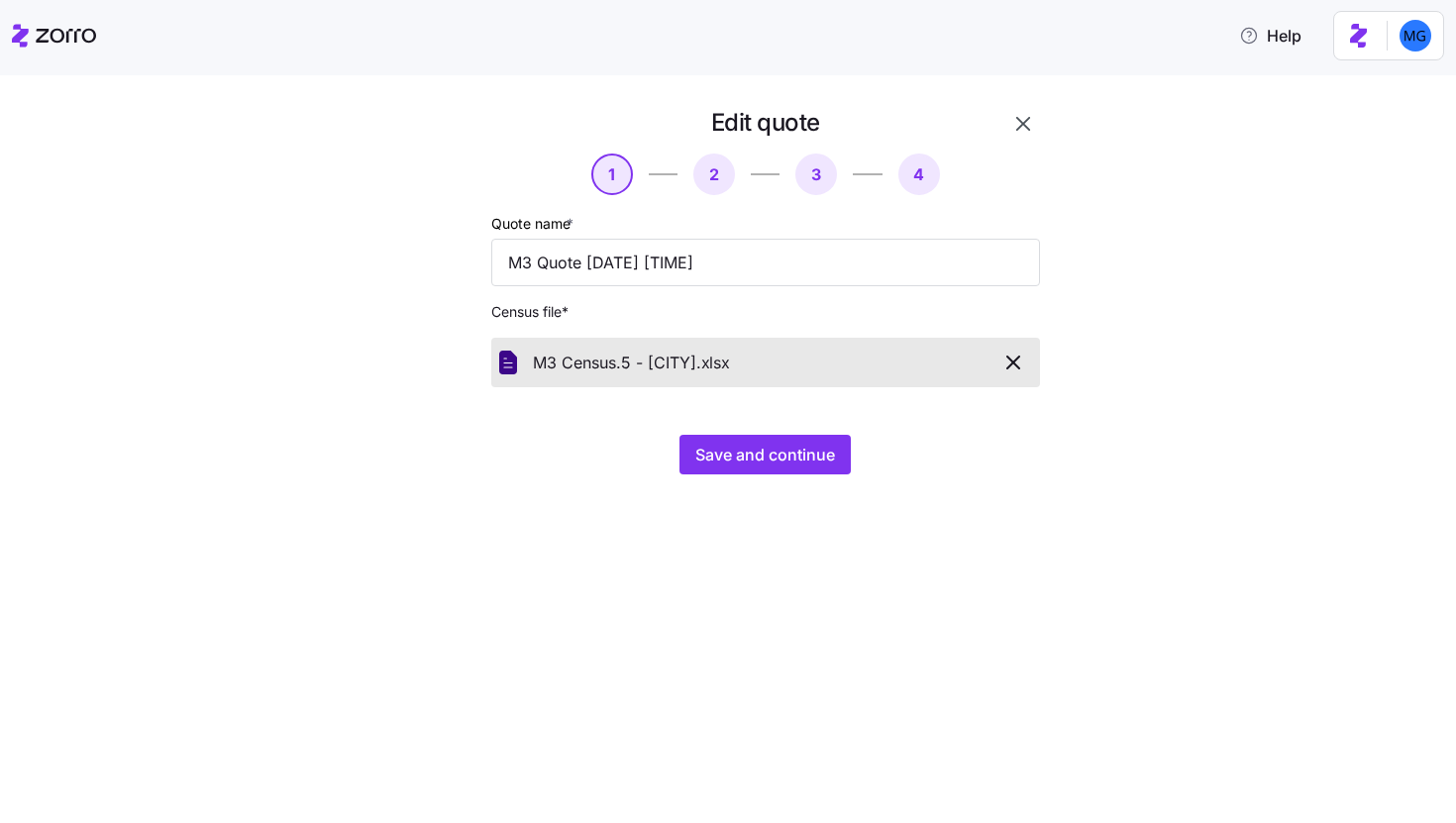 click on "Edit quote 1 2 3 4 Quote name  * M3 Quote 07/16/2025 2:50 PM Census file * M3 Census.5 - Murietta. xlsx Save and continue" at bounding box center [742, 302] 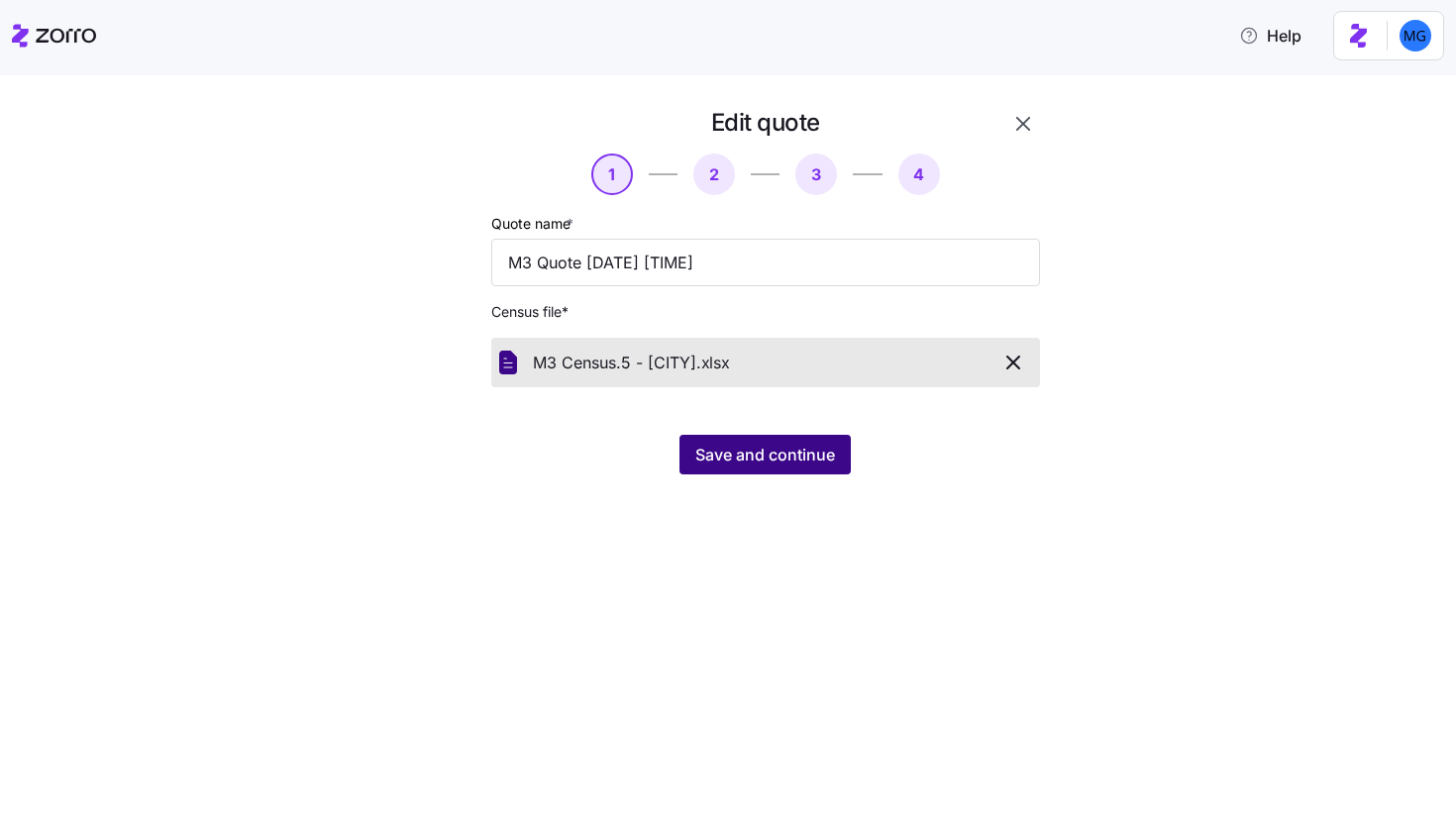 click on "Save and continue" at bounding box center (765, 455) 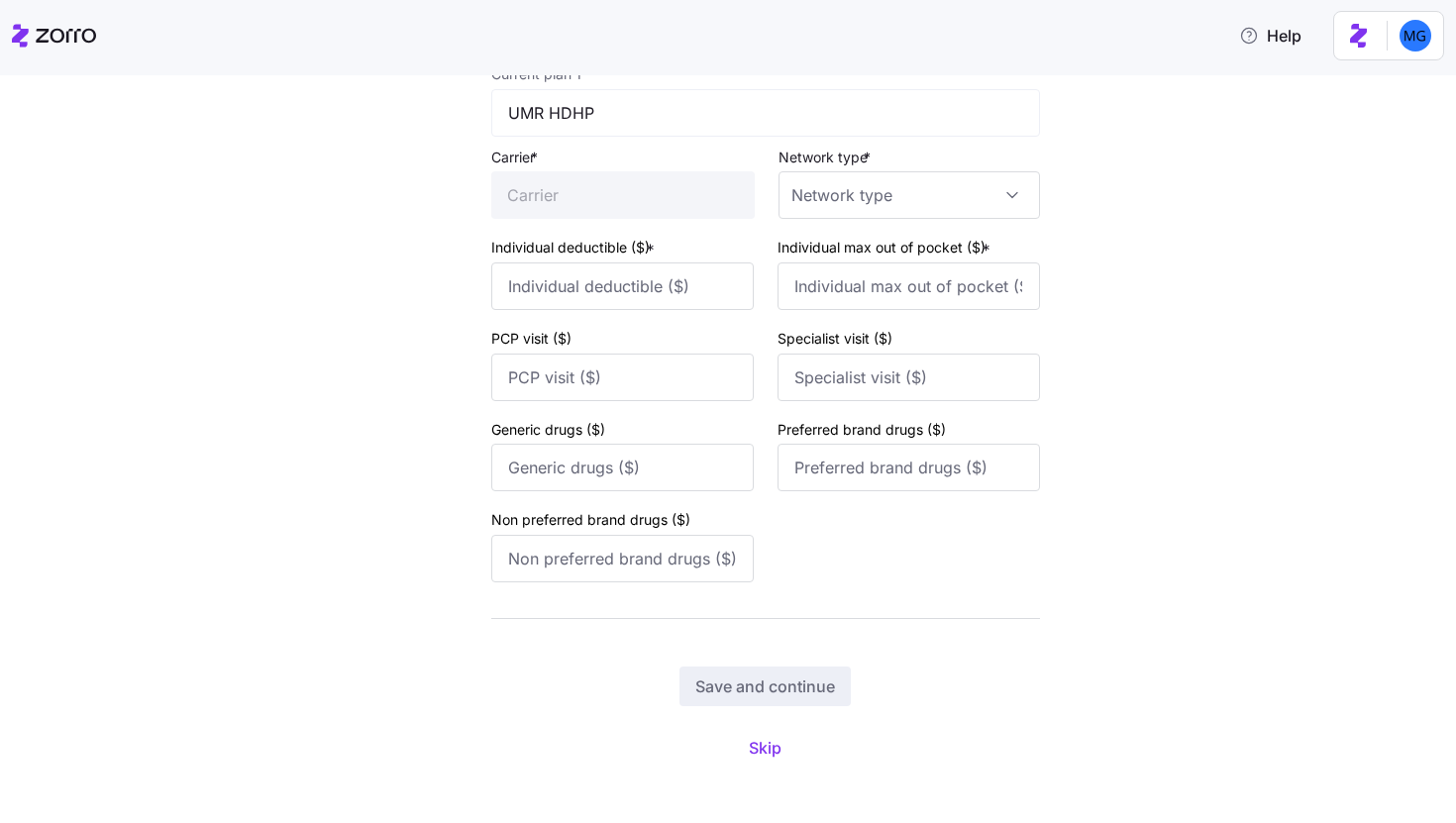 scroll, scrollTop: 207, scrollLeft: 0, axis: vertical 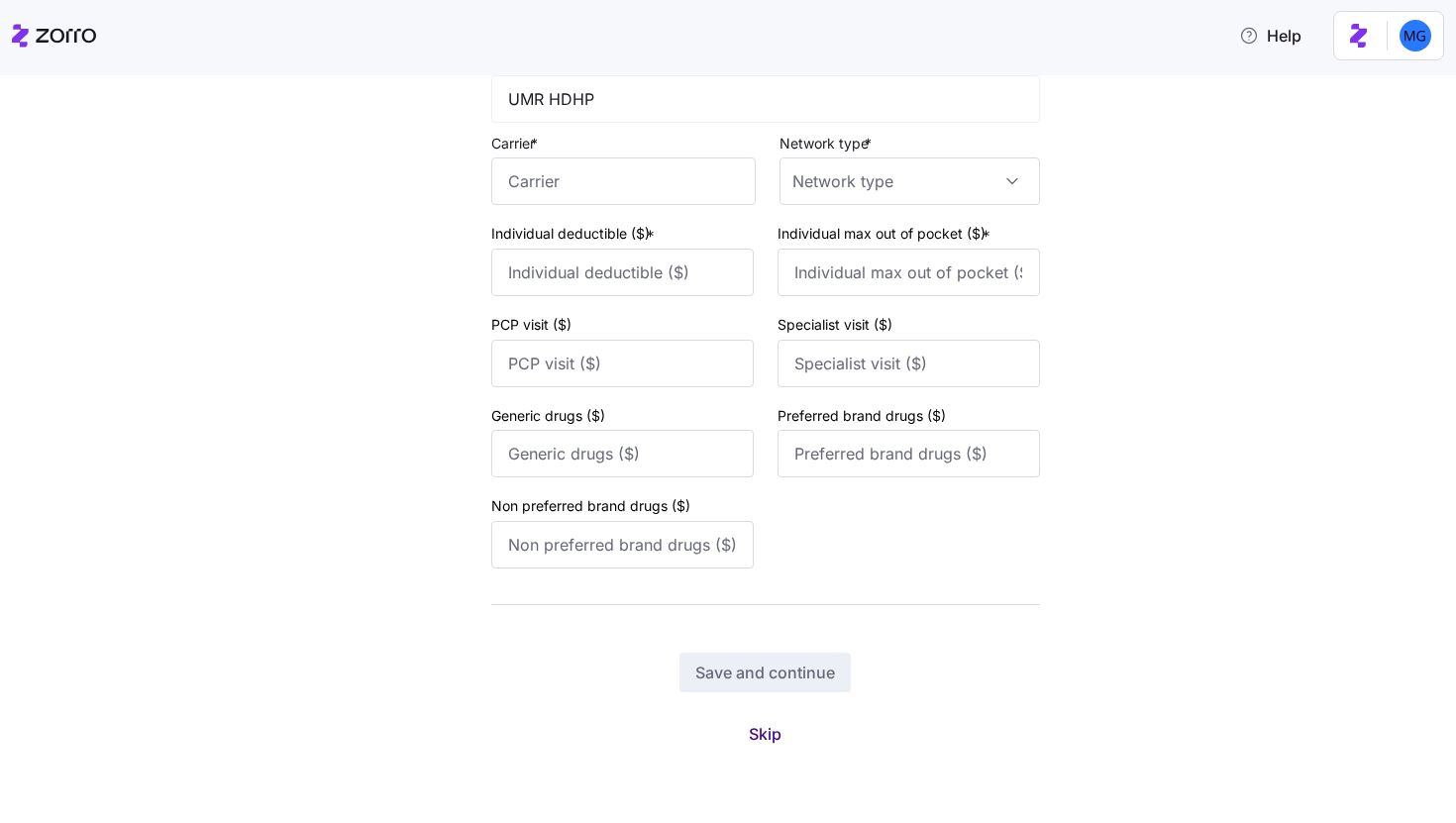 click on "Skip" at bounding box center [765, 734] 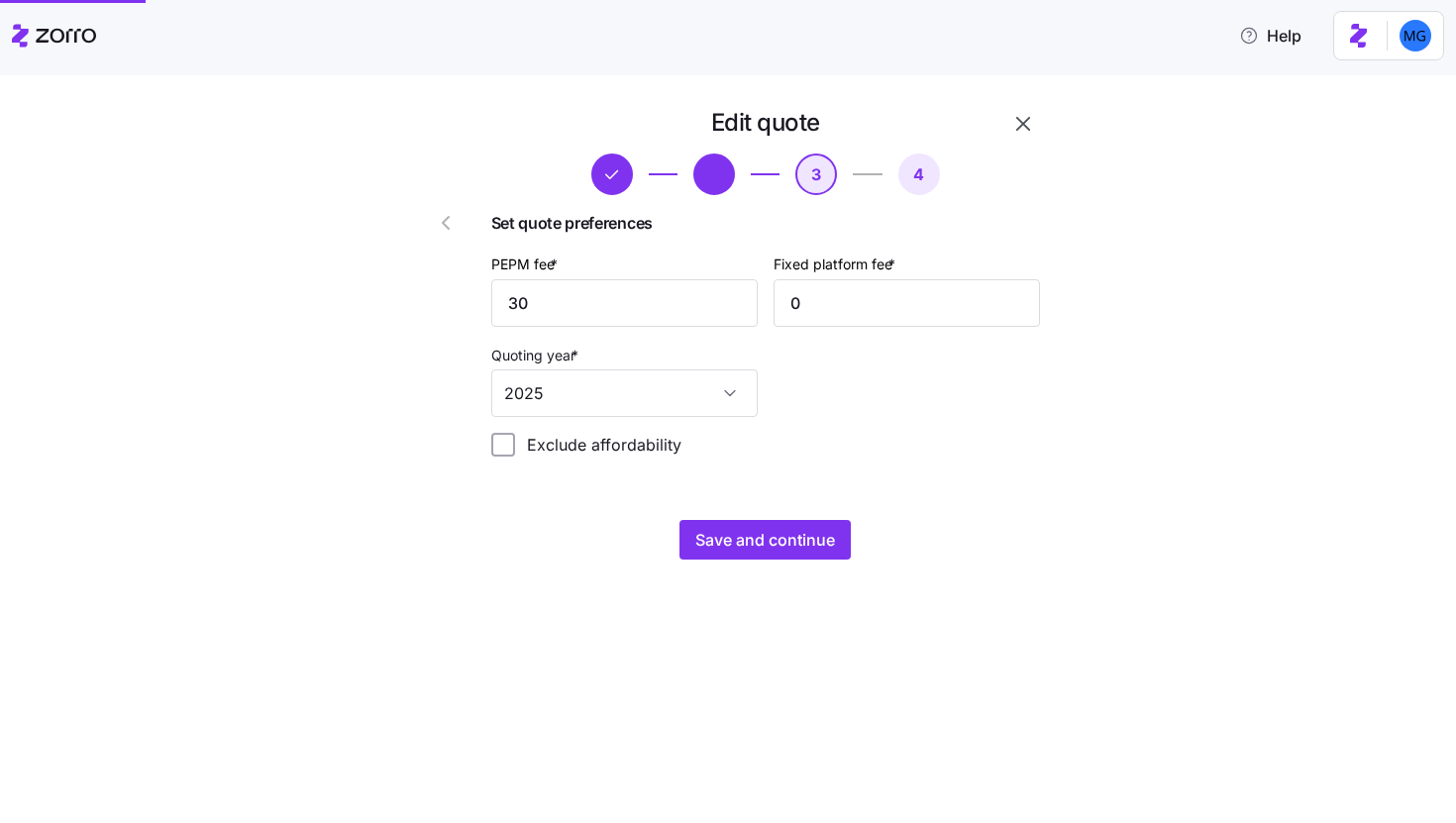 scroll, scrollTop: 0, scrollLeft: 0, axis: both 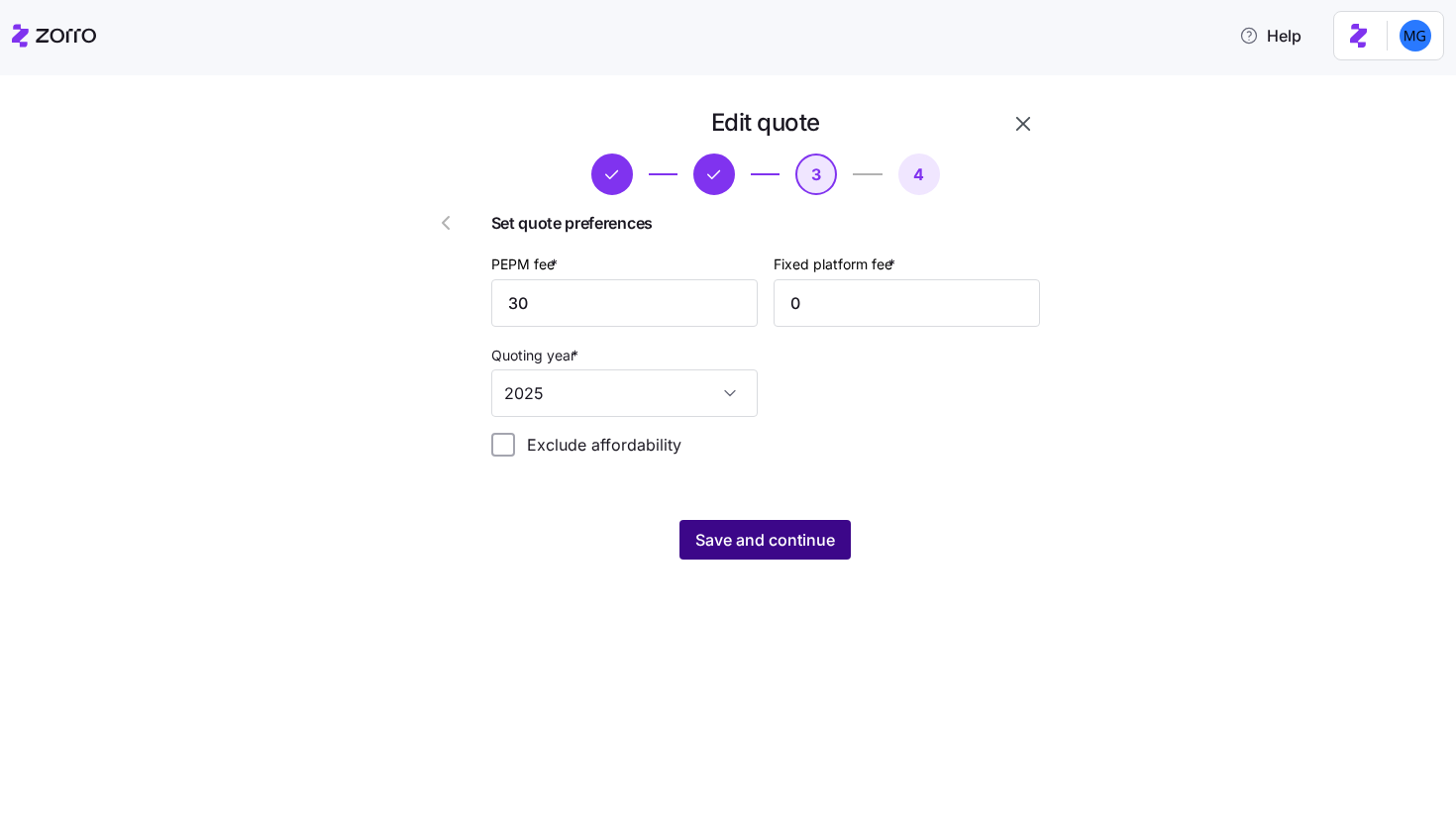 click on "Save and continue" at bounding box center [765, 540] 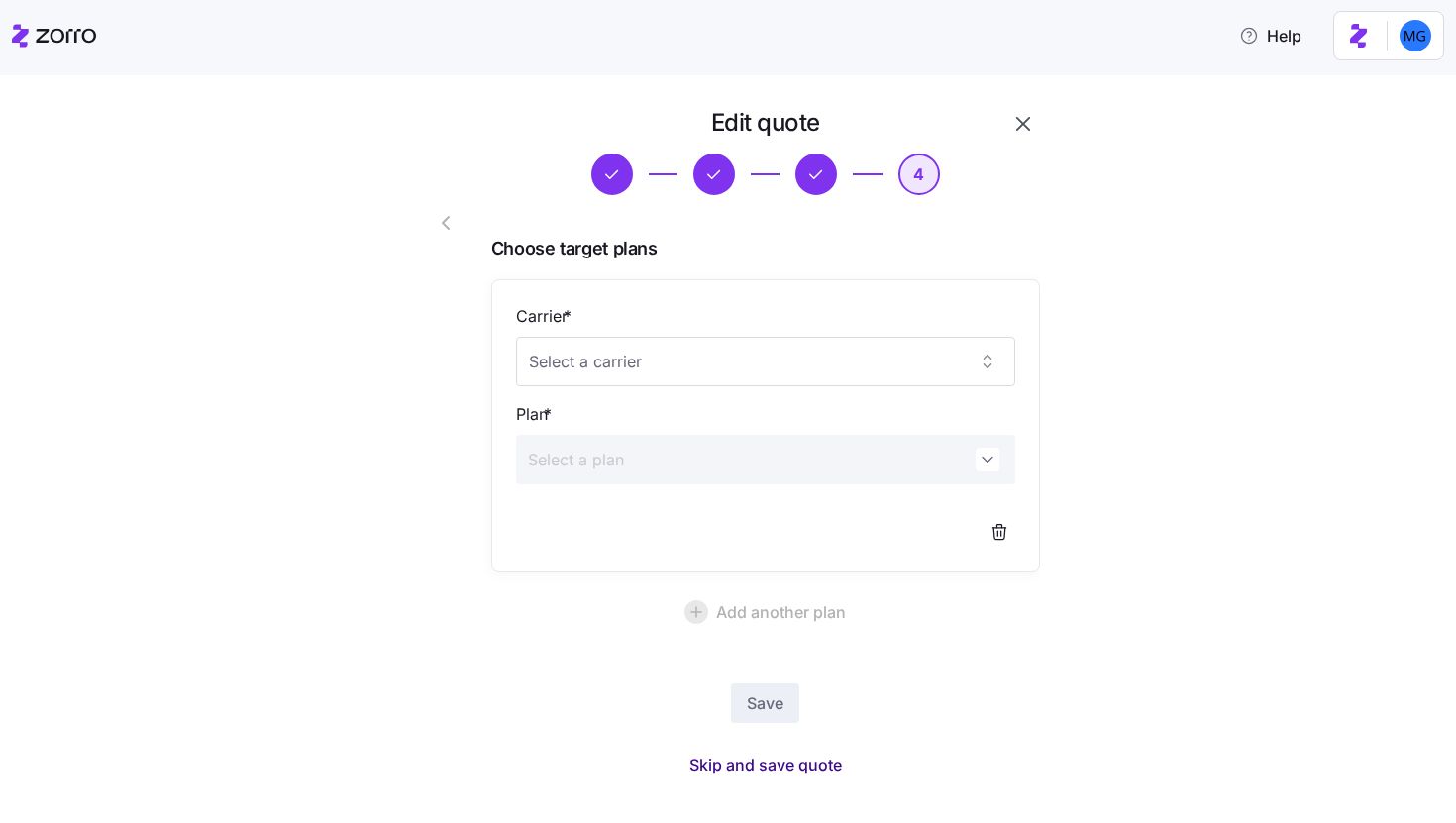 click on "Skip and save quote" at bounding box center (766, 765) 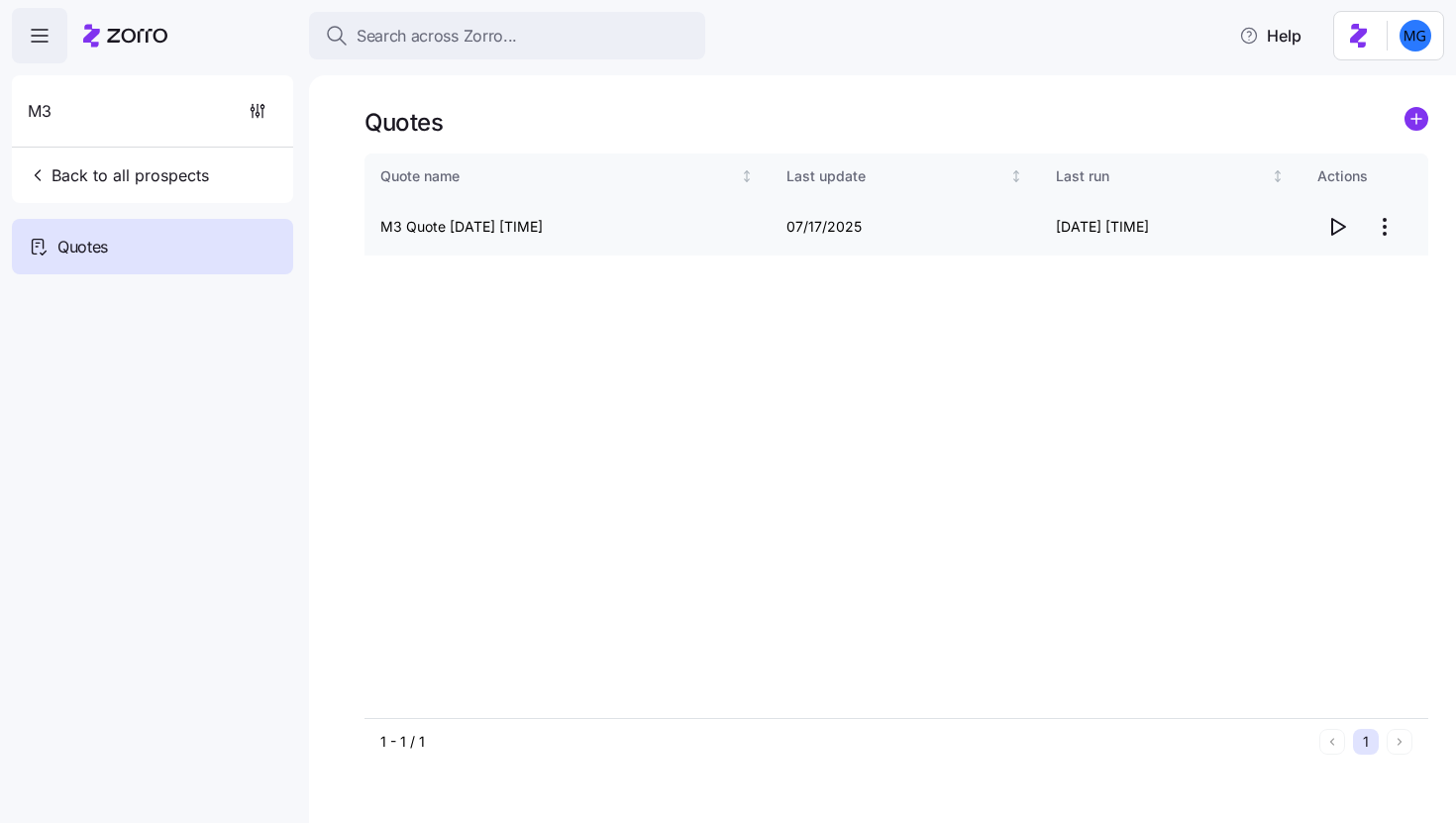 click 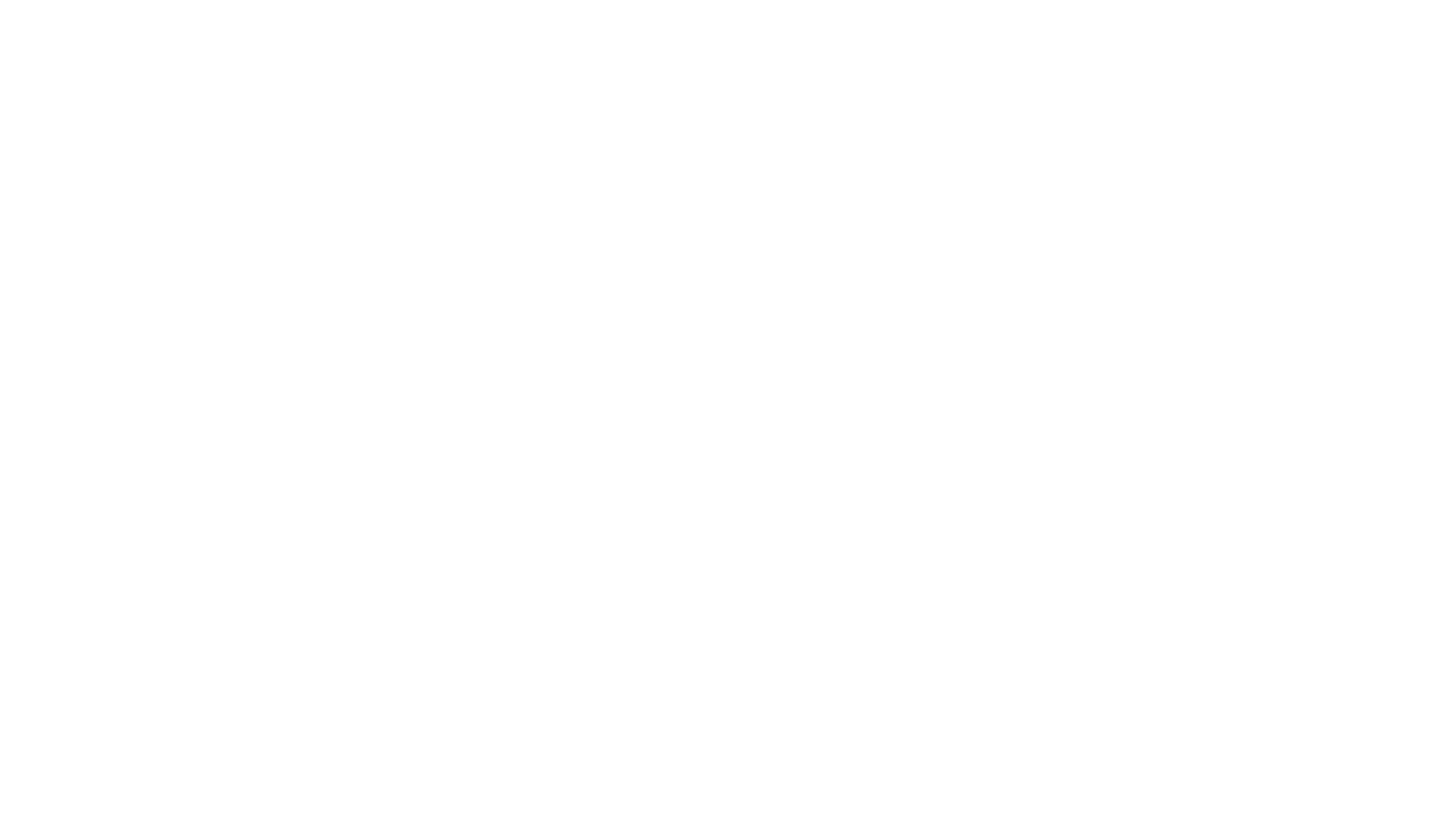 scroll, scrollTop: 0, scrollLeft: 0, axis: both 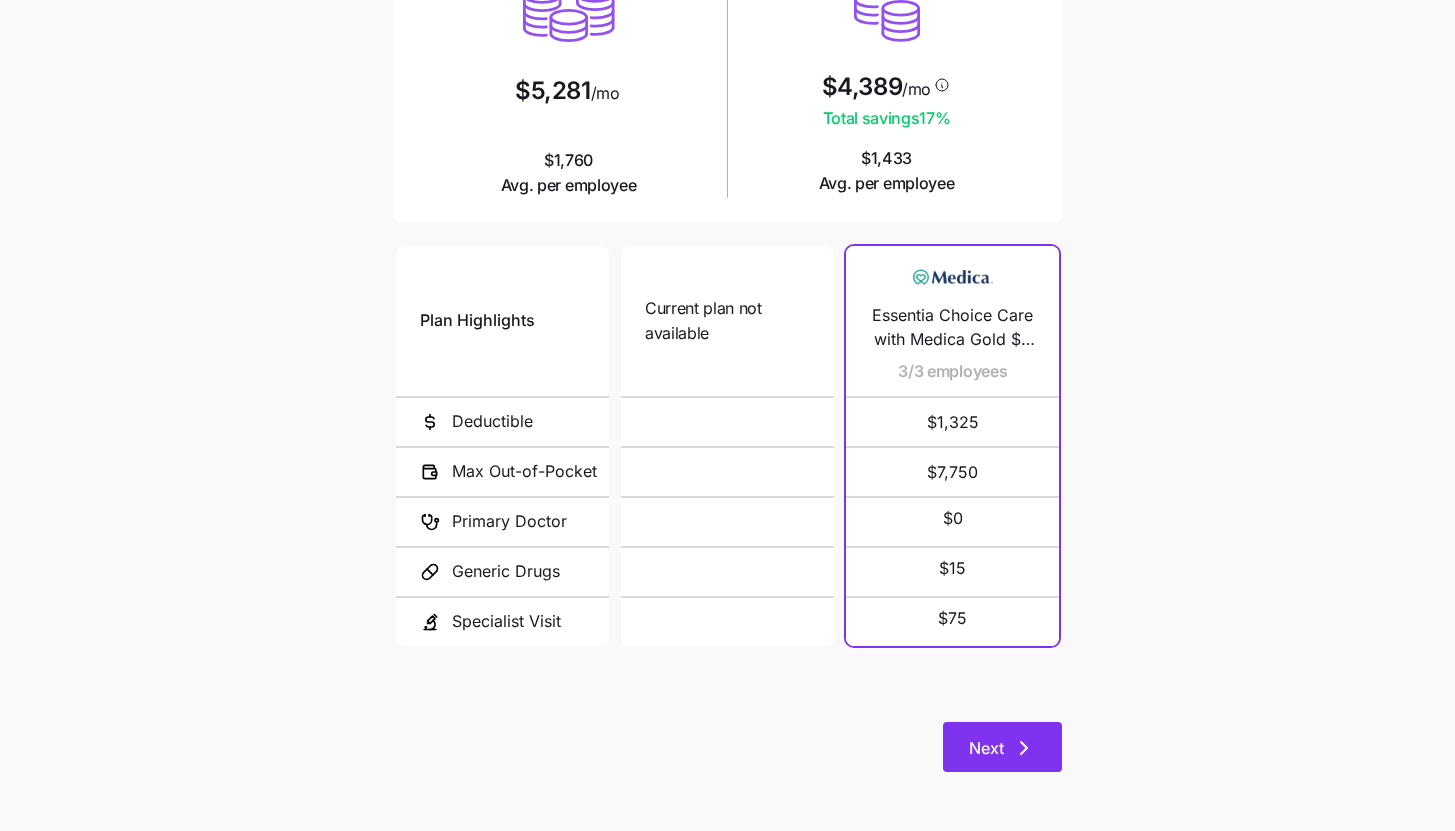click 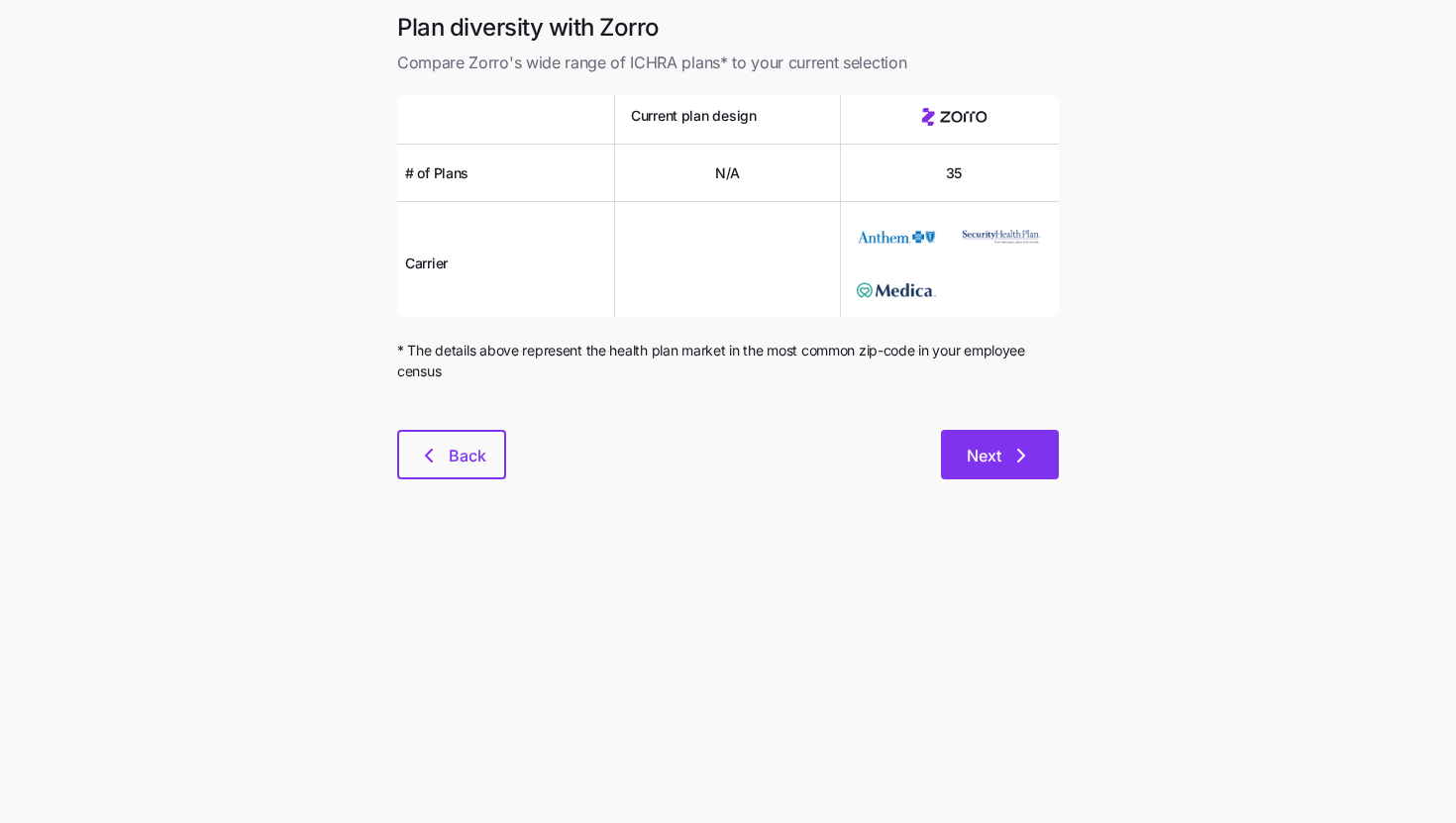 click on "Next" at bounding box center (999, 455) 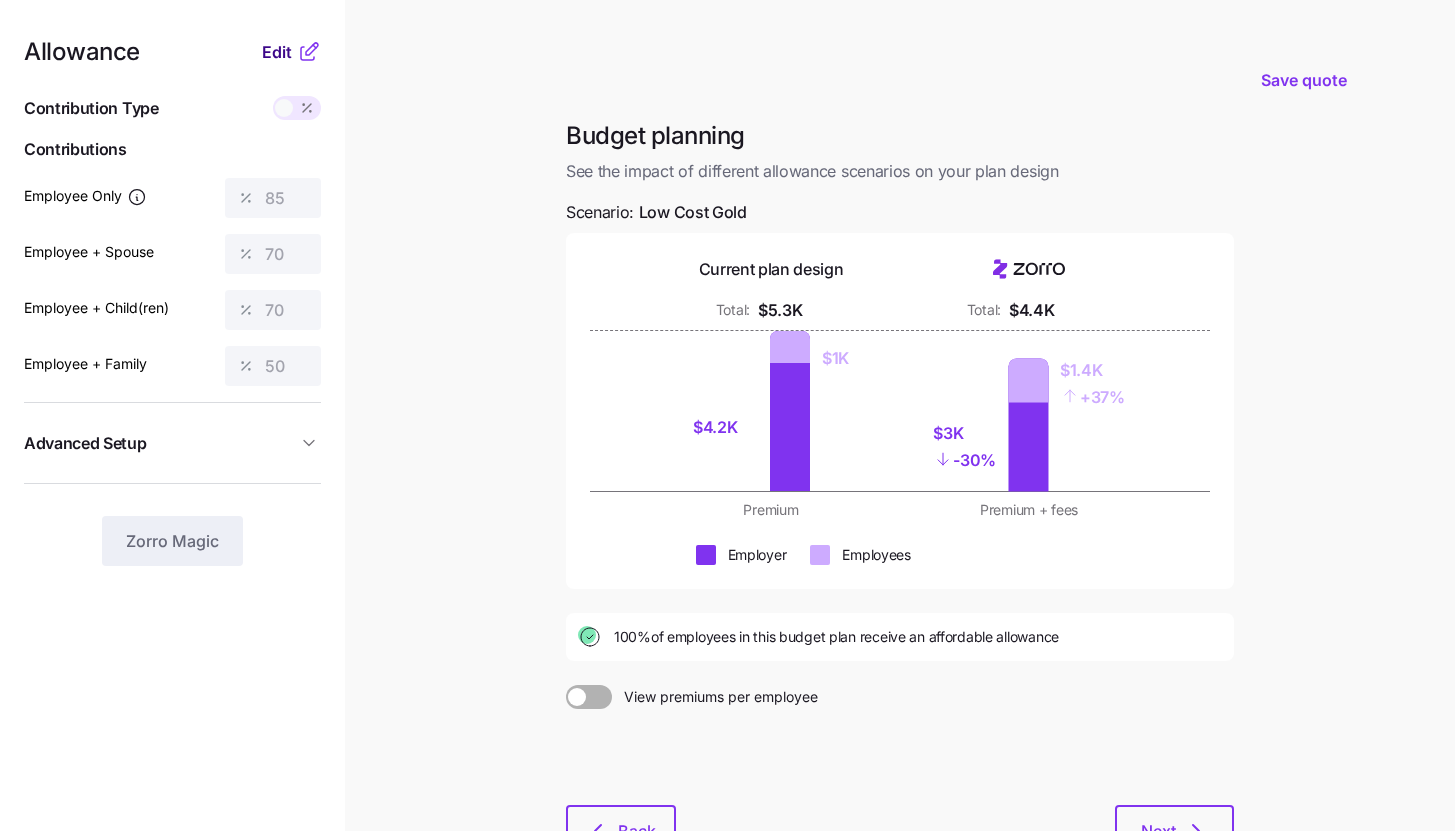 click on "Edit" at bounding box center [279, 52] 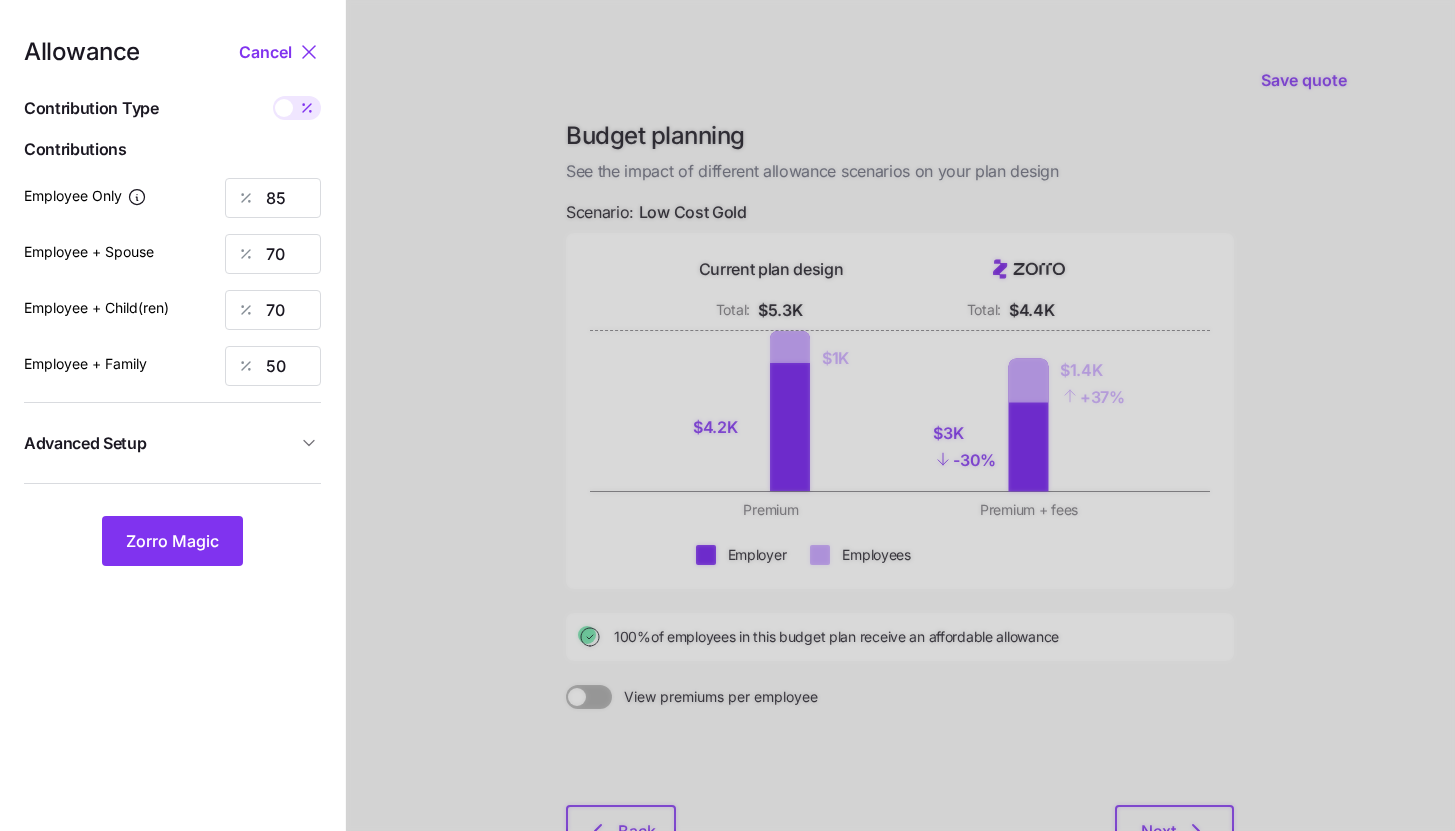 click on "Advanced Setup" at bounding box center (160, 443) 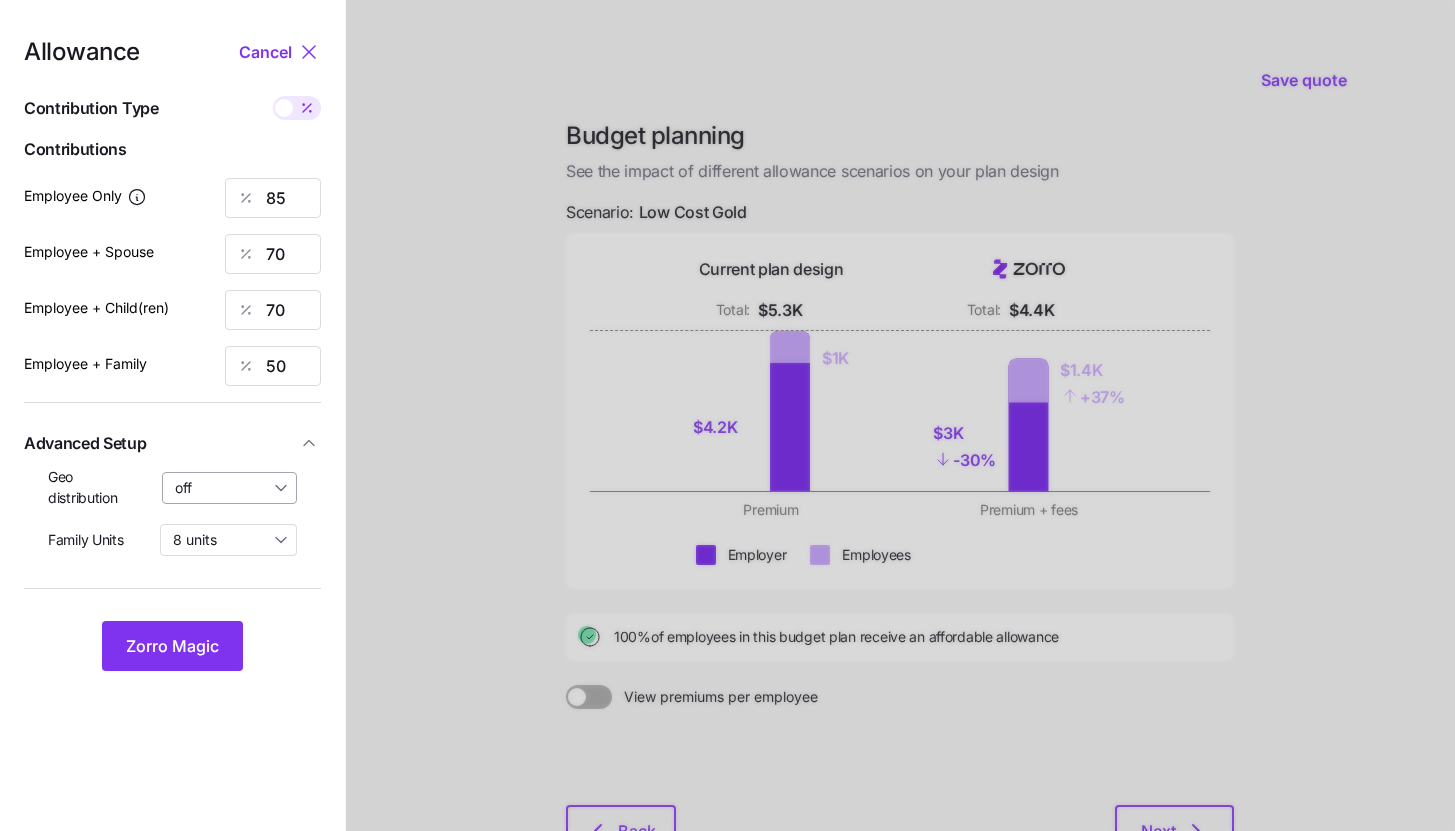 click on "off" at bounding box center [230, 488] 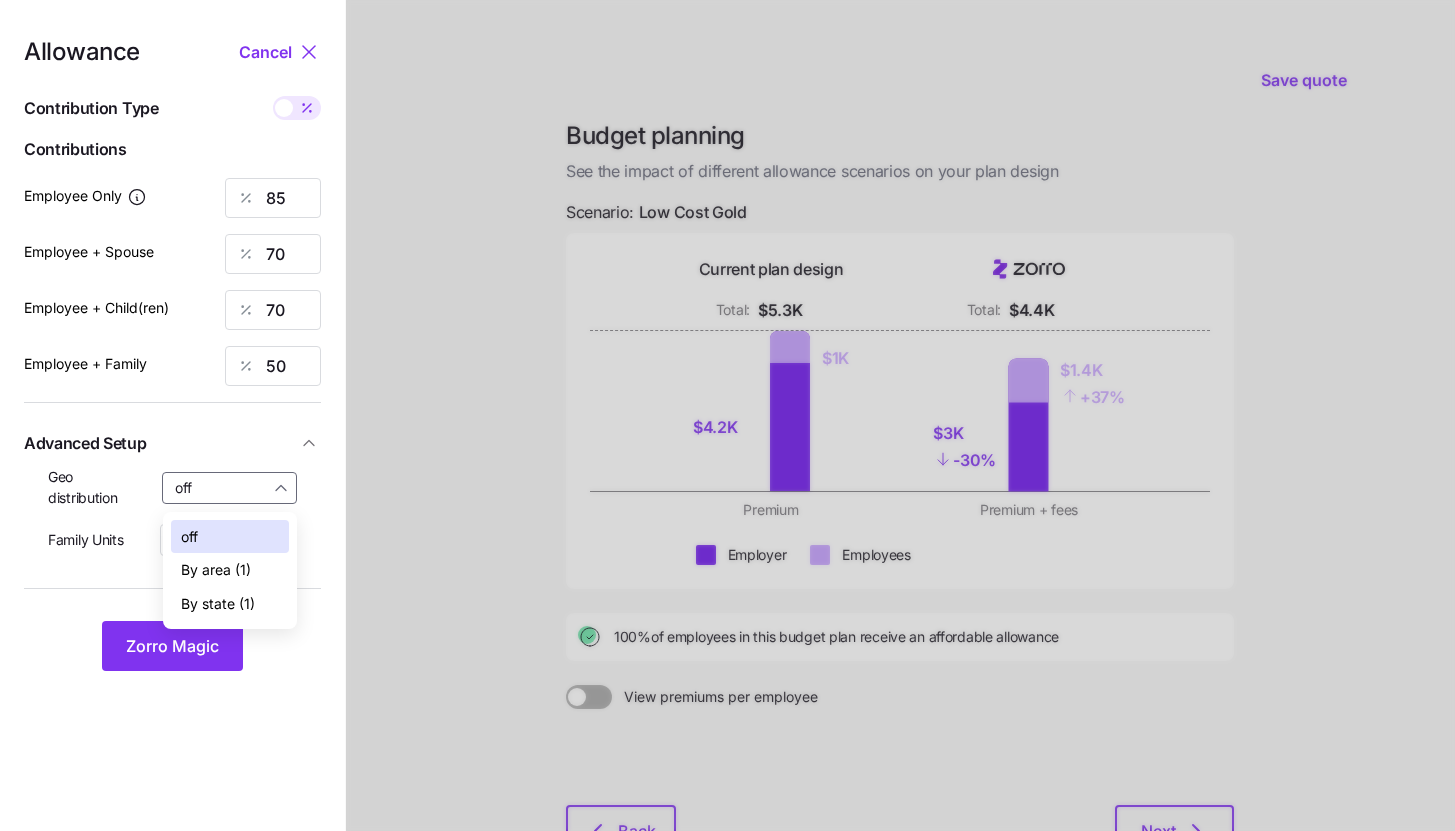 click on "By state (1)" at bounding box center (230, 604) 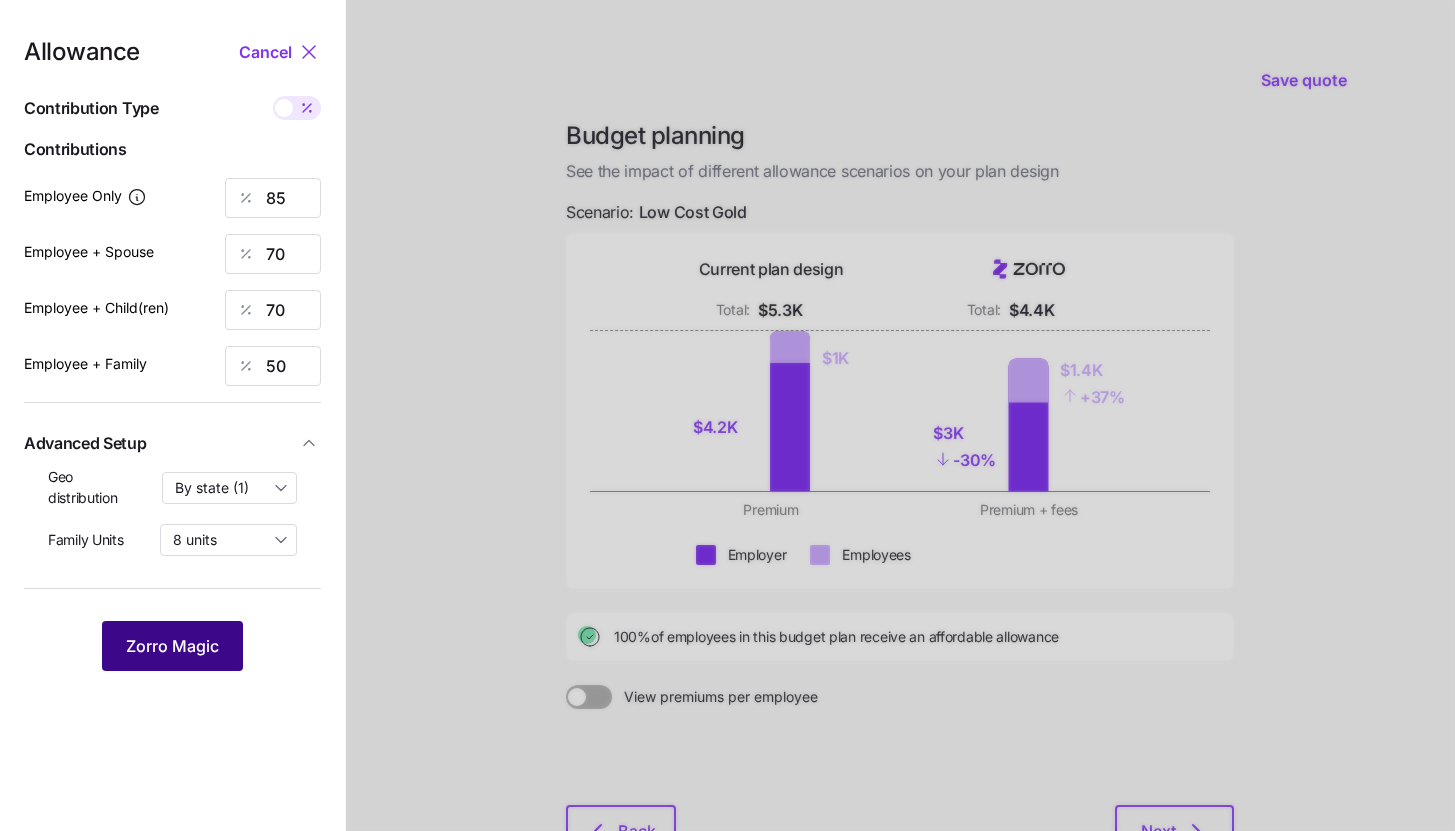 click on "Zorro Magic" at bounding box center (172, 646) 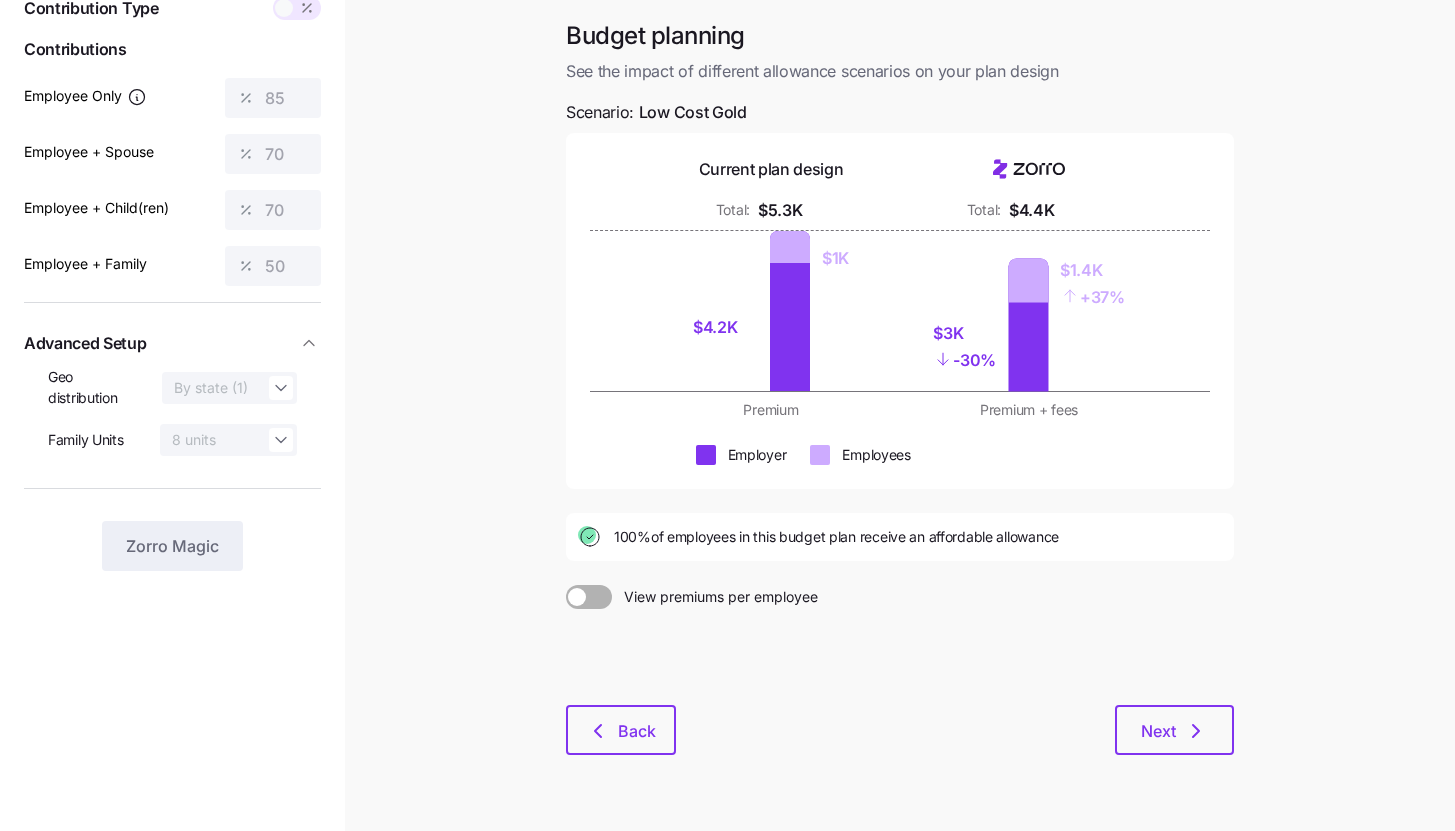 scroll, scrollTop: 152, scrollLeft: 0, axis: vertical 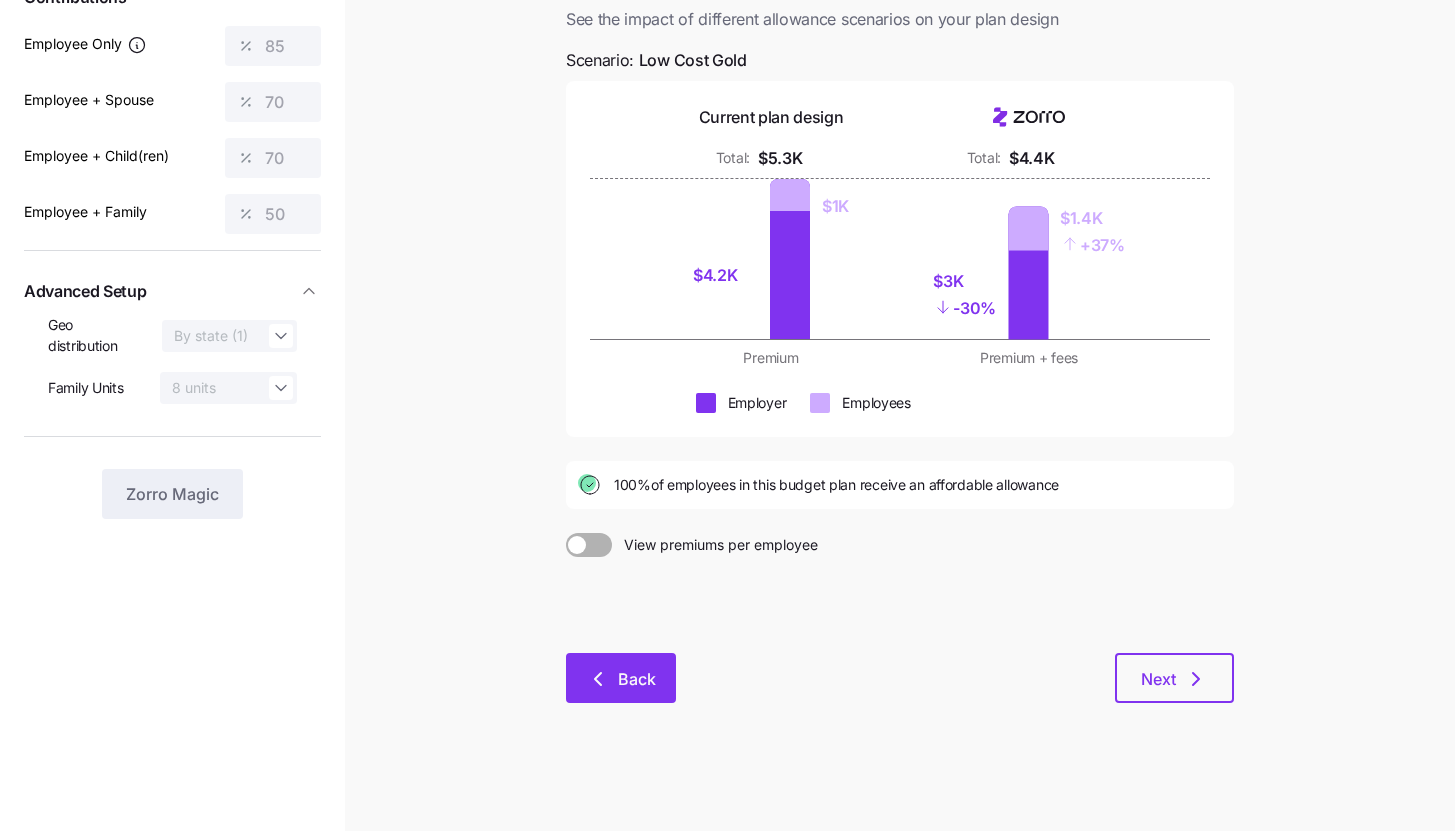 click on "Back" at bounding box center (621, 678) 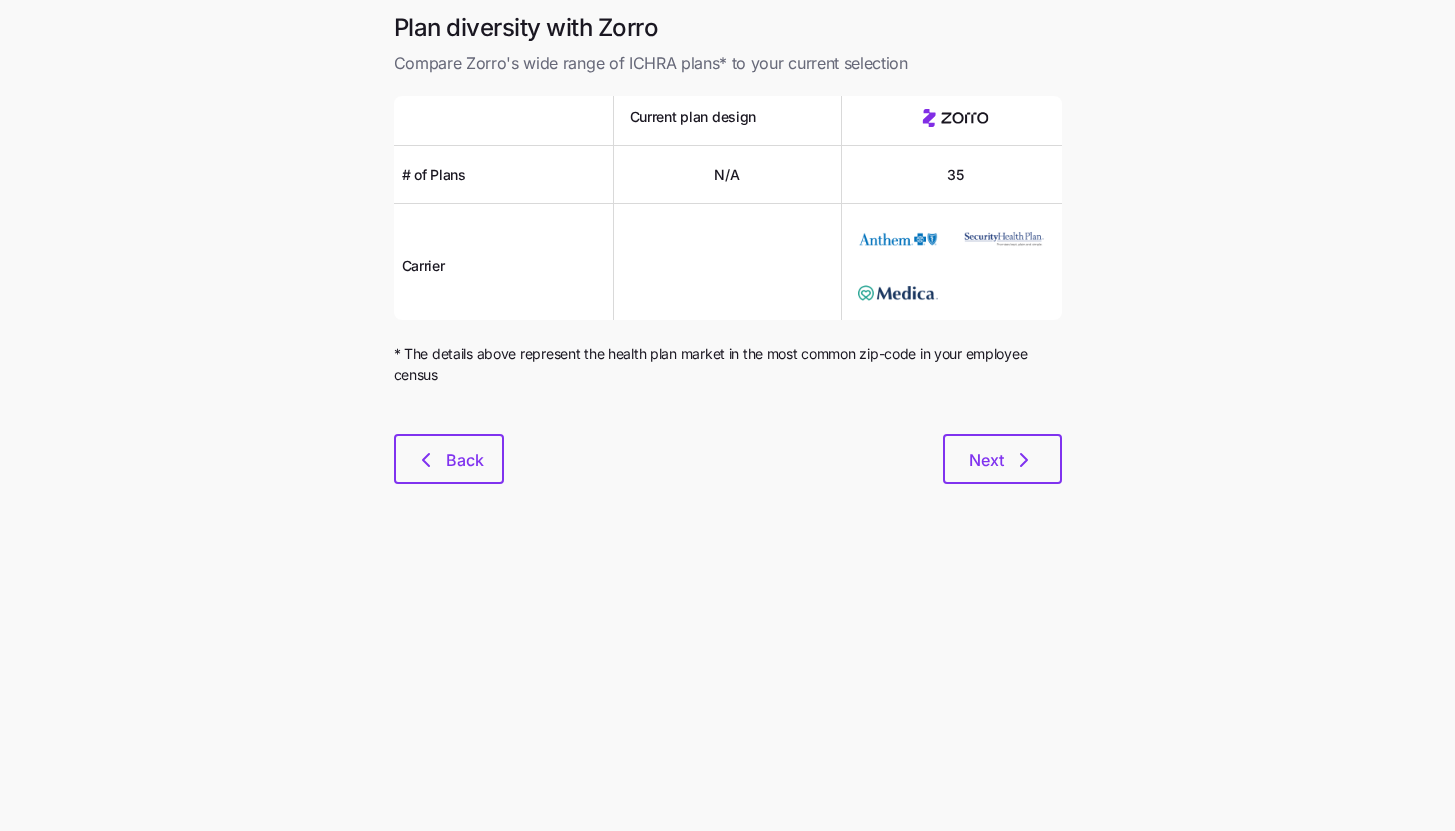 scroll, scrollTop: 0, scrollLeft: 0, axis: both 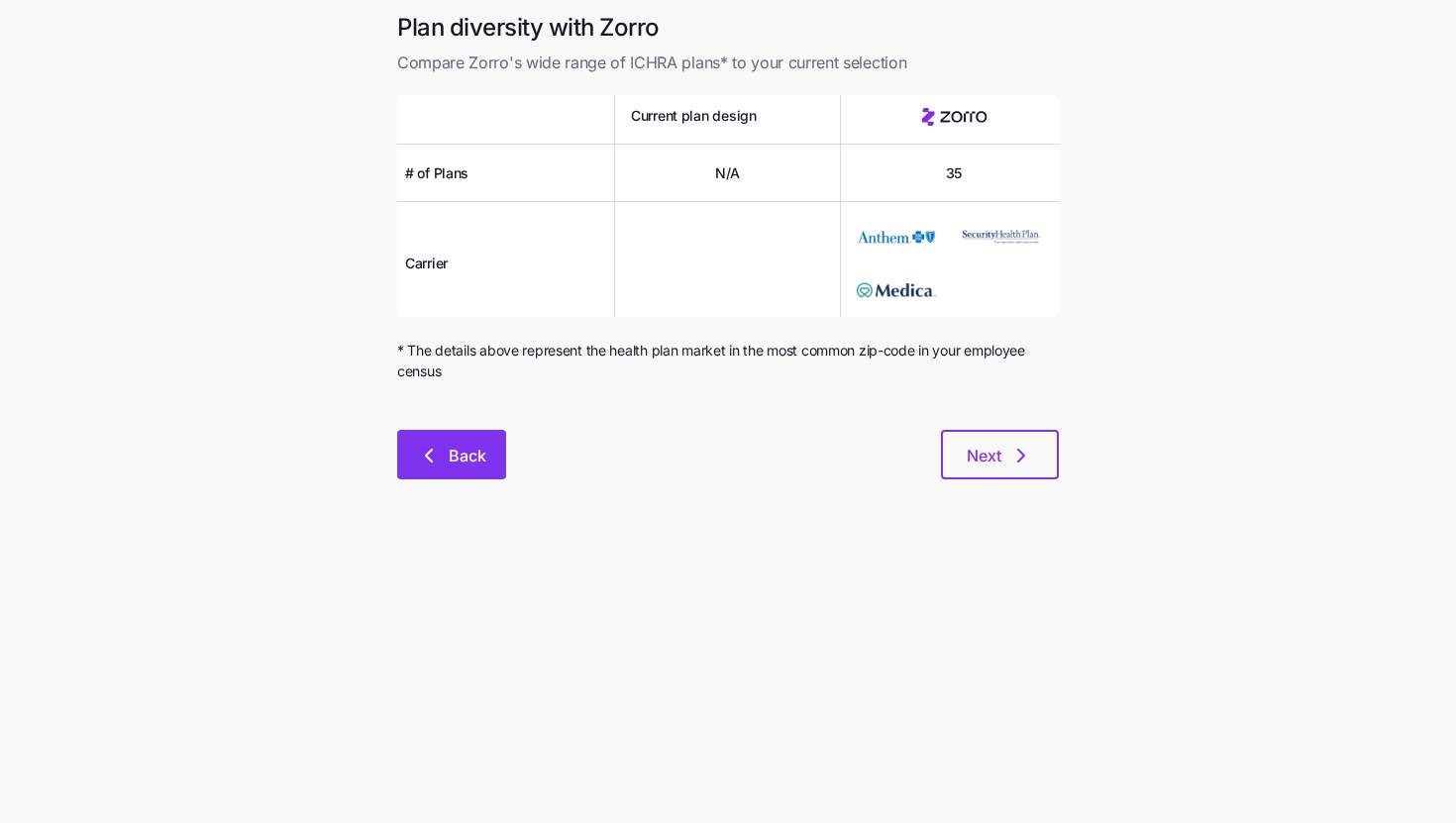 click on "Back" at bounding box center [468, 456] 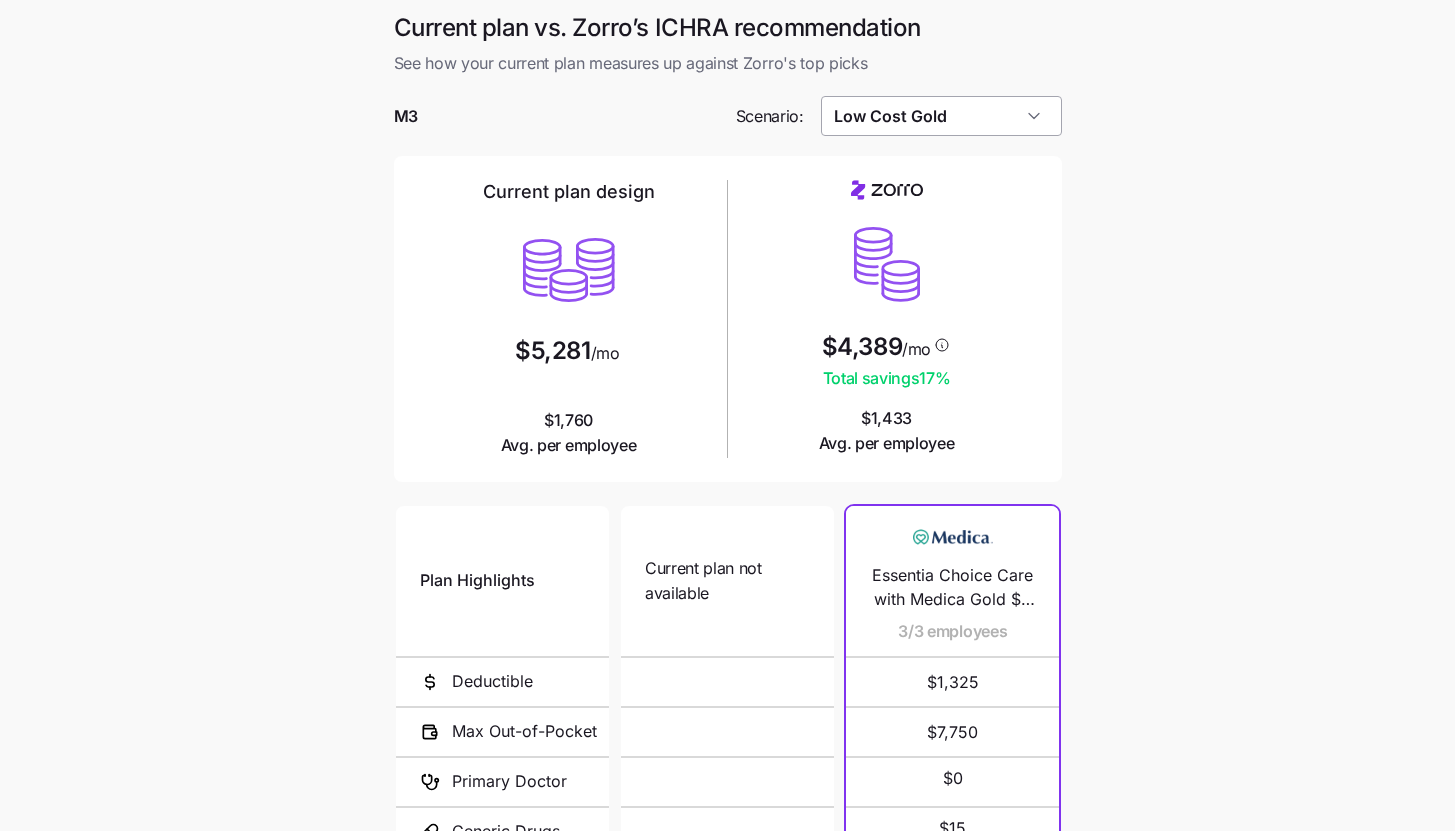 click on "Low Cost Gold" at bounding box center [941, 116] 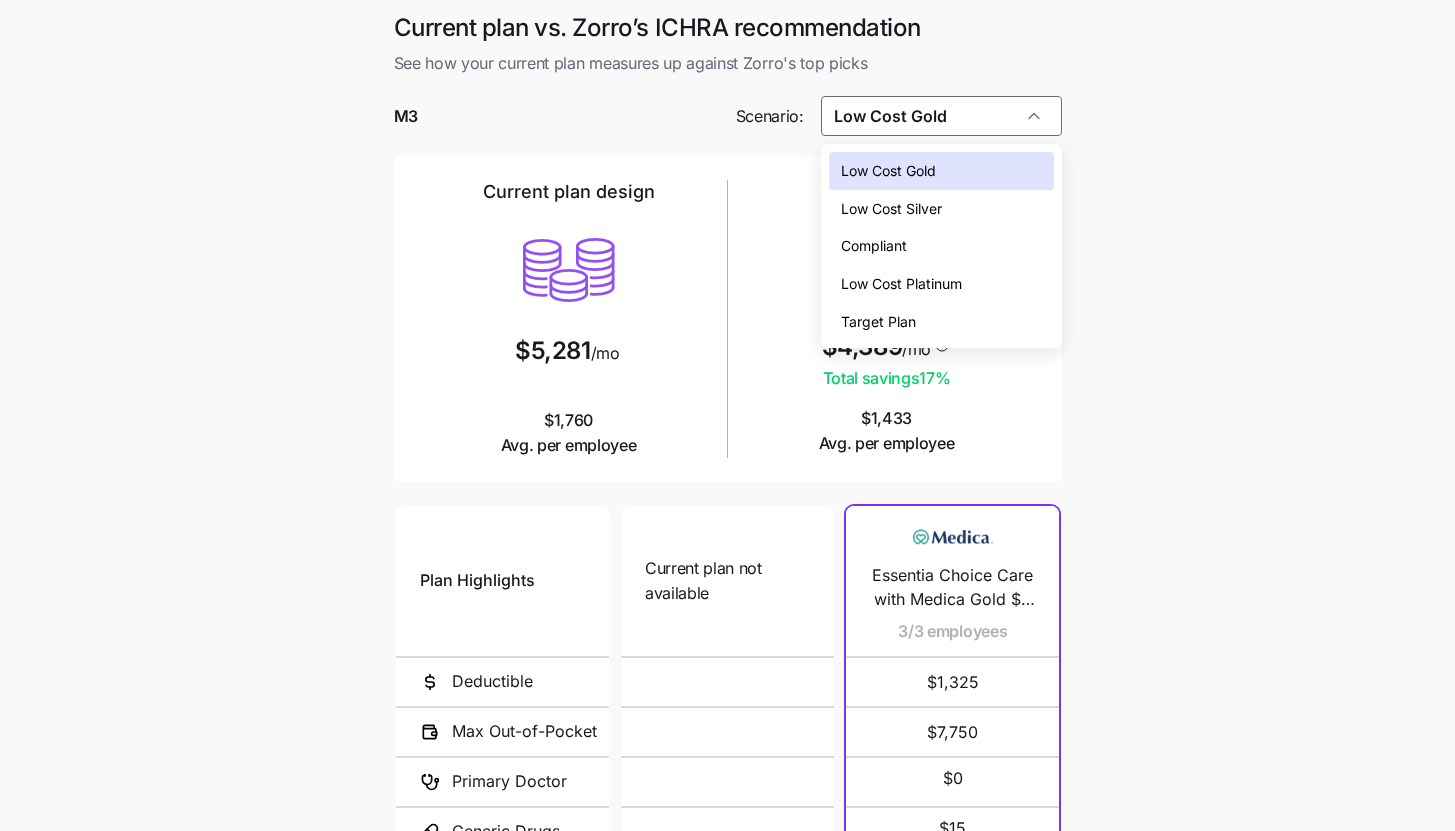 click on "Low Cost Platinum" at bounding box center [941, 284] 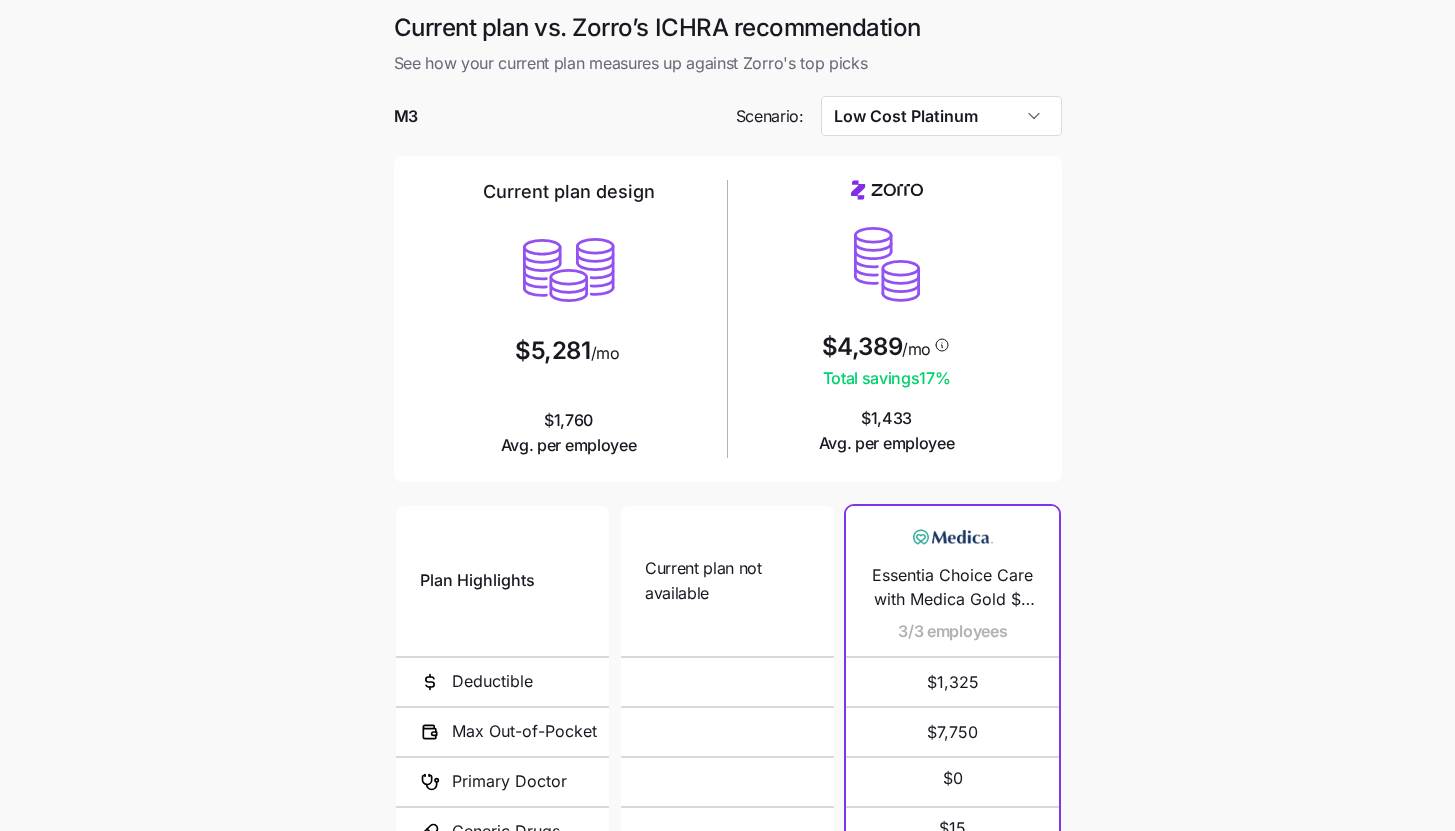 click on "Current plan vs. Zorro’s ICHRA recommendation See how your current plan measures up against Zorro's top picks M3 Scenario: Low Cost Platinum Current plan design $5,281 /mo $1,760 Avg. per employee $4,389 /mo Total savings  17 % $1,433 Avg. per employee Plan Highlights Deductible Max Out-of-Pocket Primary Doctor Generic Drugs Specialist Visit Current plan not available N/A N/A Essentia Choice Care with Medica Gold $0 Copay PCP Visits 3/3 employees $1,325 $7,750 $0 $15 $75 Next" at bounding box center (727, 546) 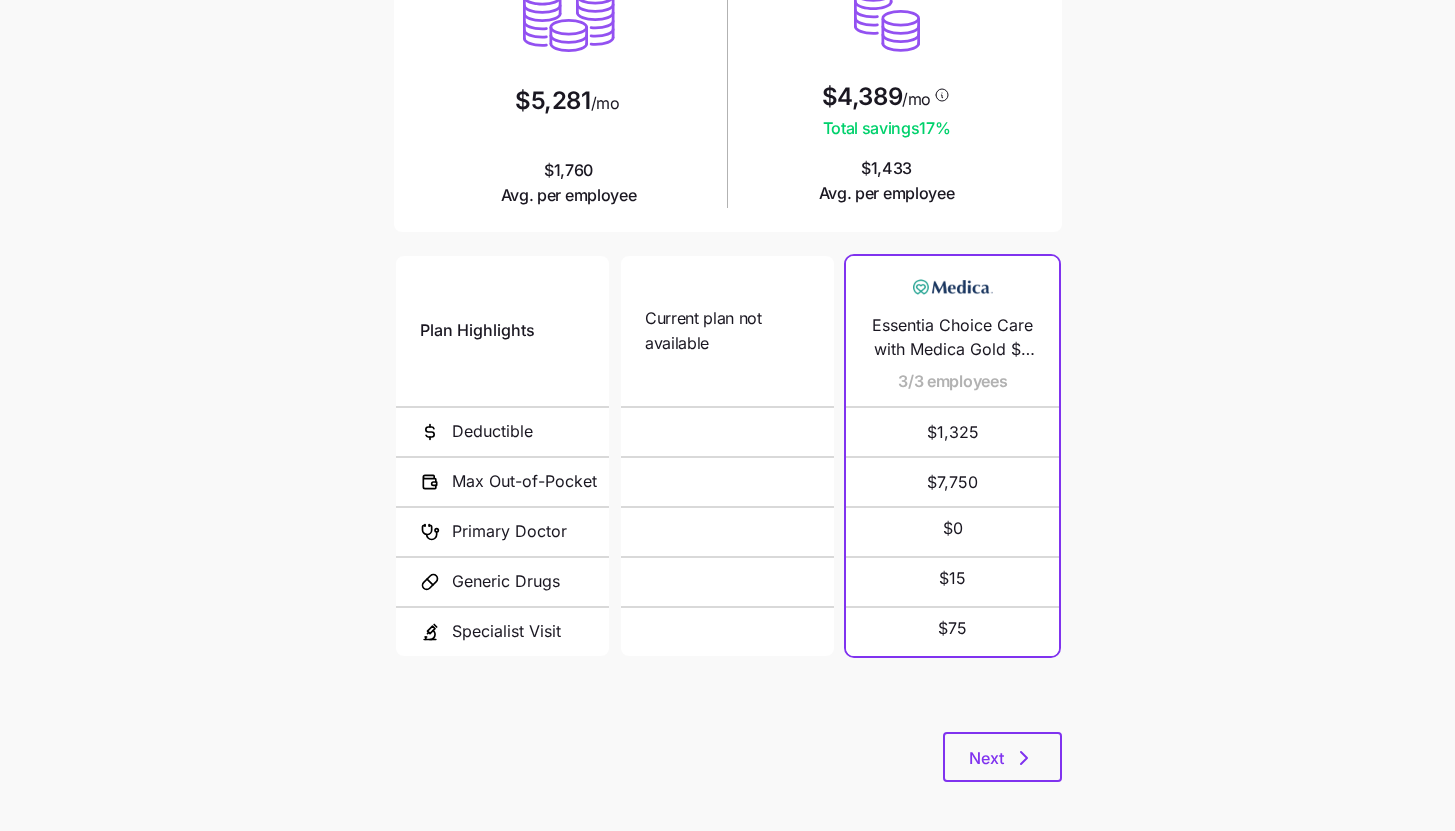 scroll, scrollTop: 260, scrollLeft: 0, axis: vertical 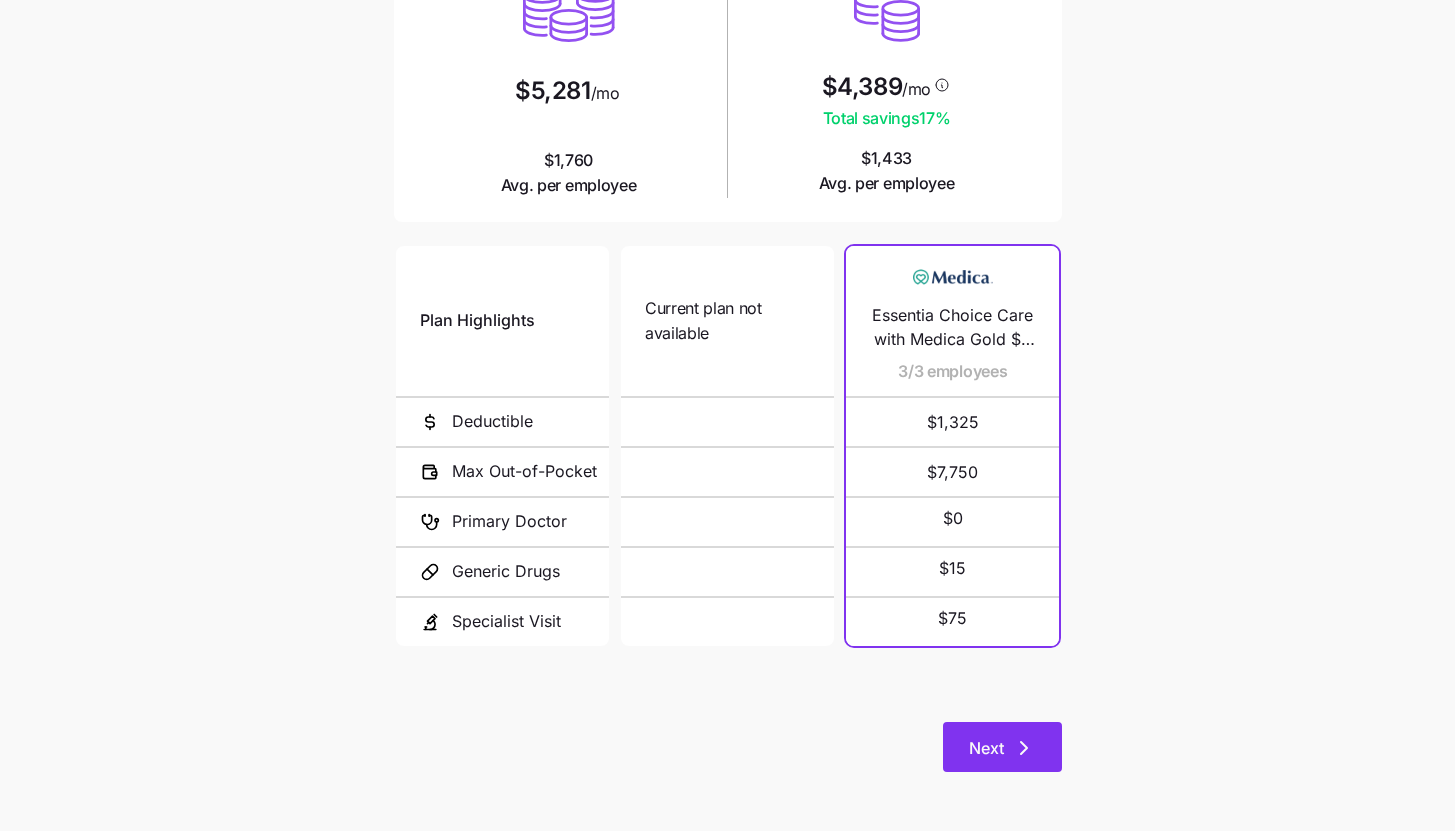 click on "Next" at bounding box center (1002, 747) 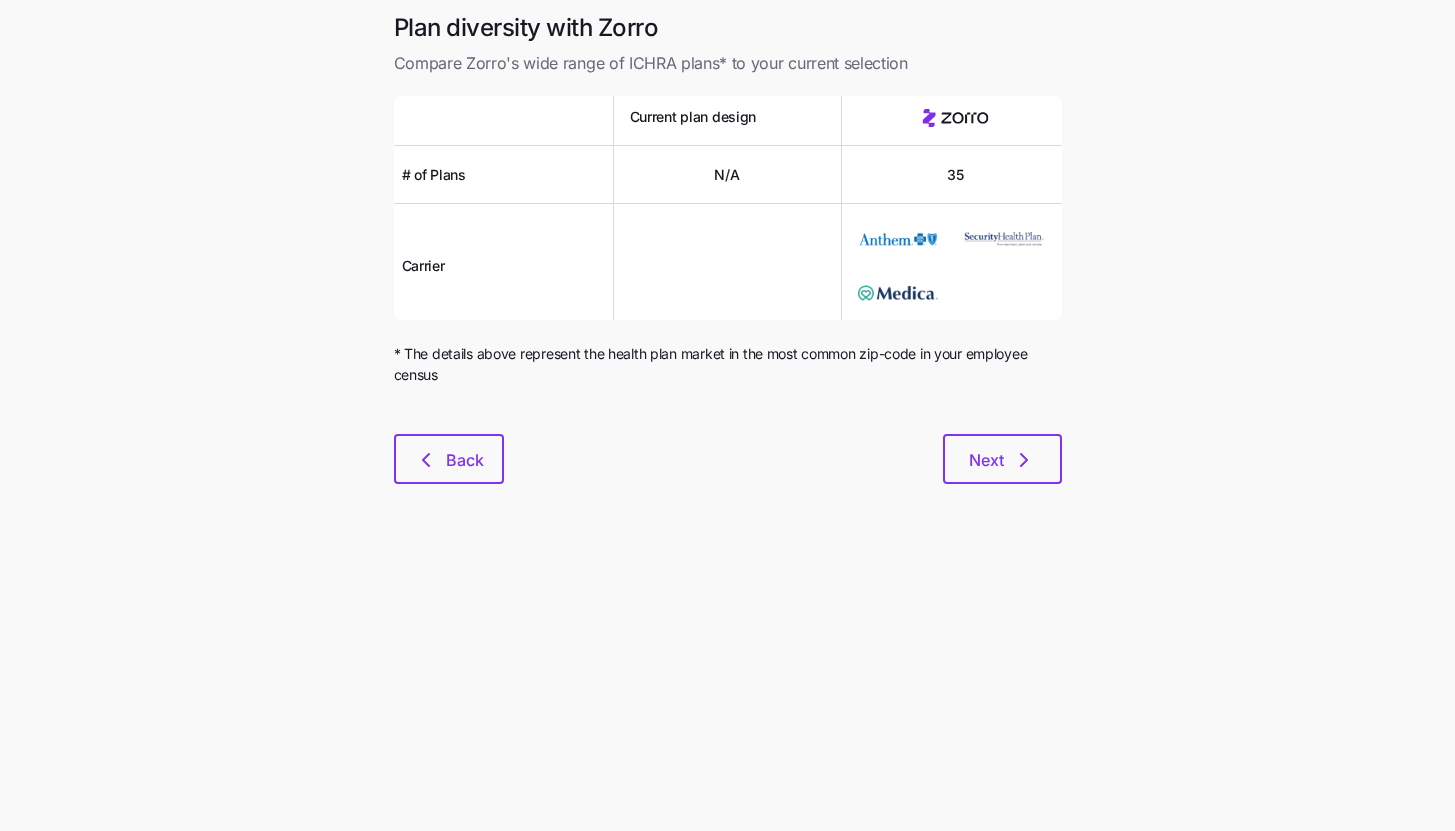 scroll, scrollTop: 0, scrollLeft: 0, axis: both 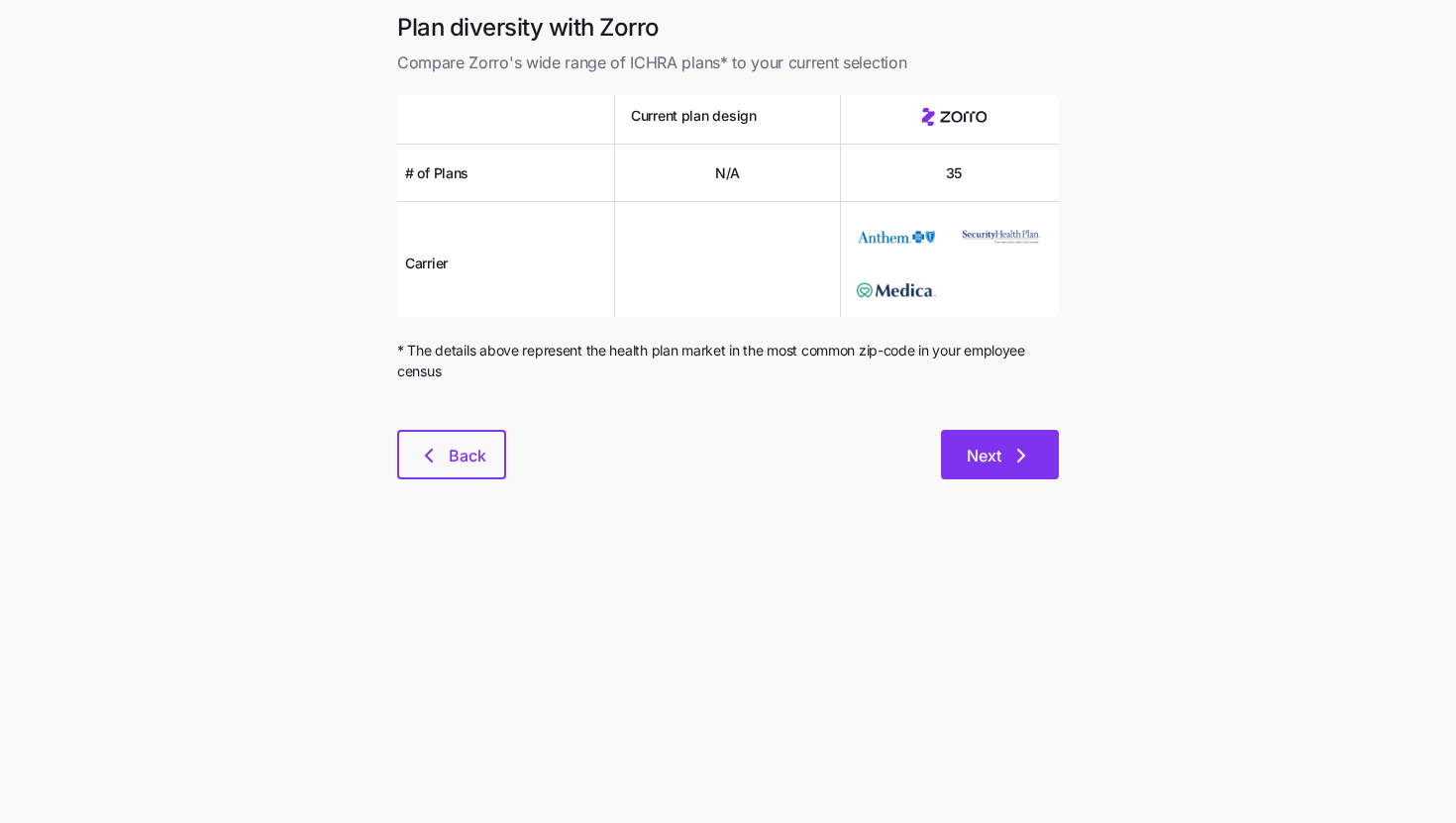 click on "Next" at bounding box center [999, 455] 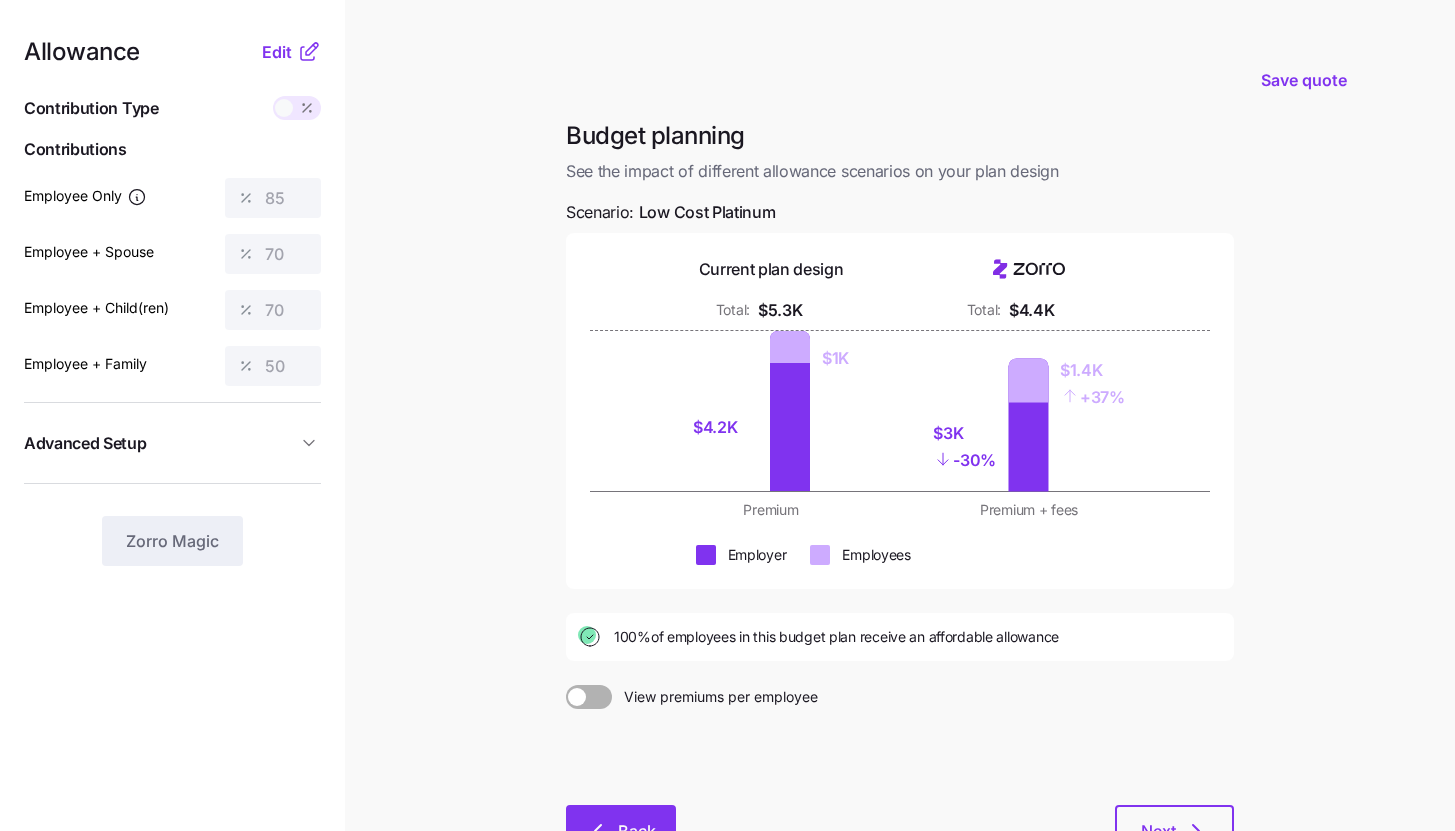 click on "Back" at bounding box center (621, 830) 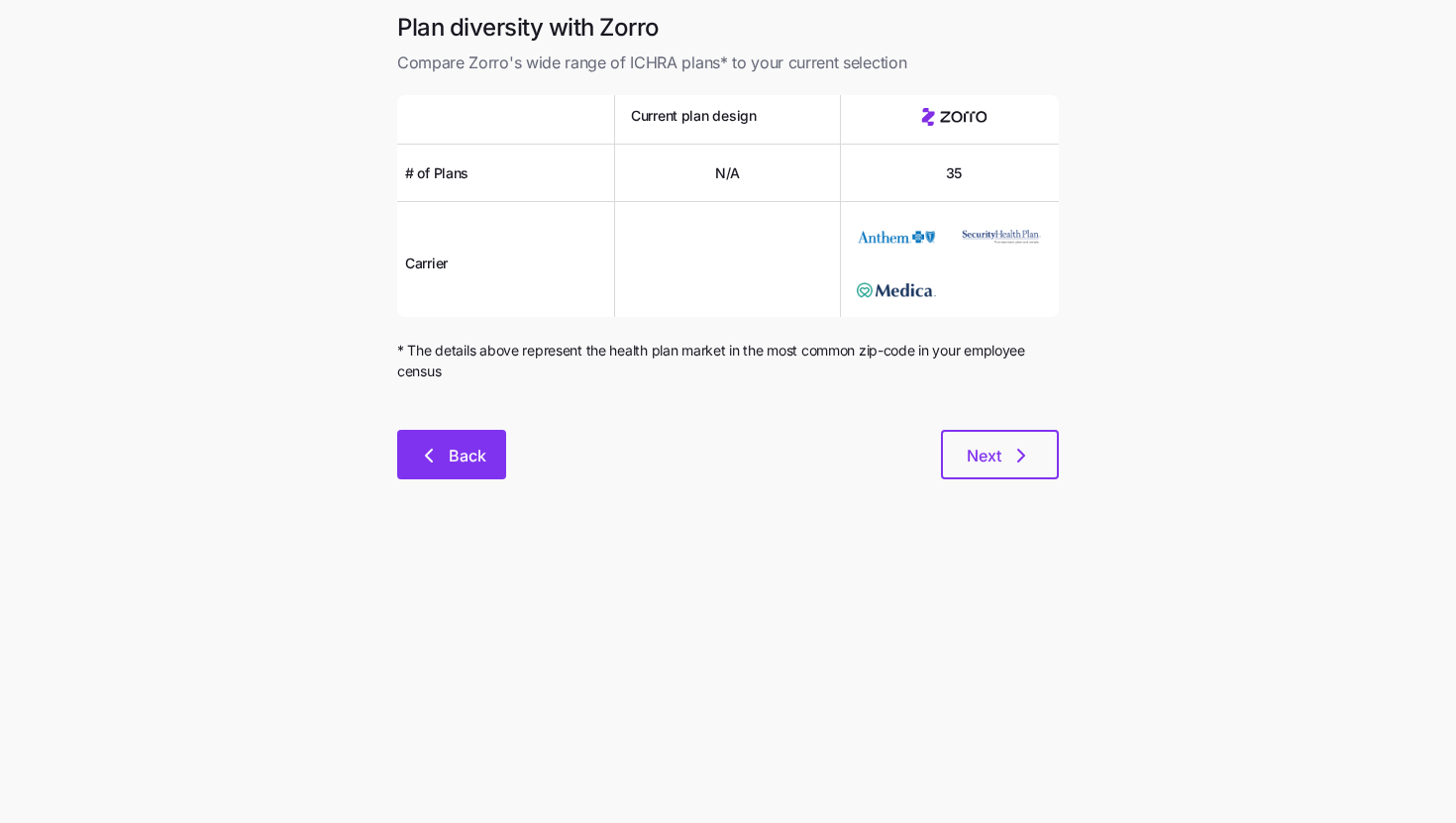 click on "Back" at bounding box center [468, 456] 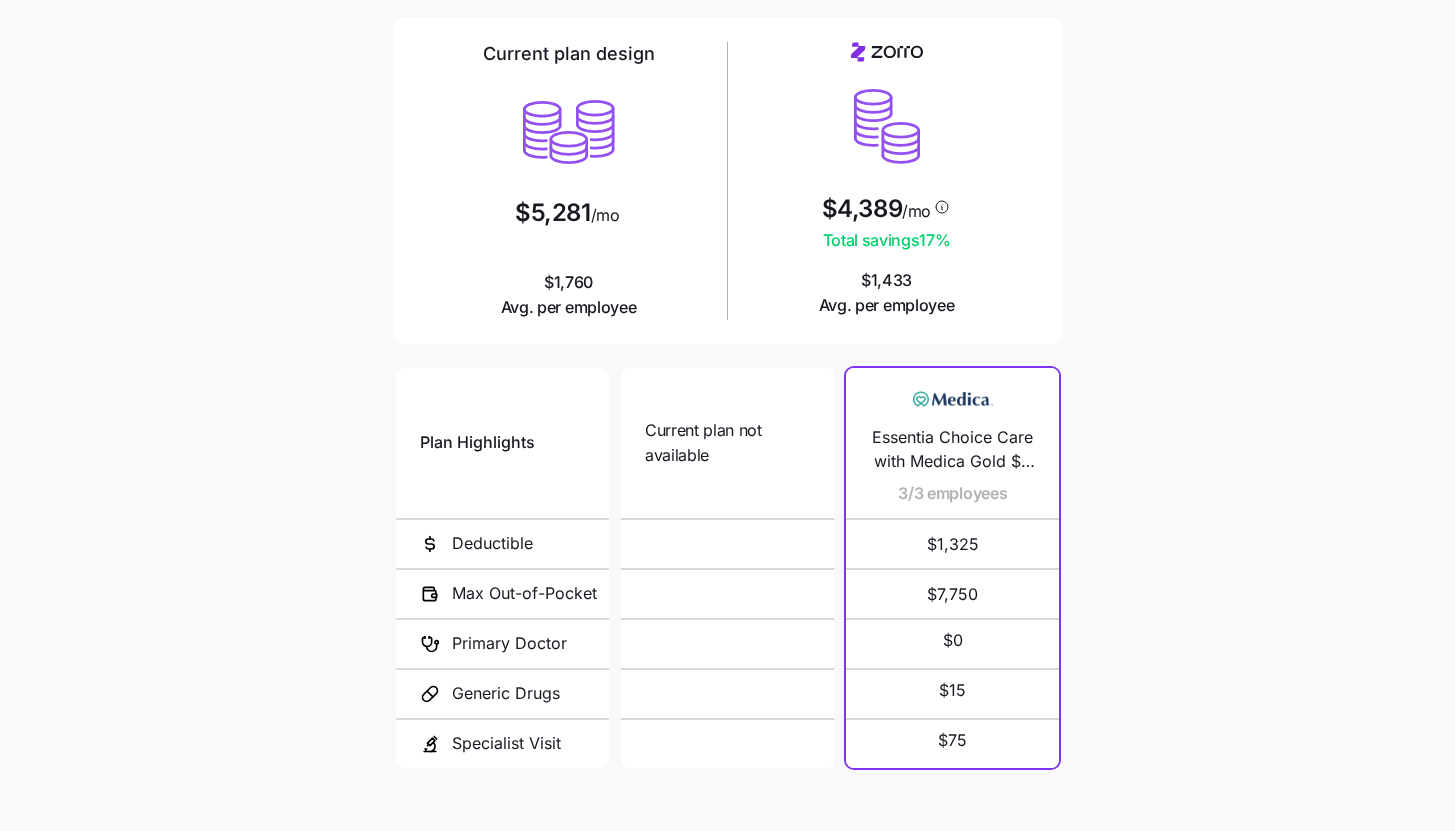 scroll, scrollTop: 52, scrollLeft: 0, axis: vertical 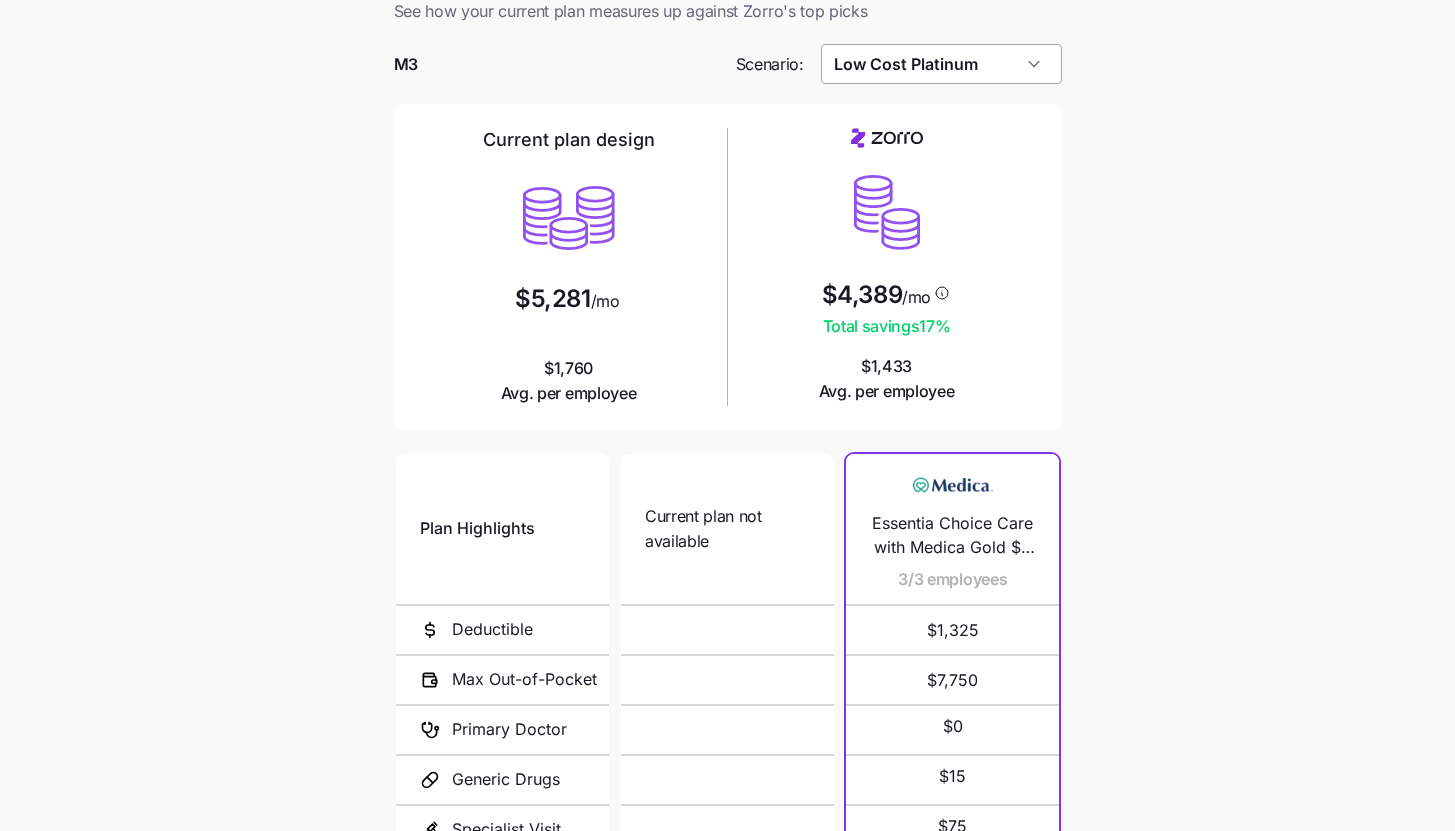 click on "Low Cost Platinum" at bounding box center [941, 64] 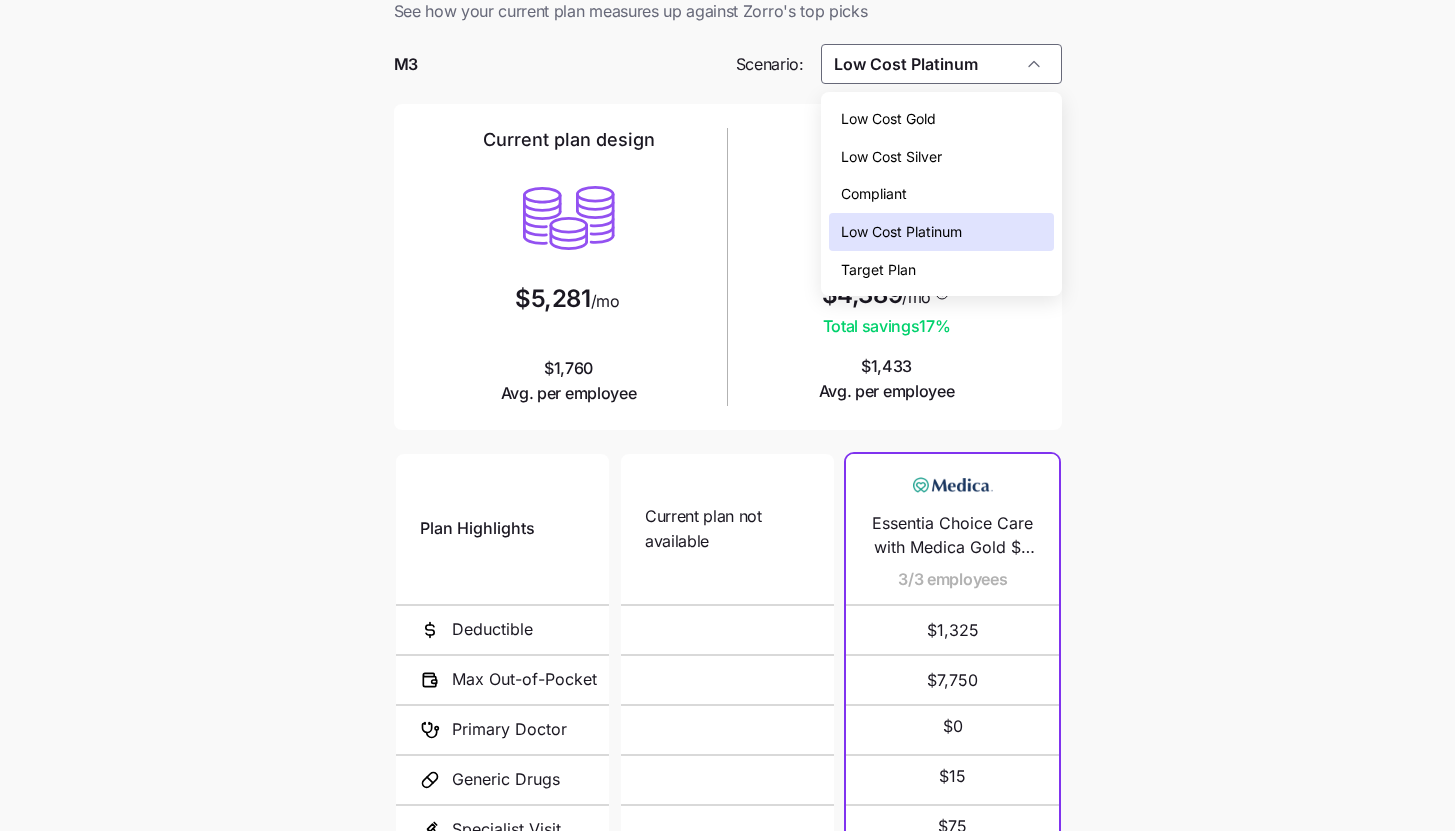 click on "Low Cost Gold" at bounding box center [941, 119] 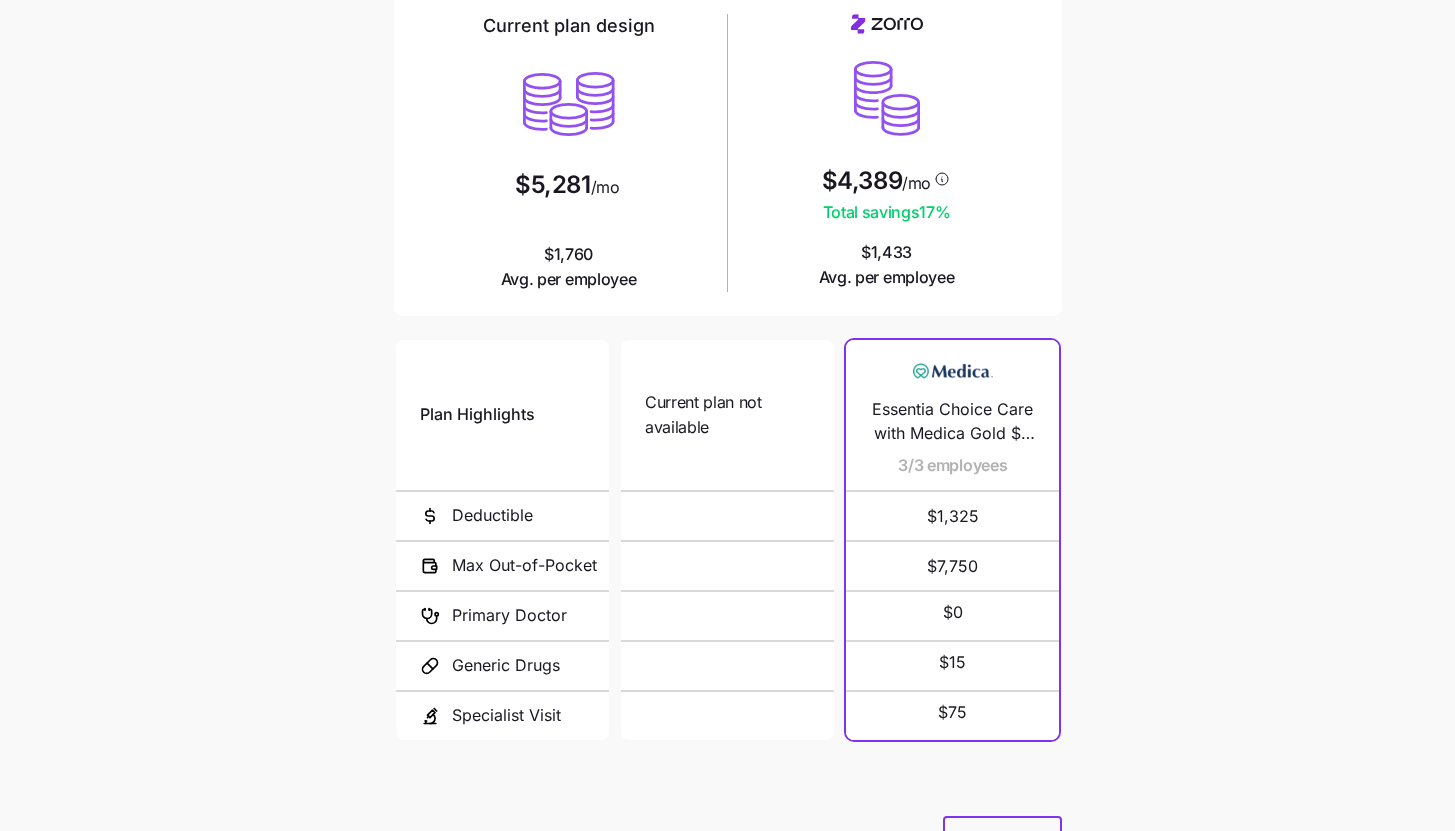 scroll, scrollTop: 175, scrollLeft: 0, axis: vertical 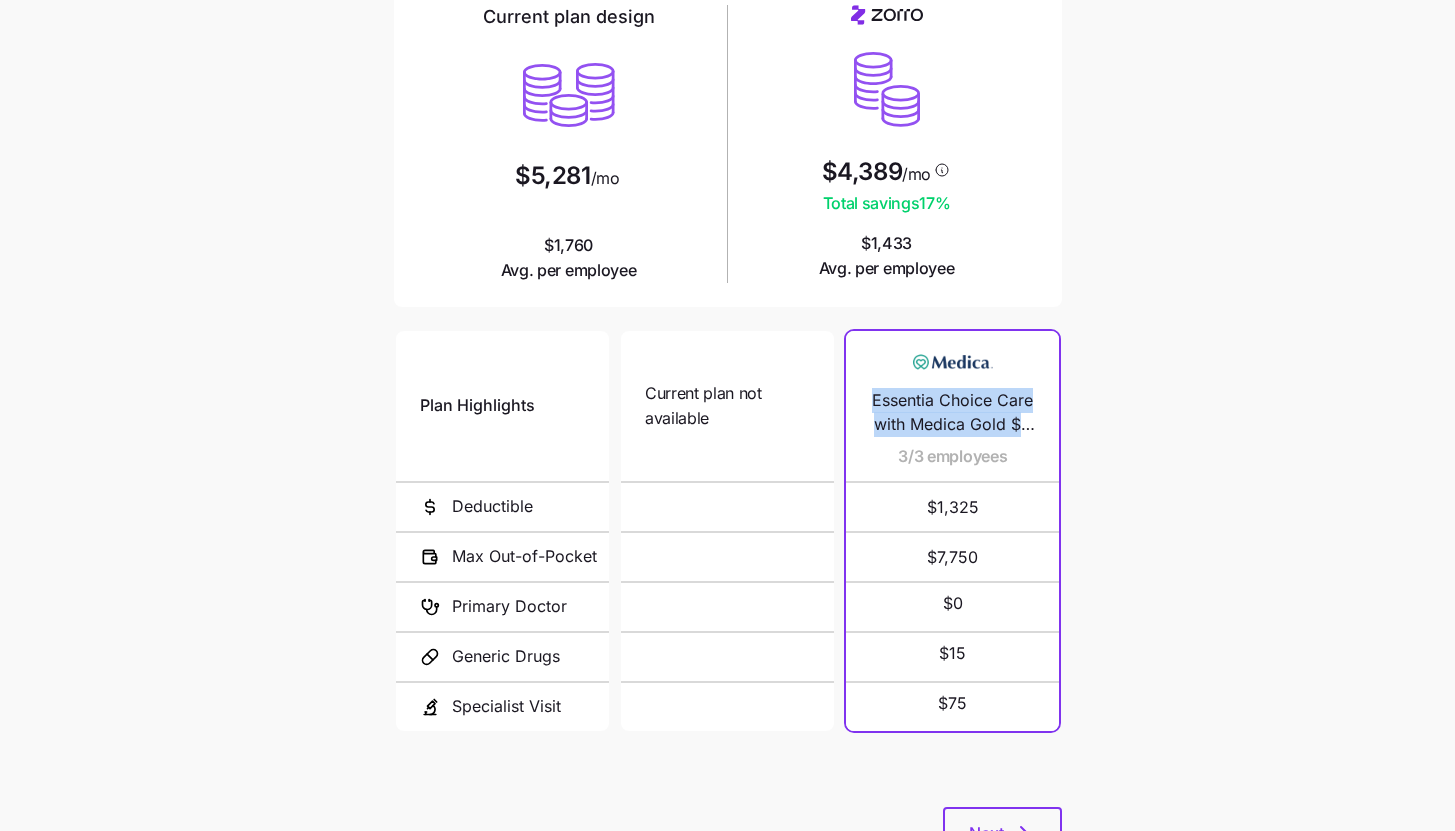 drag, startPoint x: 874, startPoint y: 400, endPoint x: 1053, endPoint y: 428, distance: 181.17671 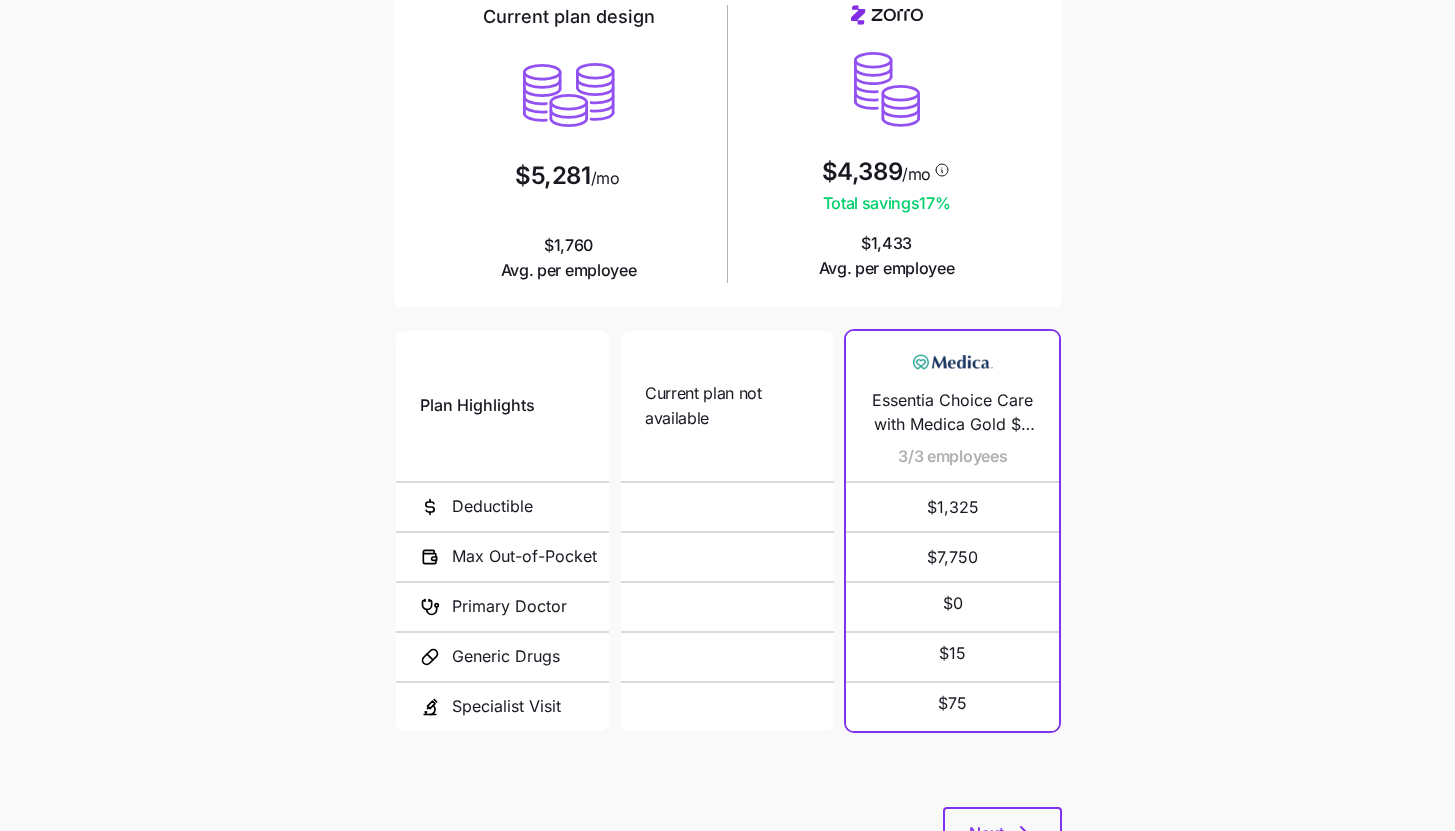 click on "Current plan vs. Zorro’s ICHRA recommendation See how your current plan measures up against Zorro's top picks M3 Scenario: Low Cost Gold Current plan design $5,281 /mo $1,760 Avg. per employee $4,389 /mo Total savings  17 % $1,433 Avg. per employee Plan Highlights Deductible Max Out-of-Pocket Primary Doctor Generic Drugs Specialist Visit Current plan not available N/A N/A Essentia Choice Care with Medica Gold $0 Copay PCP Visits 3/3 employees $1,325 $7,750 $0 $15 $75 Next" at bounding box center (727, 371) 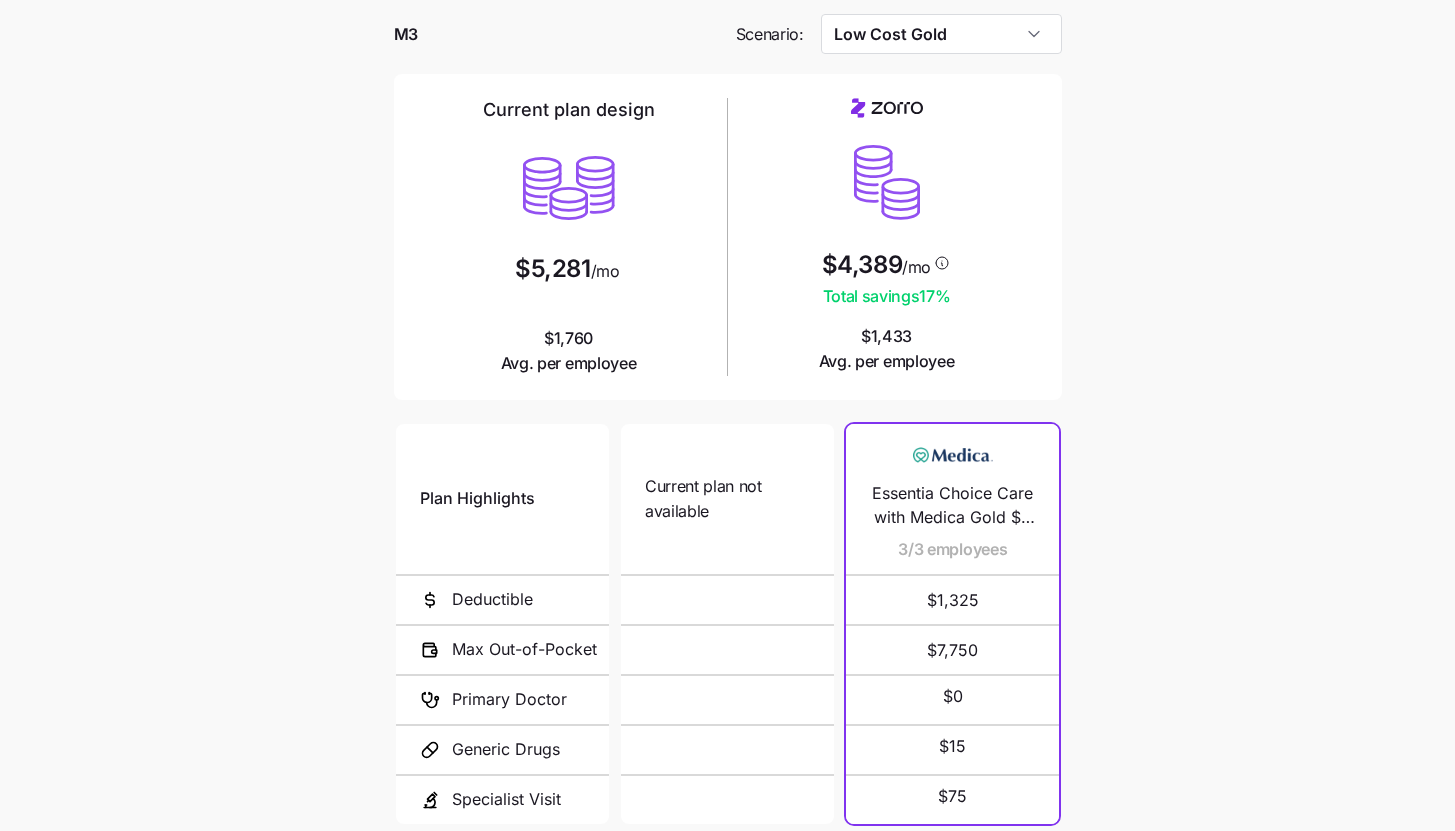 scroll, scrollTop: 0, scrollLeft: 0, axis: both 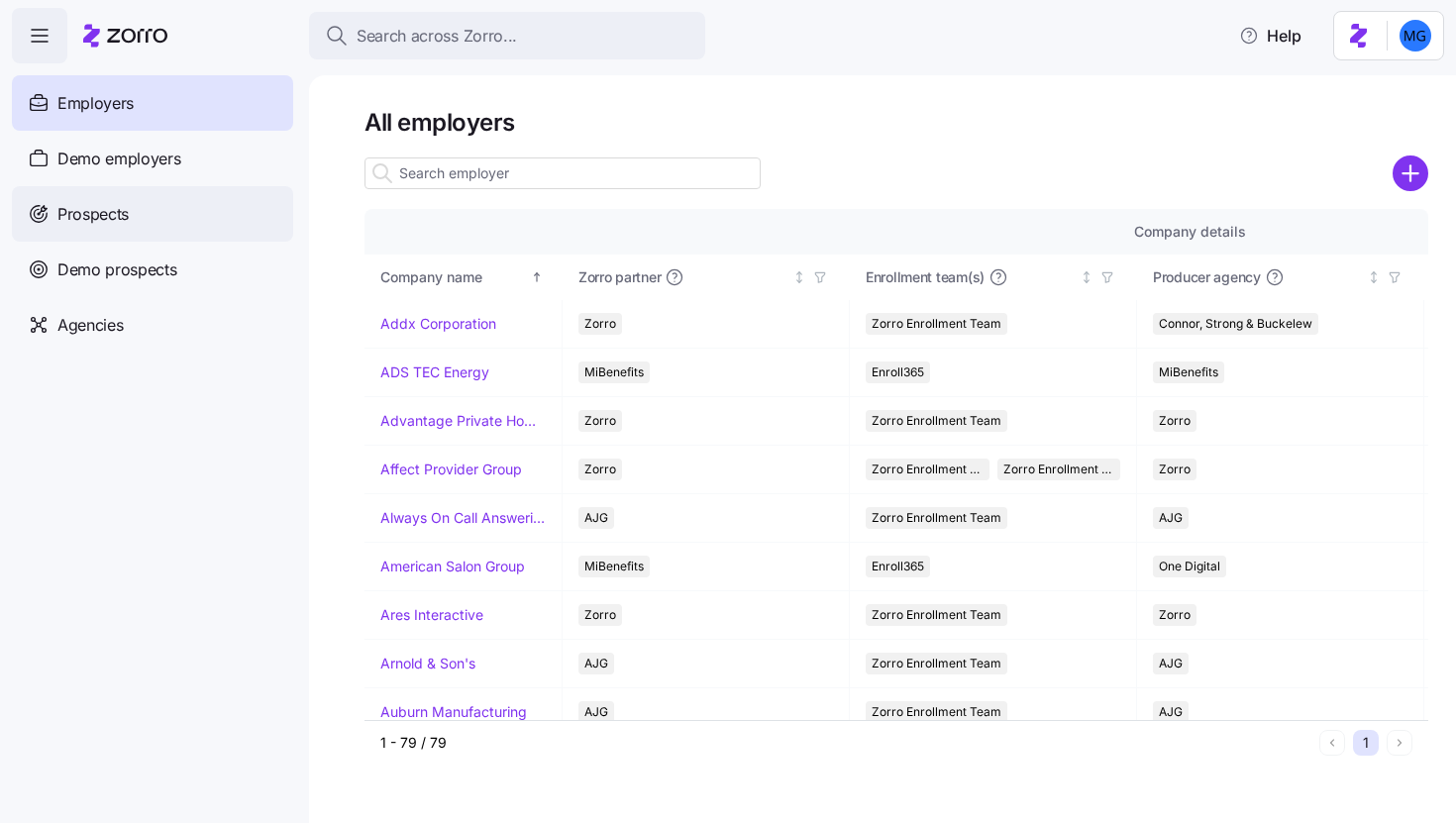click on "Prospects" at bounding box center (153, 214) 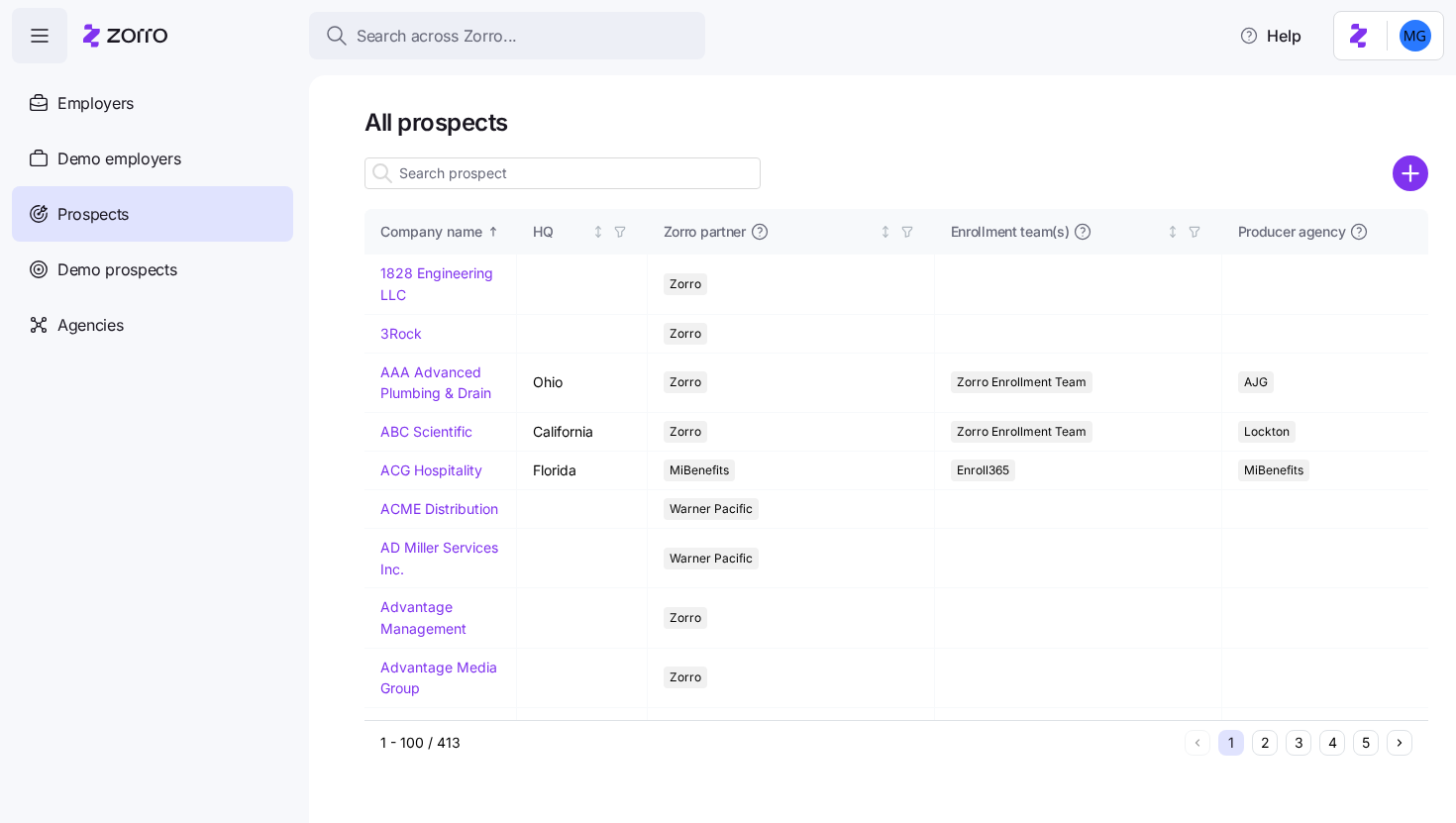 click at bounding box center [563, 173] 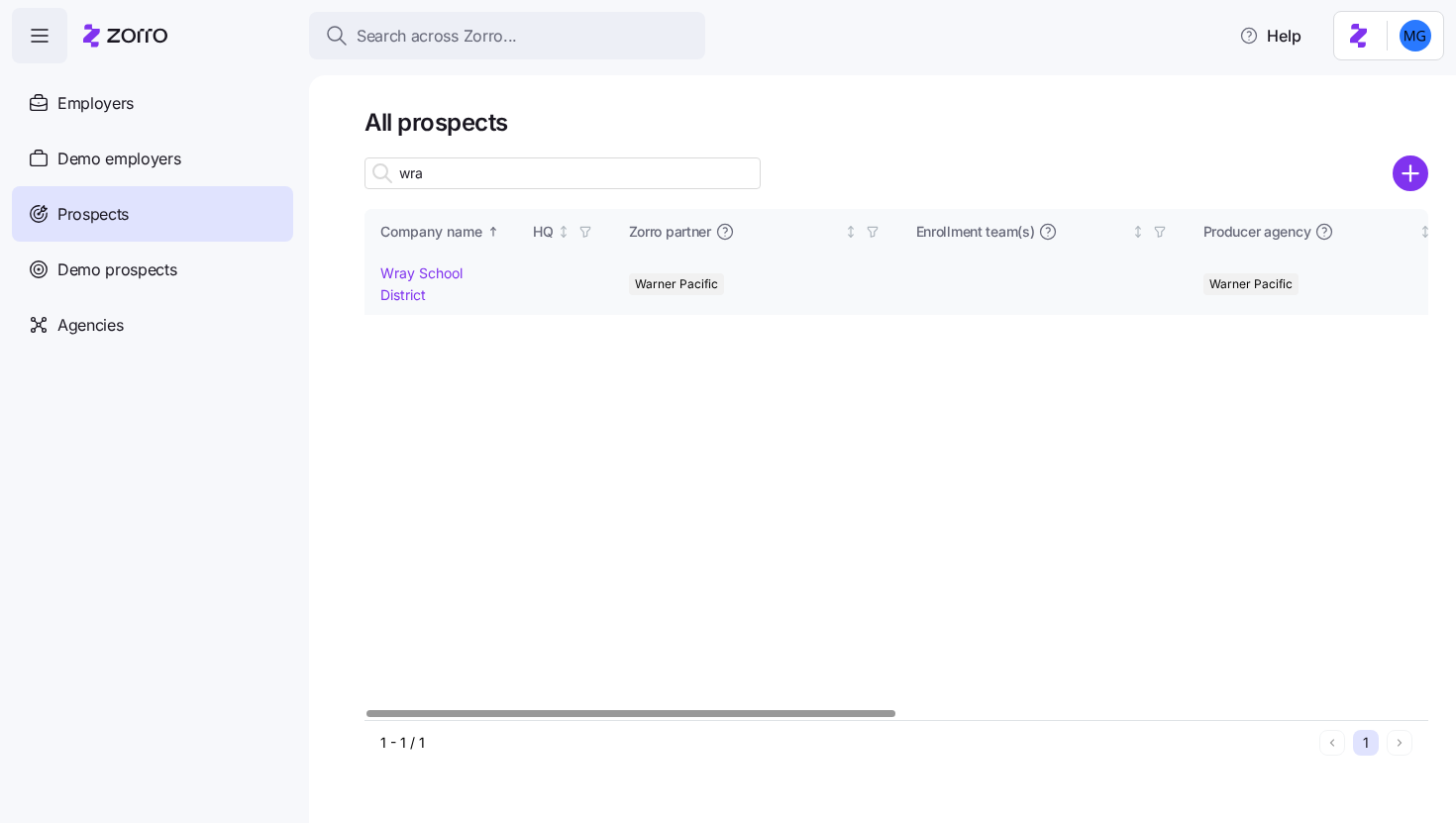 type on "wra" 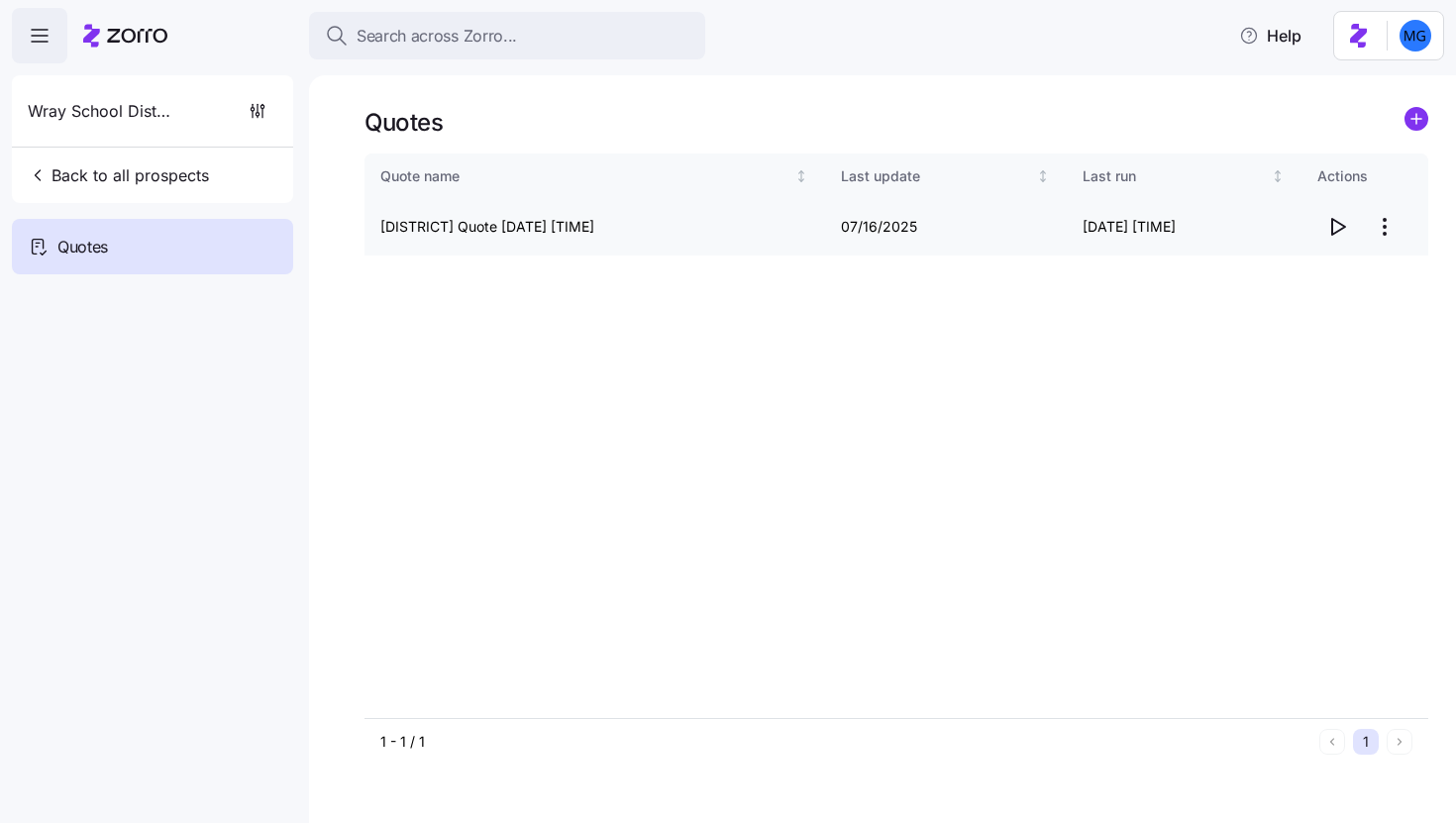 click 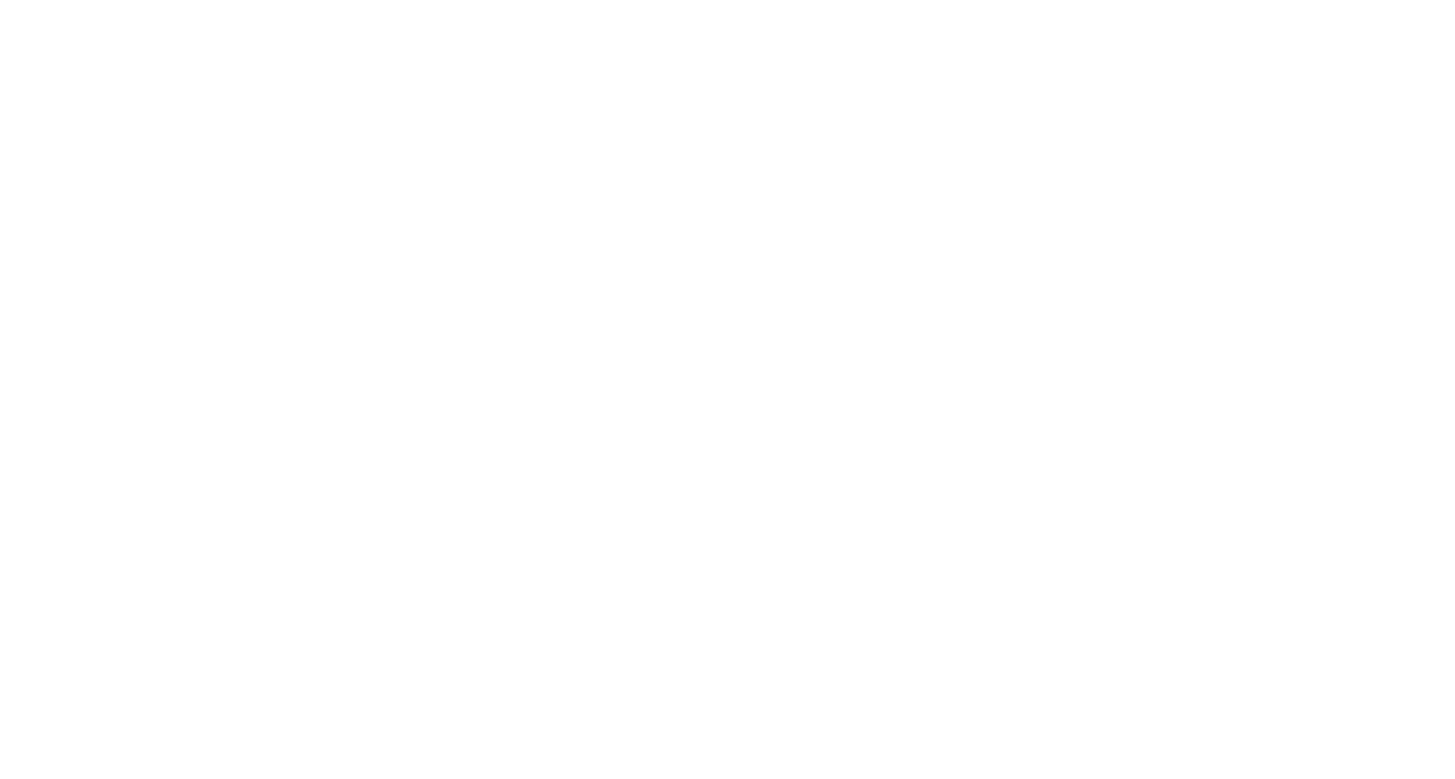 scroll, scrollTop: 0, scrollLeft: 0, axis: both 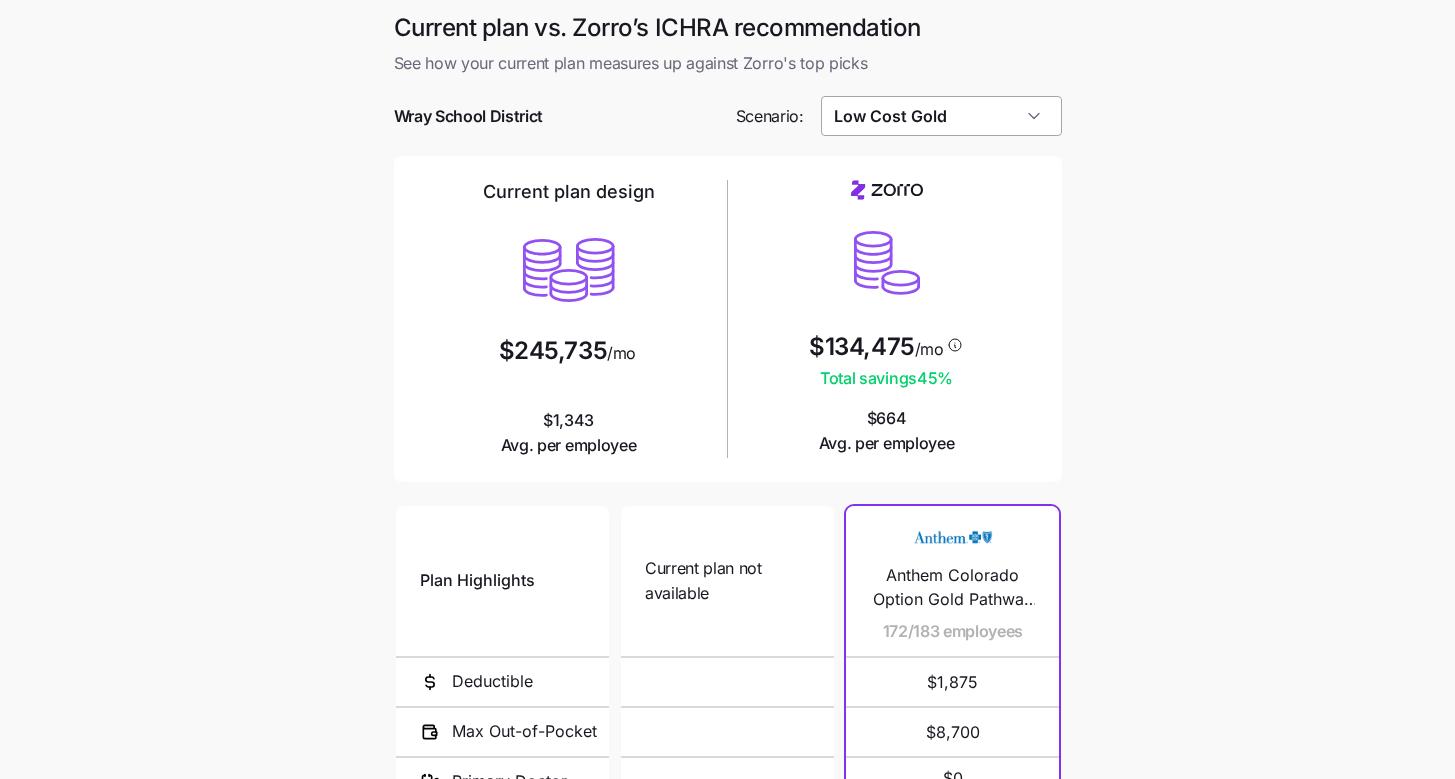 click on "Low Cost Gold" at bounding box center (941, 116) 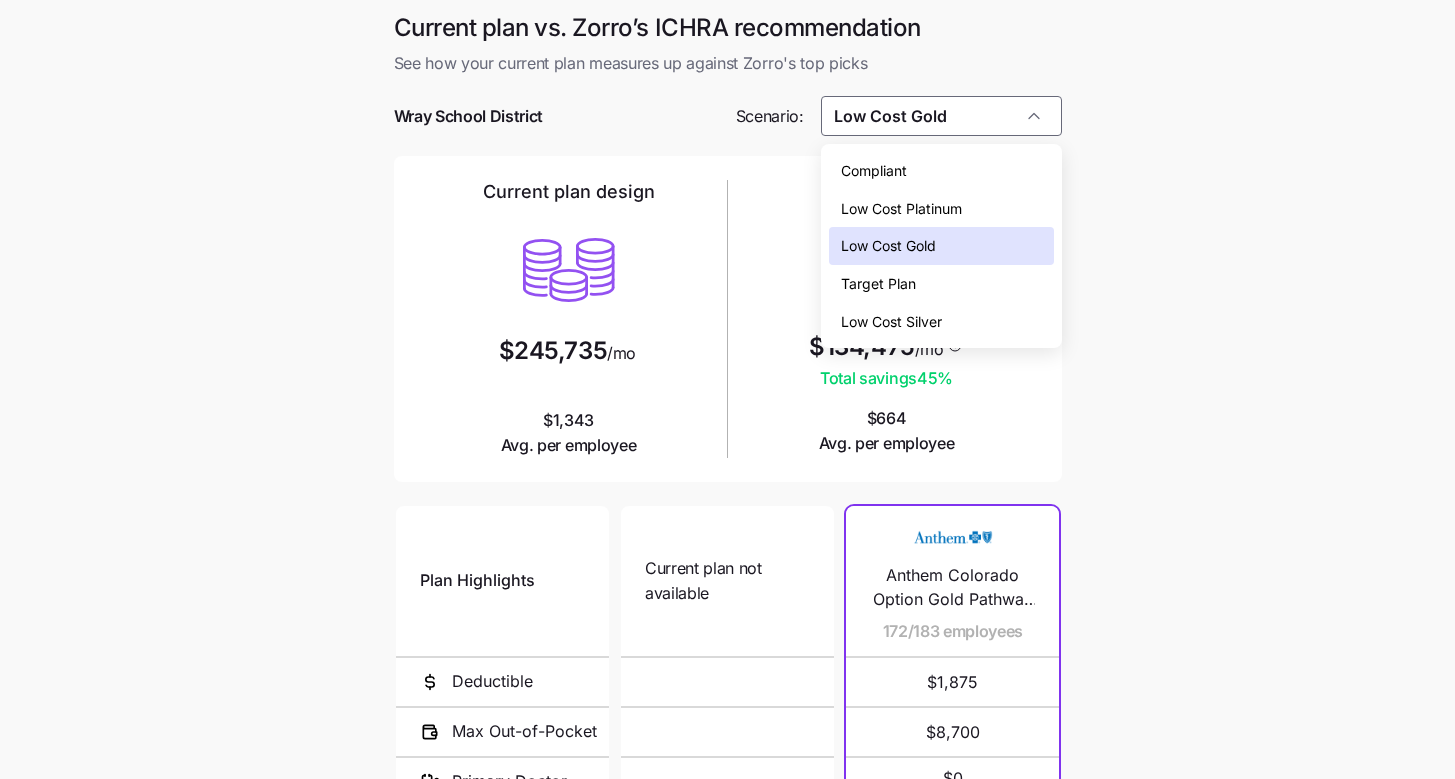 click on "Low Cost Silver" at bounding box center [941, 322] 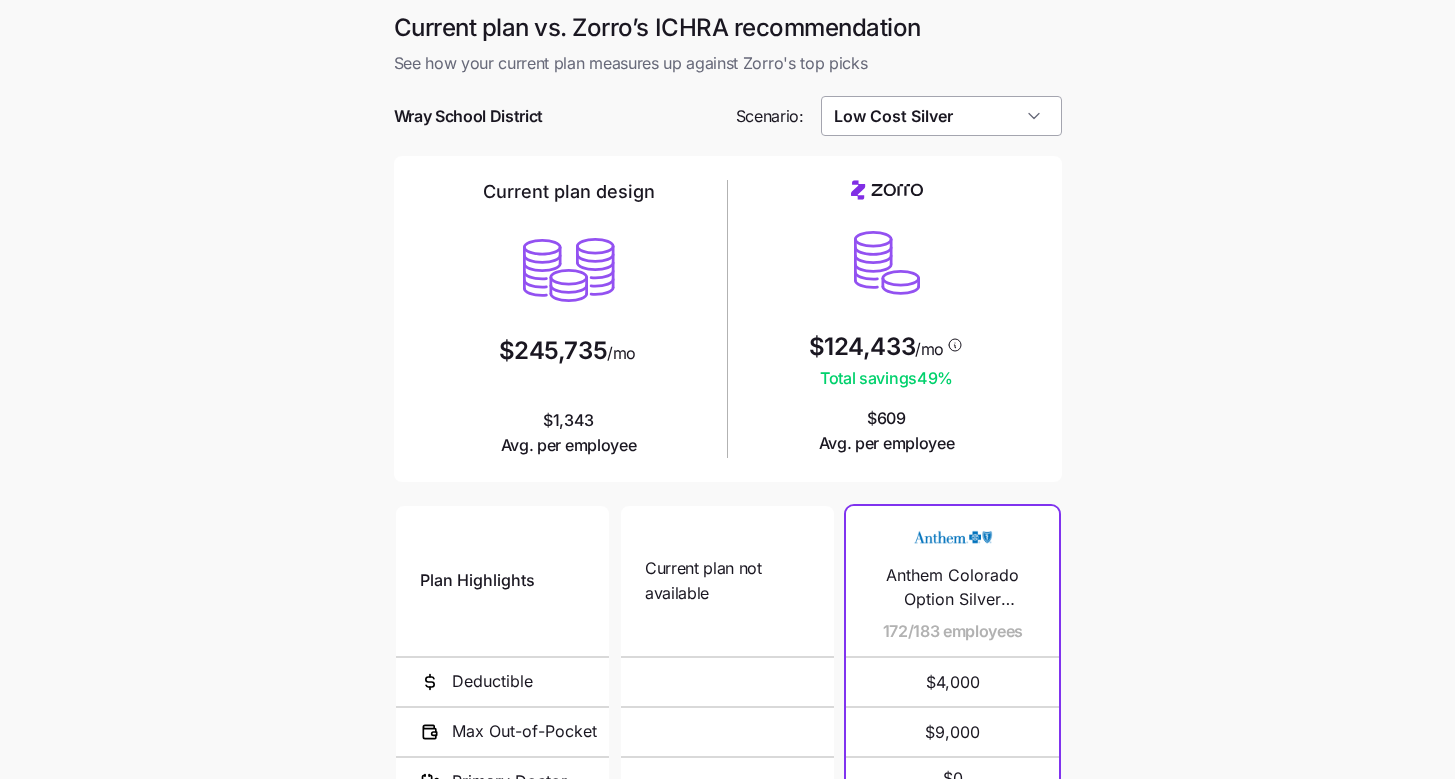 click on "Low Cost Silver" at bounding box center (941, 116) 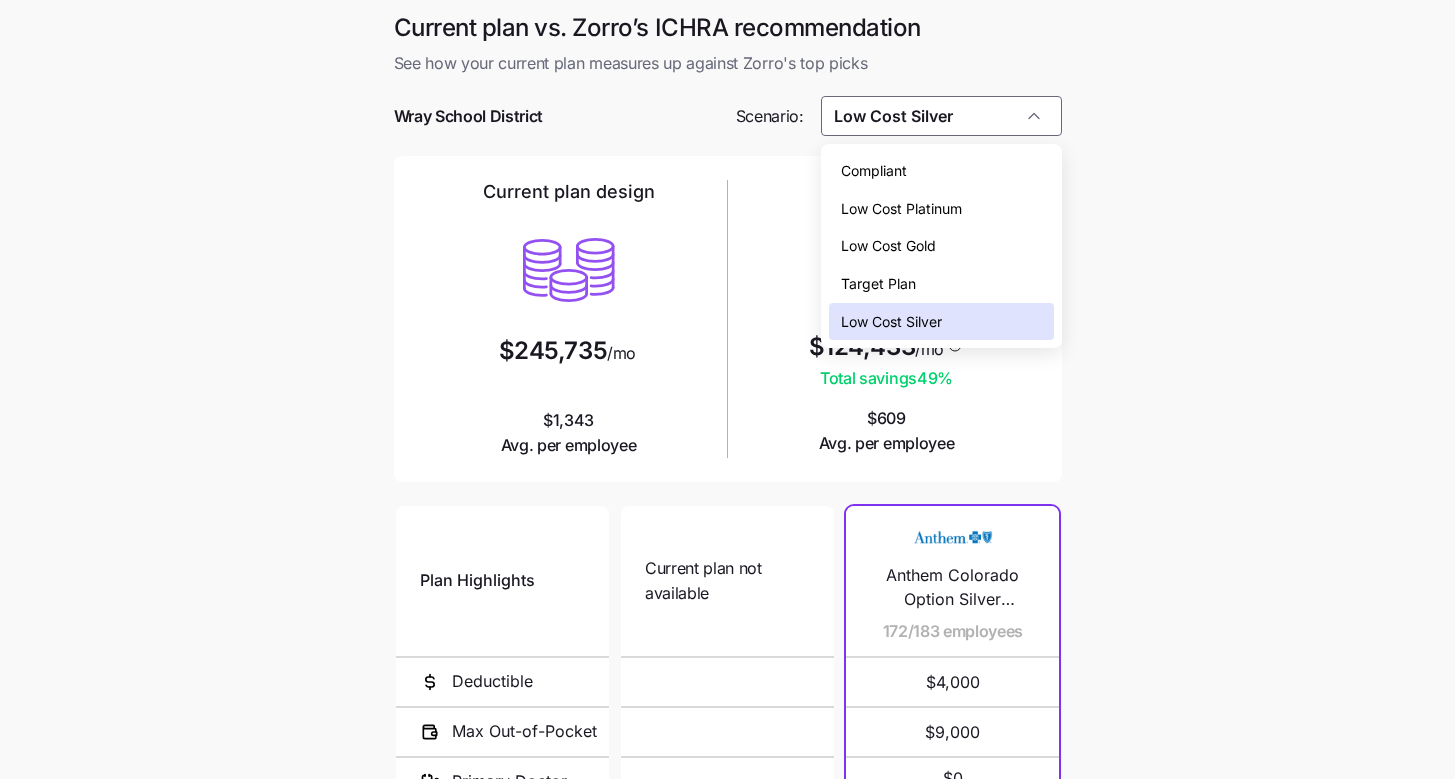 click on "Low Cost Gold" at bounding box center [941, 246] 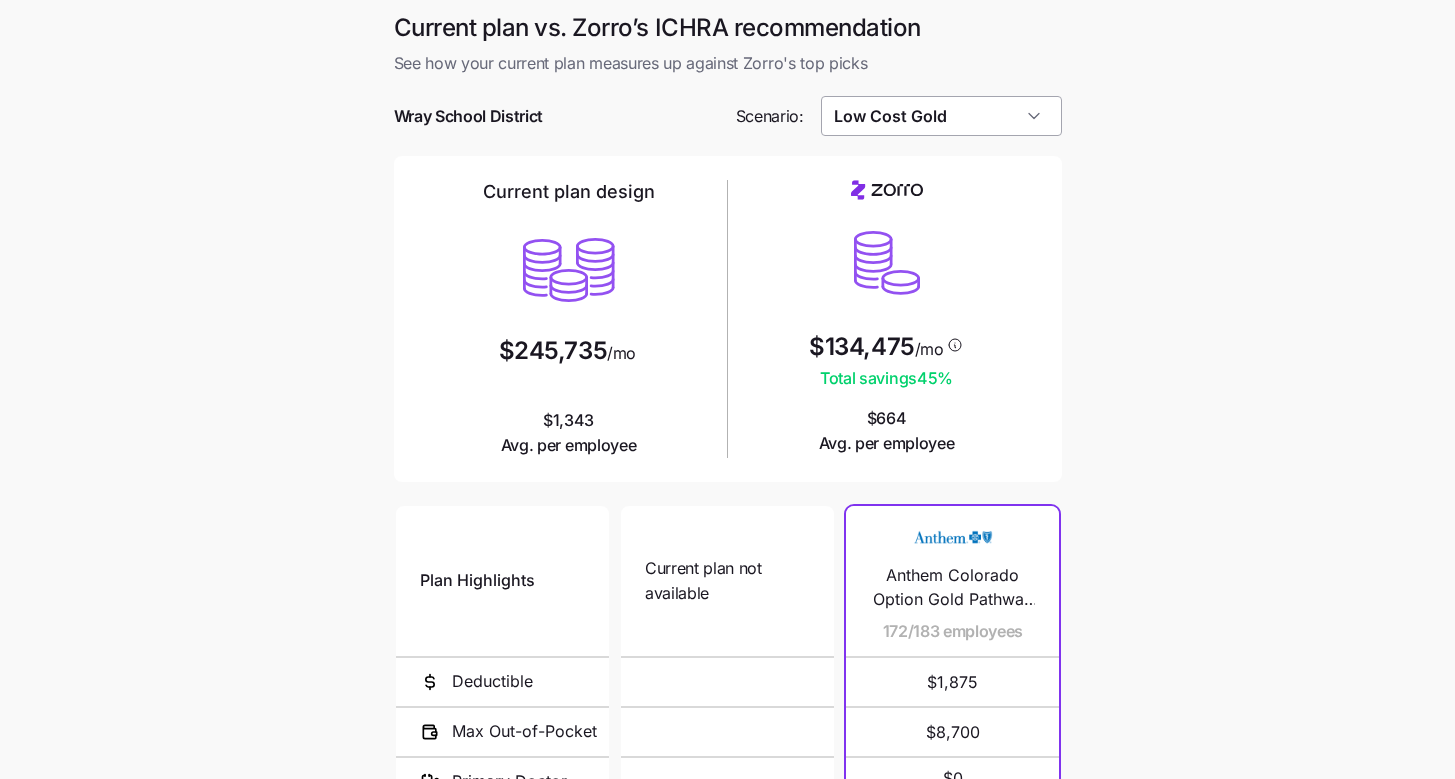 click on "Low Cost Gold" at bounding box center [941, 116] 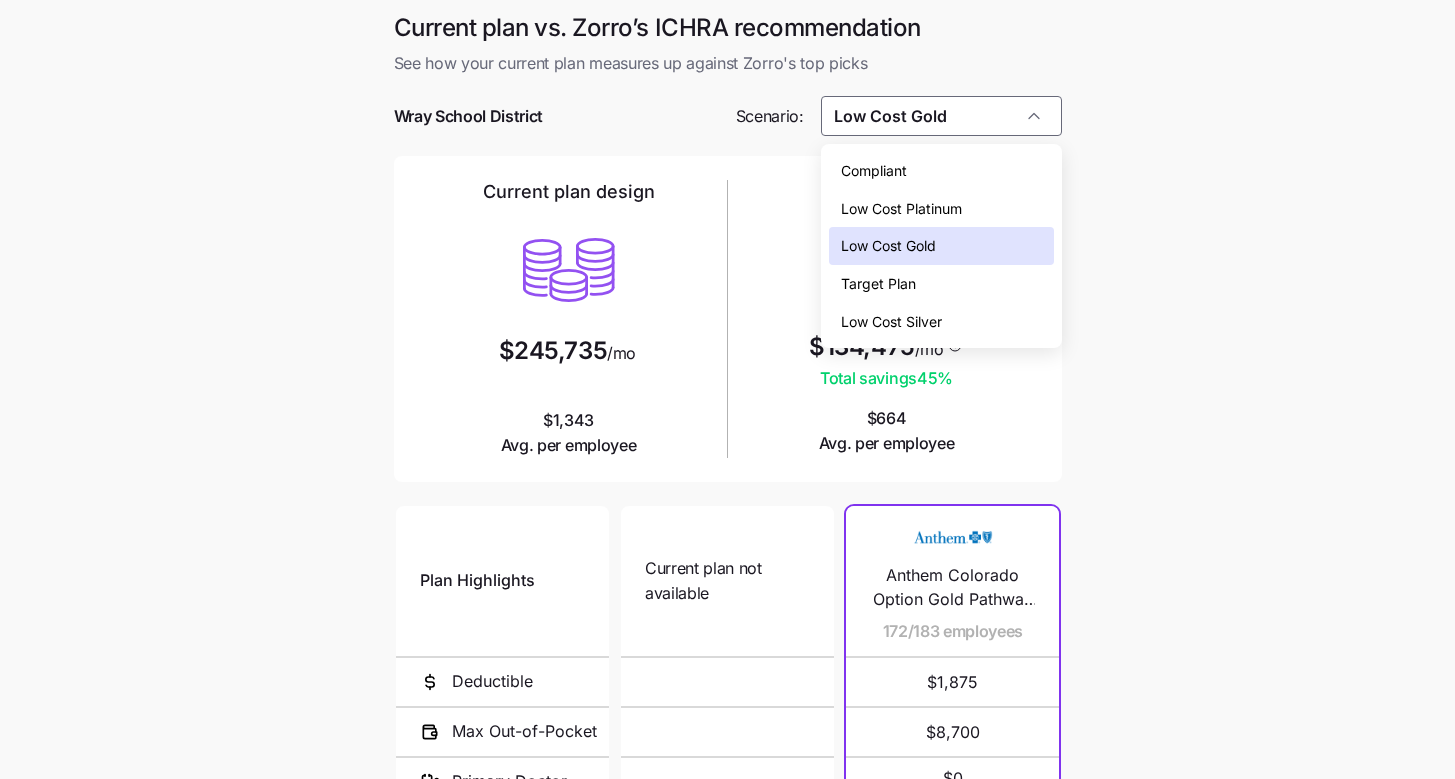 click on "Target Plan" at bounding box center (941, 284) 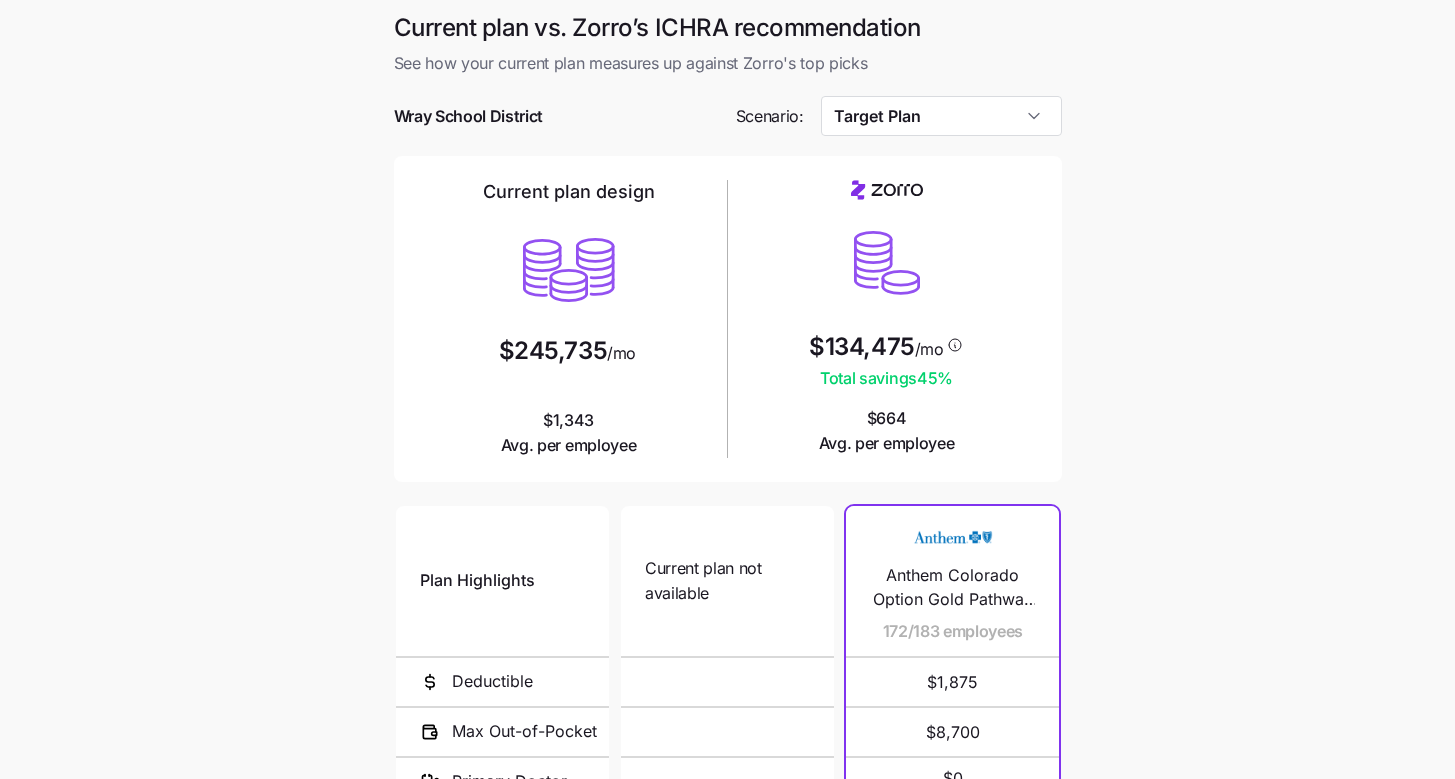 scroll, scrollTop: 0, scrollLeft: 0, axis: both 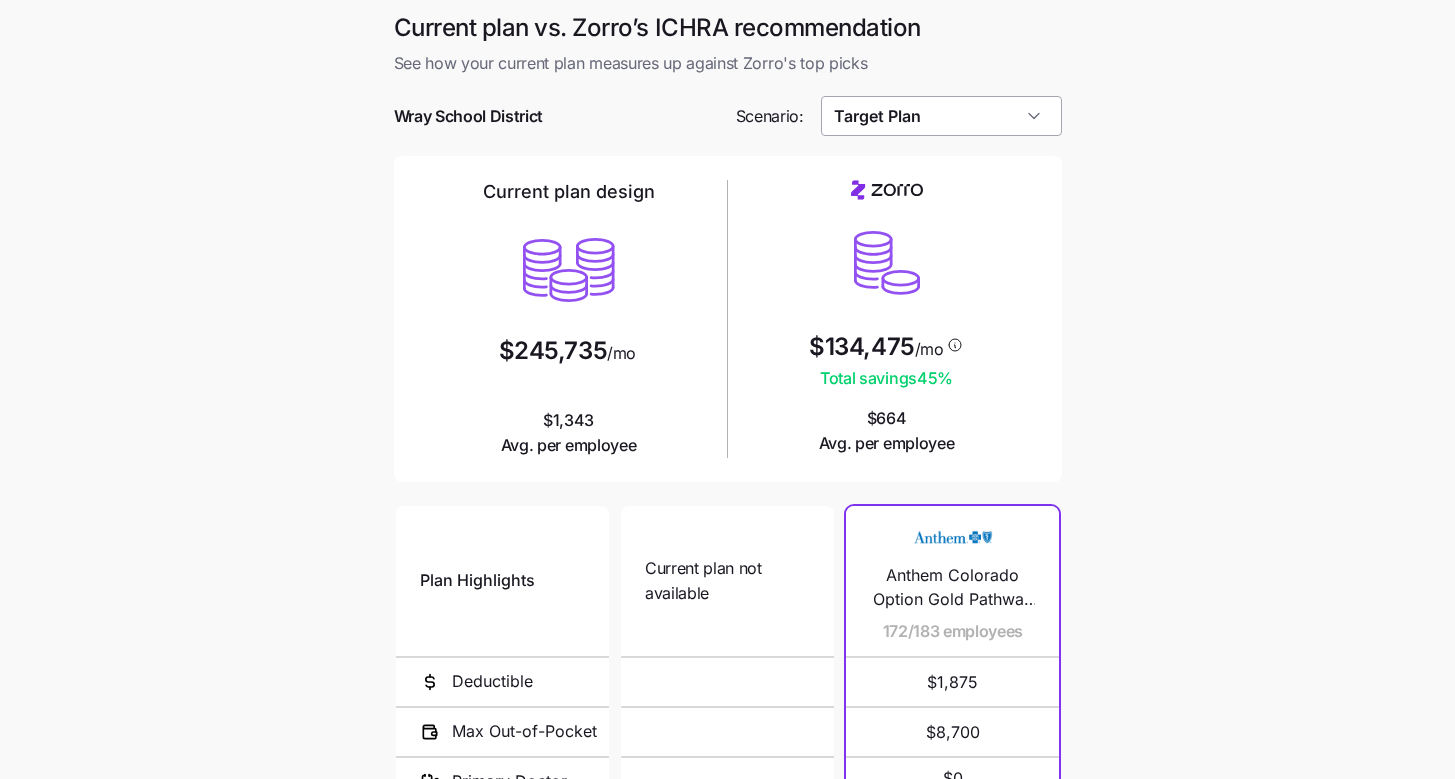 click on "Target Plan" at bounding box center [941, 116] 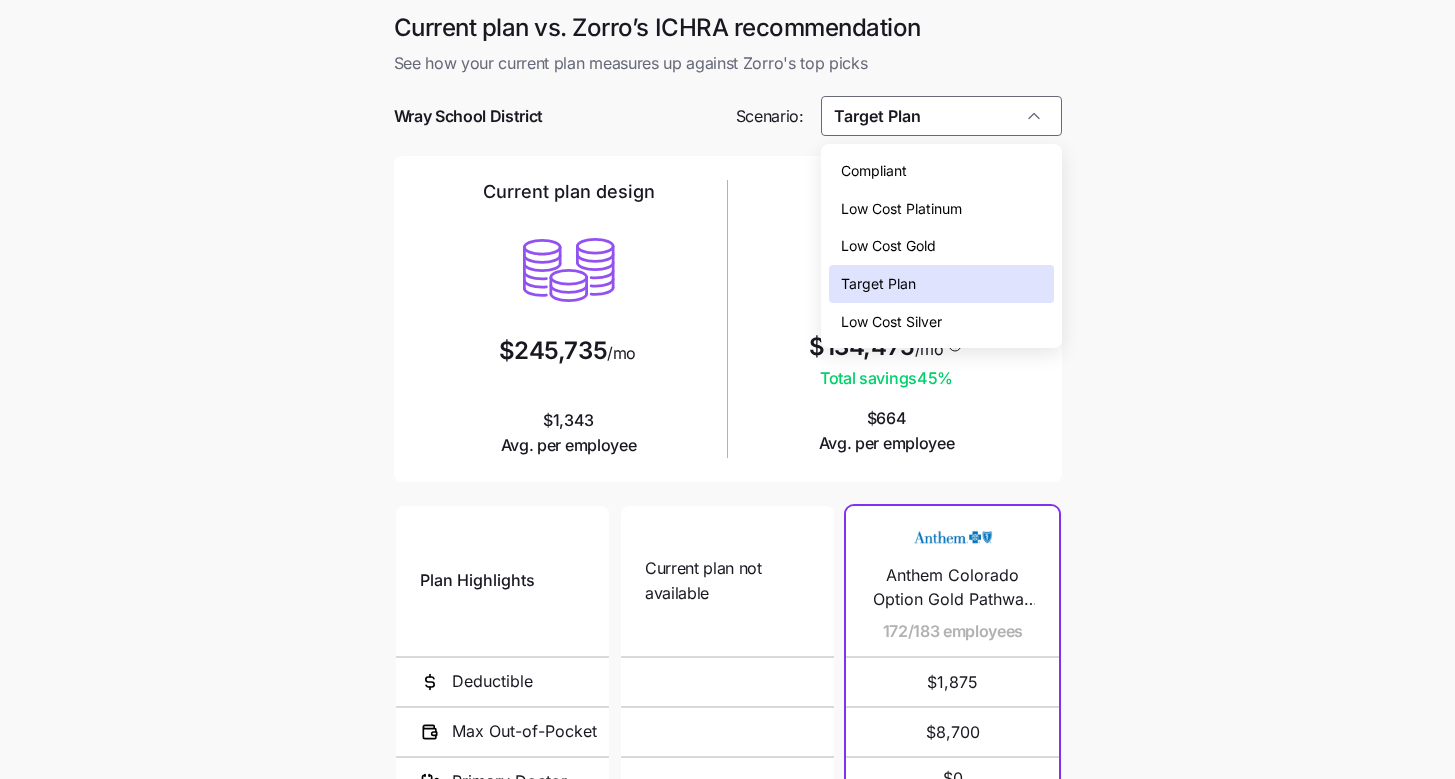 click on "Low Cost Gold" at bounding box center (941, 246) 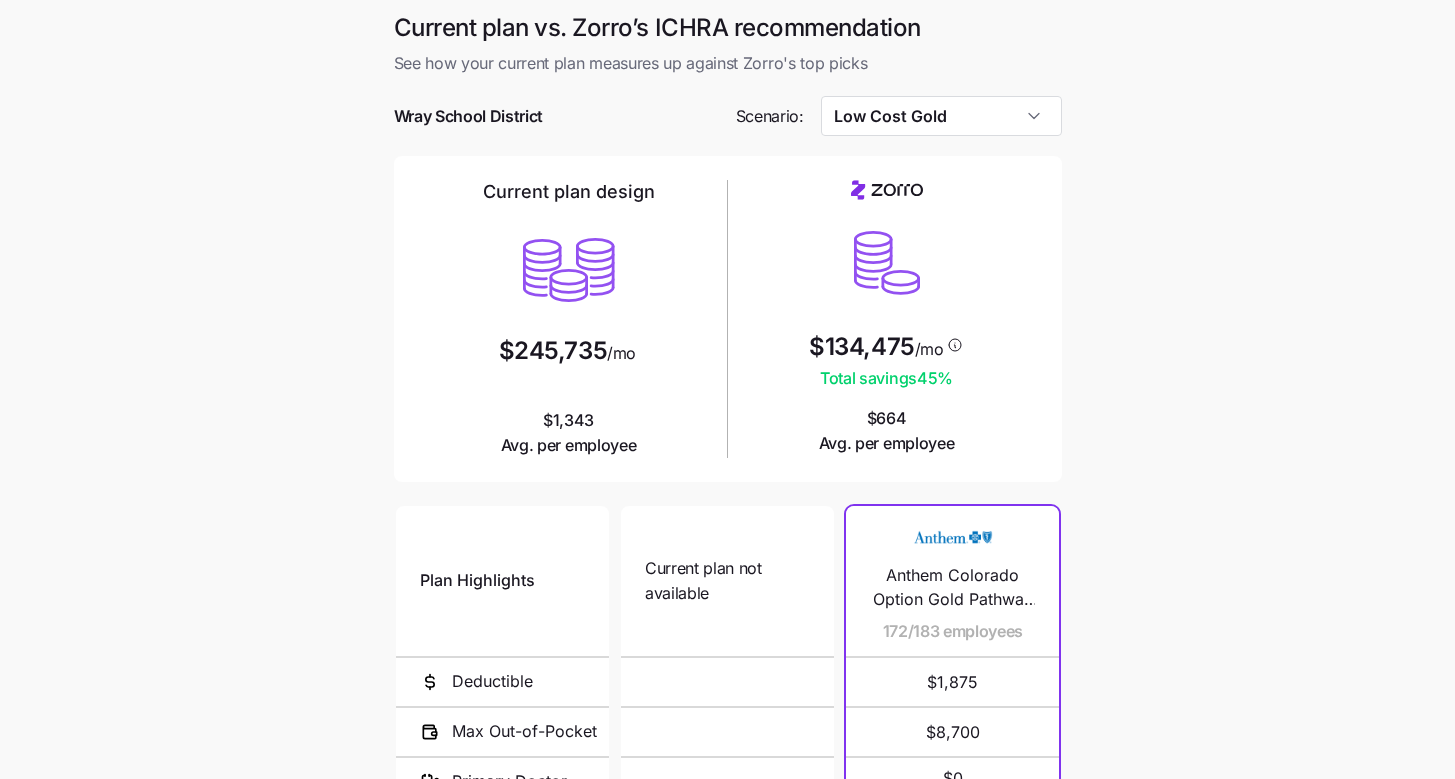 click on "Current plan vs. Zorro’s ICHRA recommendation See how your current plan measures up against Zorro's top picks Wray School District Scenario: Low Cost Gold Current plan design $245,735 /mo $1,343 Avg. per employee $134,475 /mo Total savings 45 % $664 Avg. per employee Plan Highlights Deductible Max Out-of-Pocket Primary Doctor Generic Drugs Specialist Visit Current plan not available N/A N/A [BRAND] [STATE] Option Gold Pathway Std 172/183 employees $1,875 $8,700 $0 $10 $50 UHC Gold Standard (No Referrals) 5/183 employees $1,500 $7,800 $30 $0 $60 Clear Gold 2/183 employees $900 $8,400 $25 $3 $60 Cigna Connect Colorado Option Gold 2/183 employees $1,875 $8,700 $0 $10 $50 KP Colorado Option Gold 2/183 employees $1,875 $8,700 $0 $10 $50 Next" at bounding box center [727, 546] 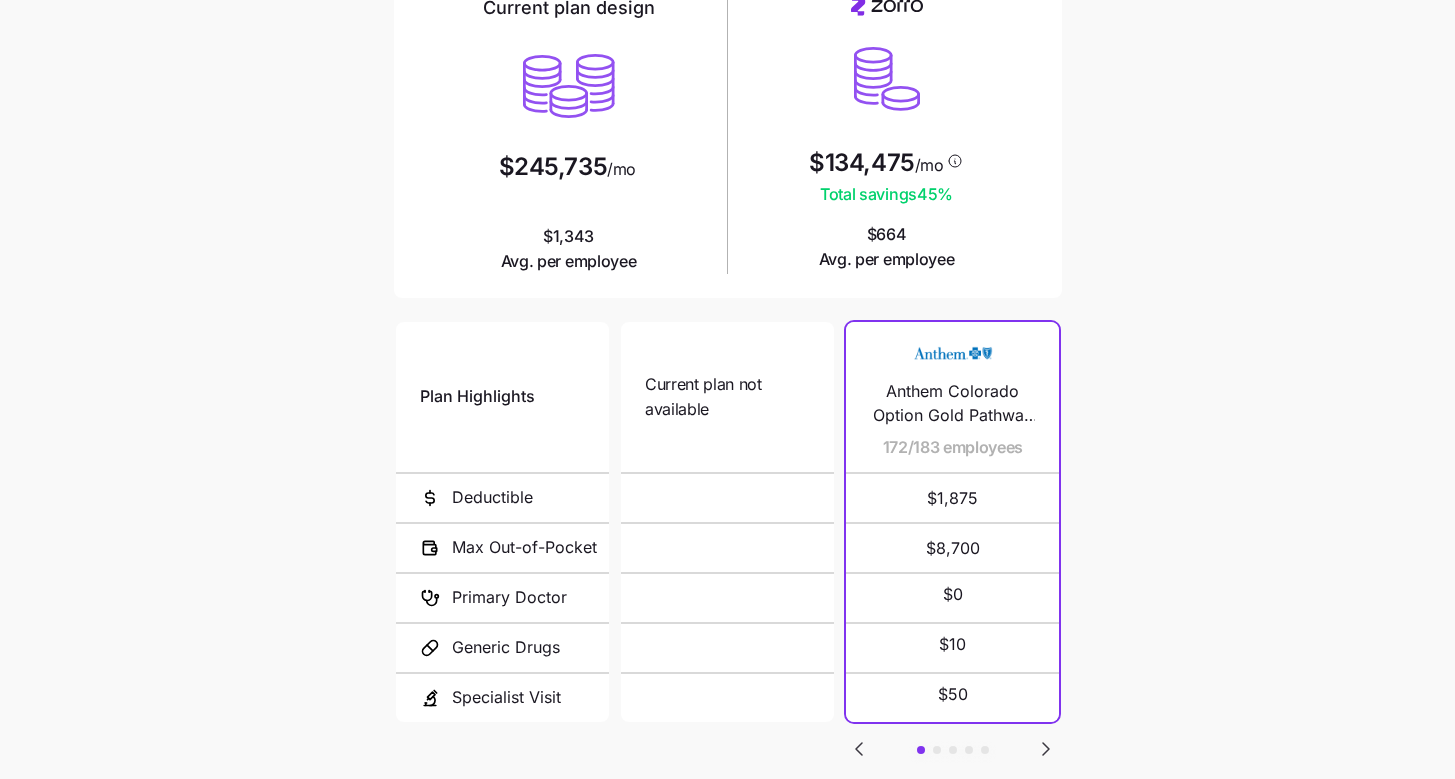 scroll, scrollTop: 312, scrollLeft: 0, axis: vertical 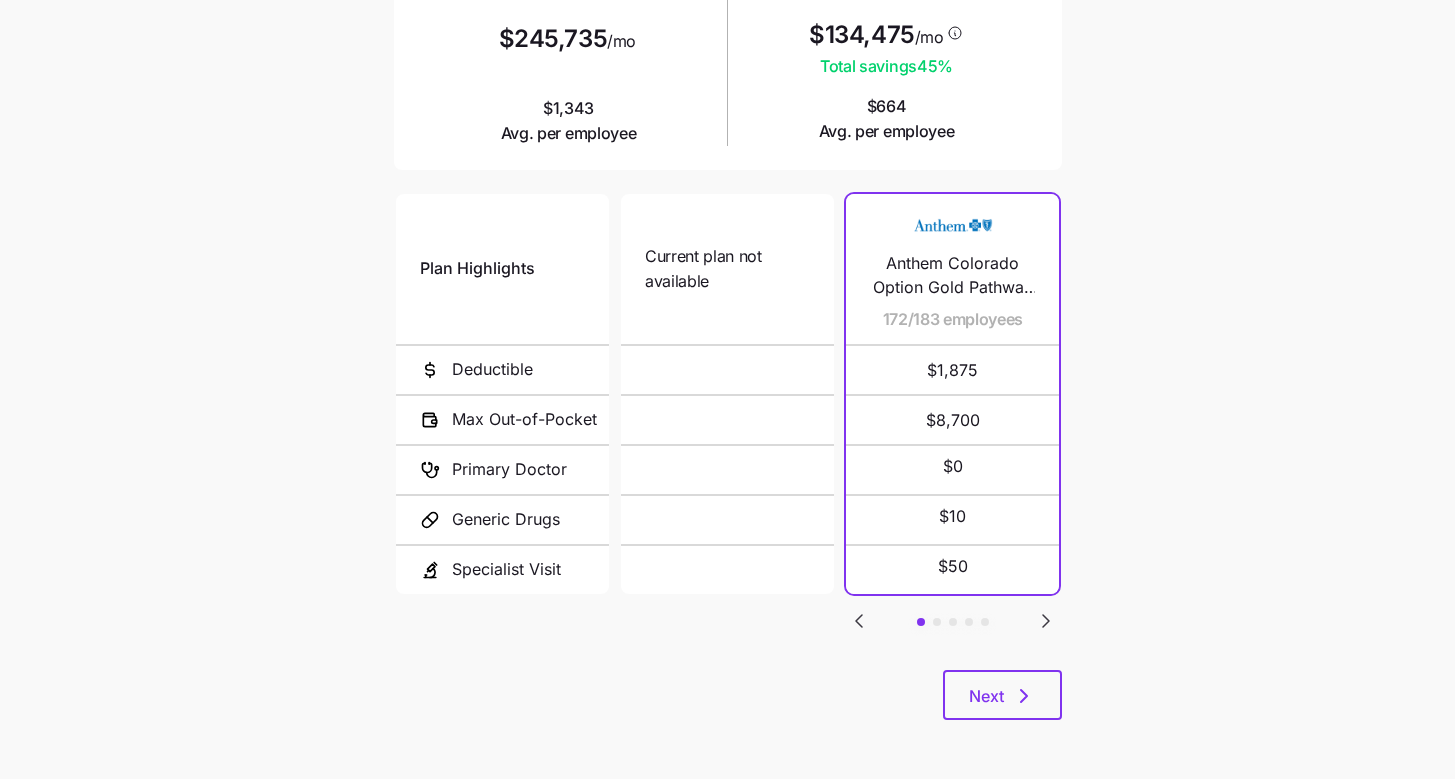 click 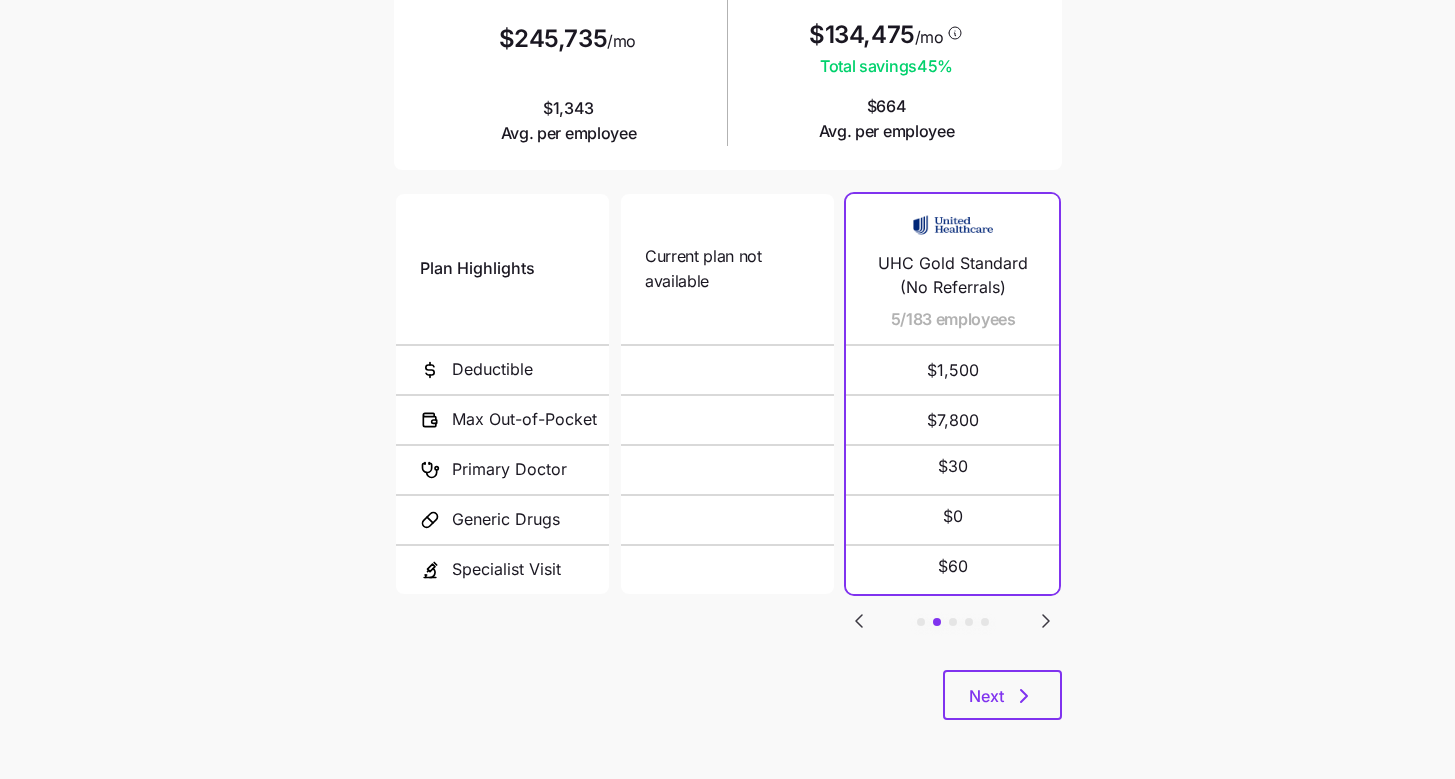 click 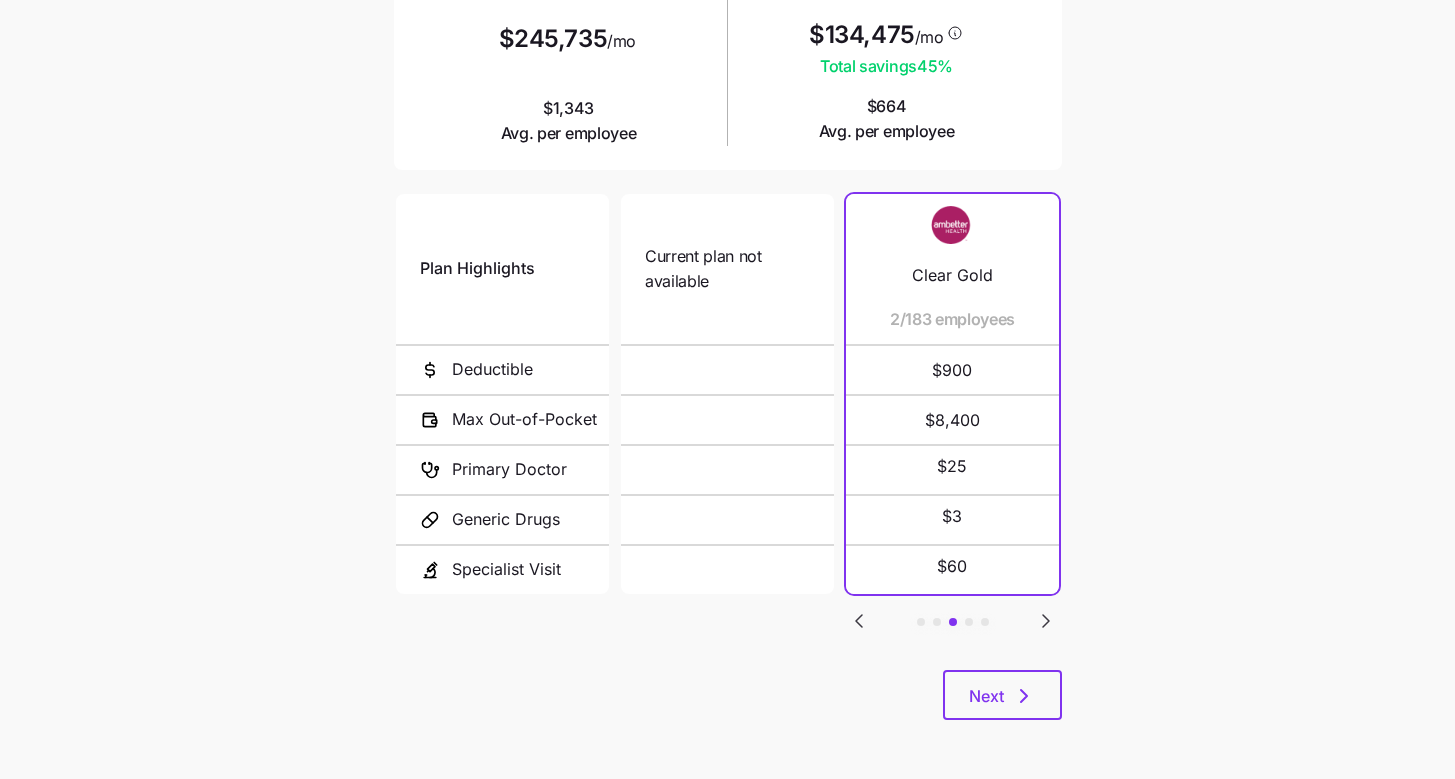 click 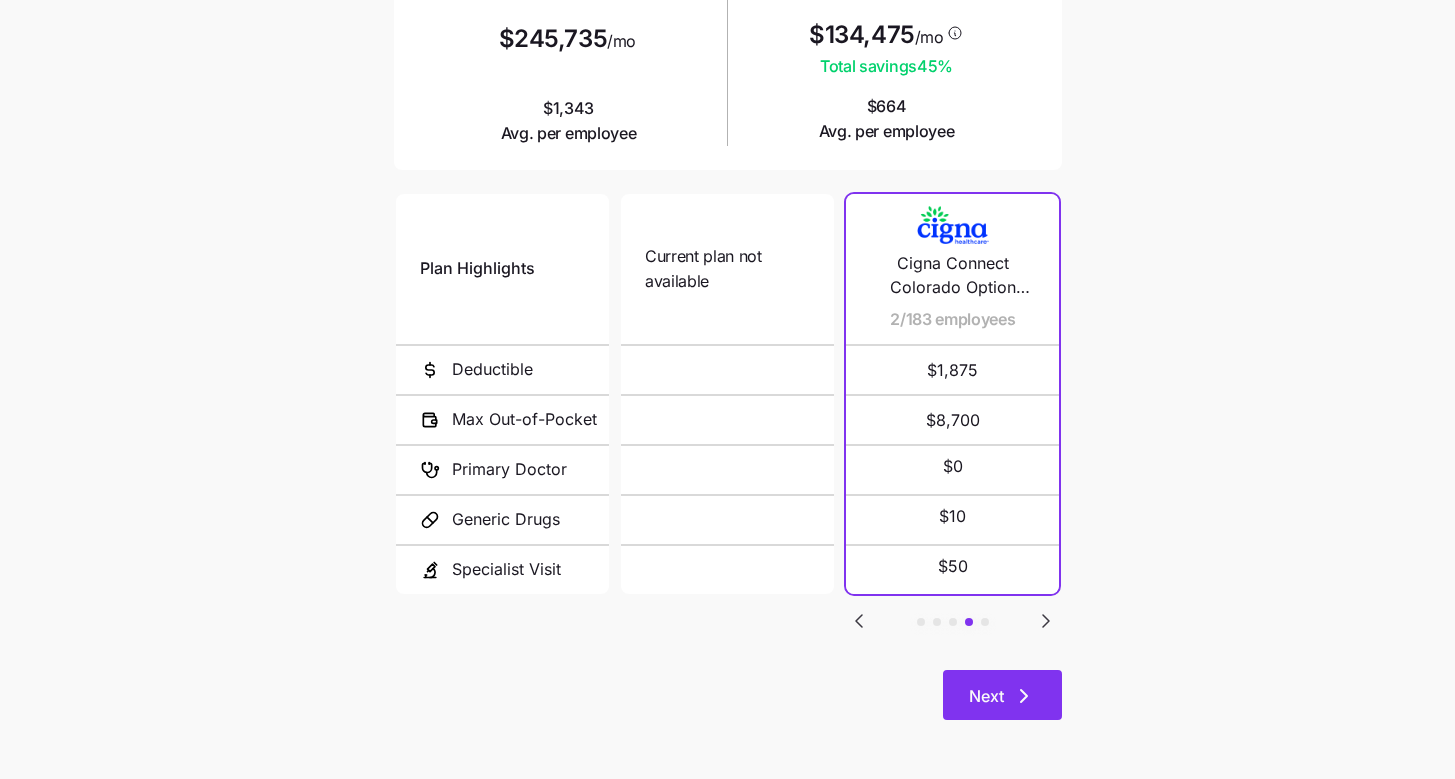 click on "Next" at bounding box center (1002, 695) 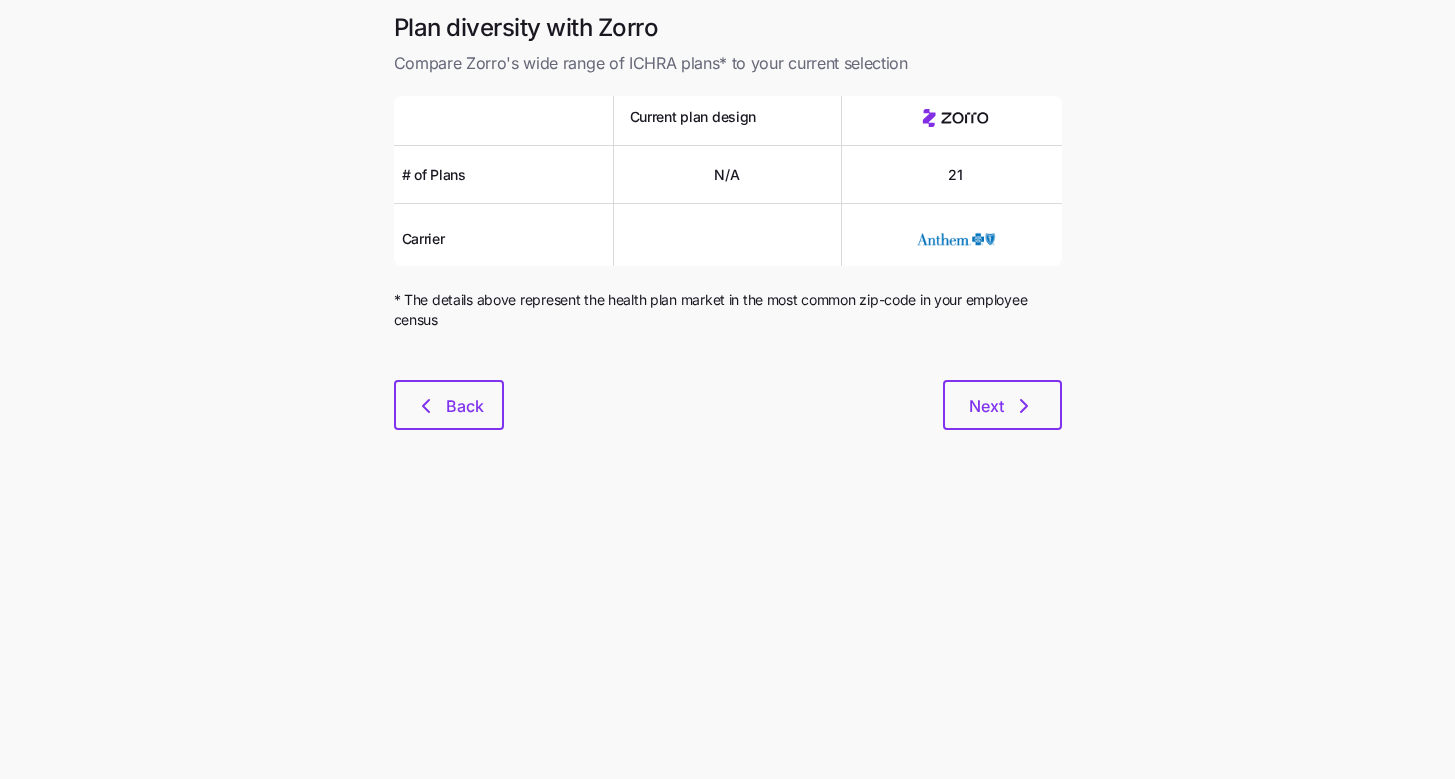 scroll, scrollTop: 0, scrollLeft: 0, axis: both 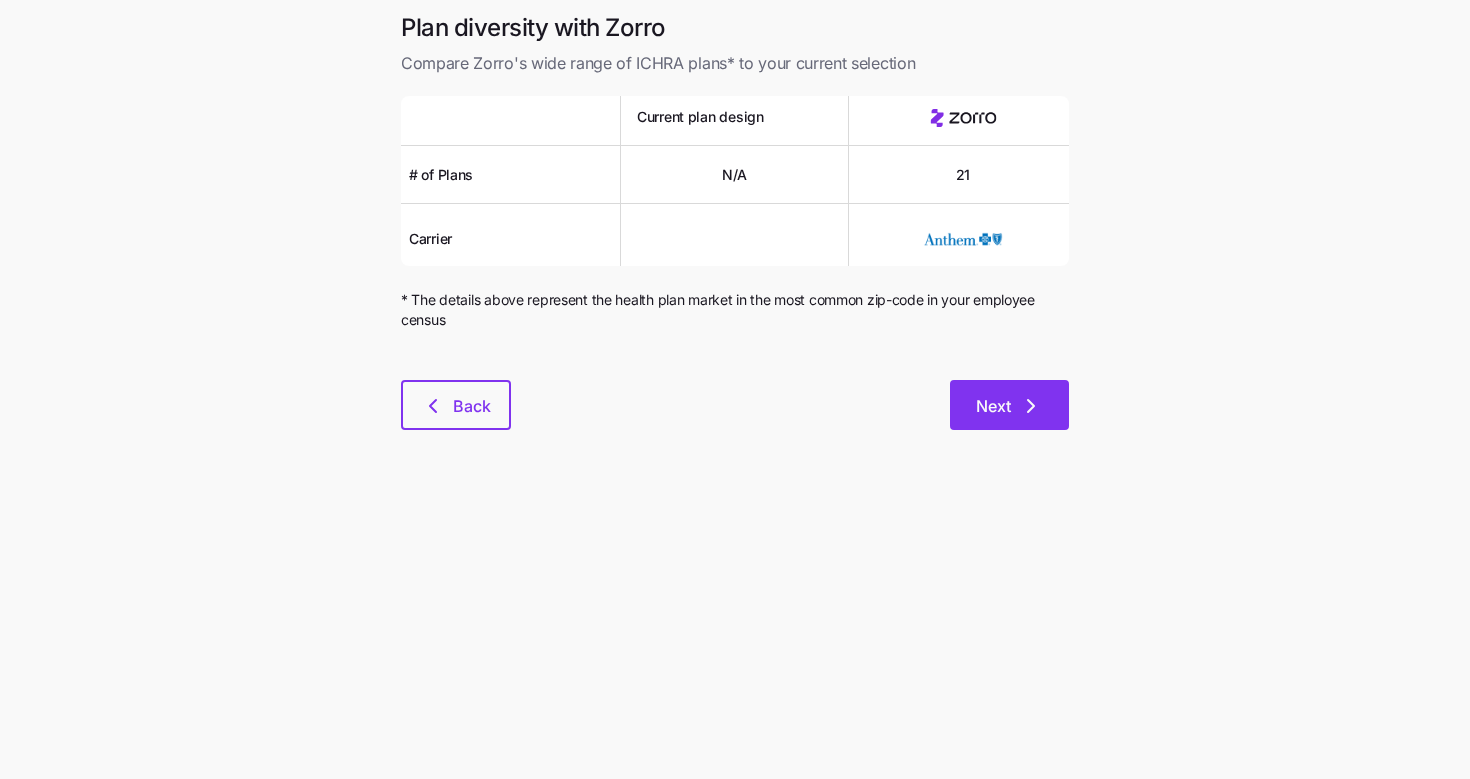 click 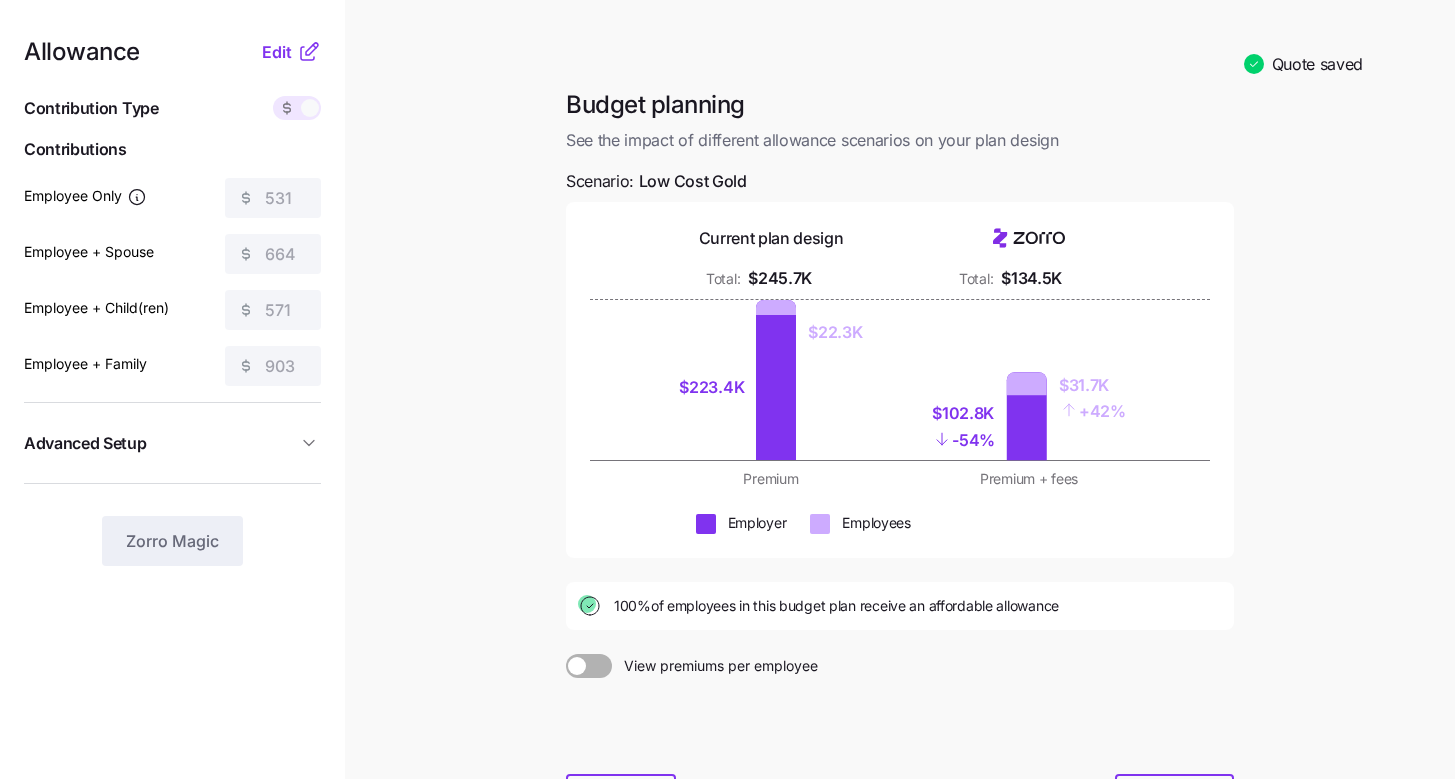 click 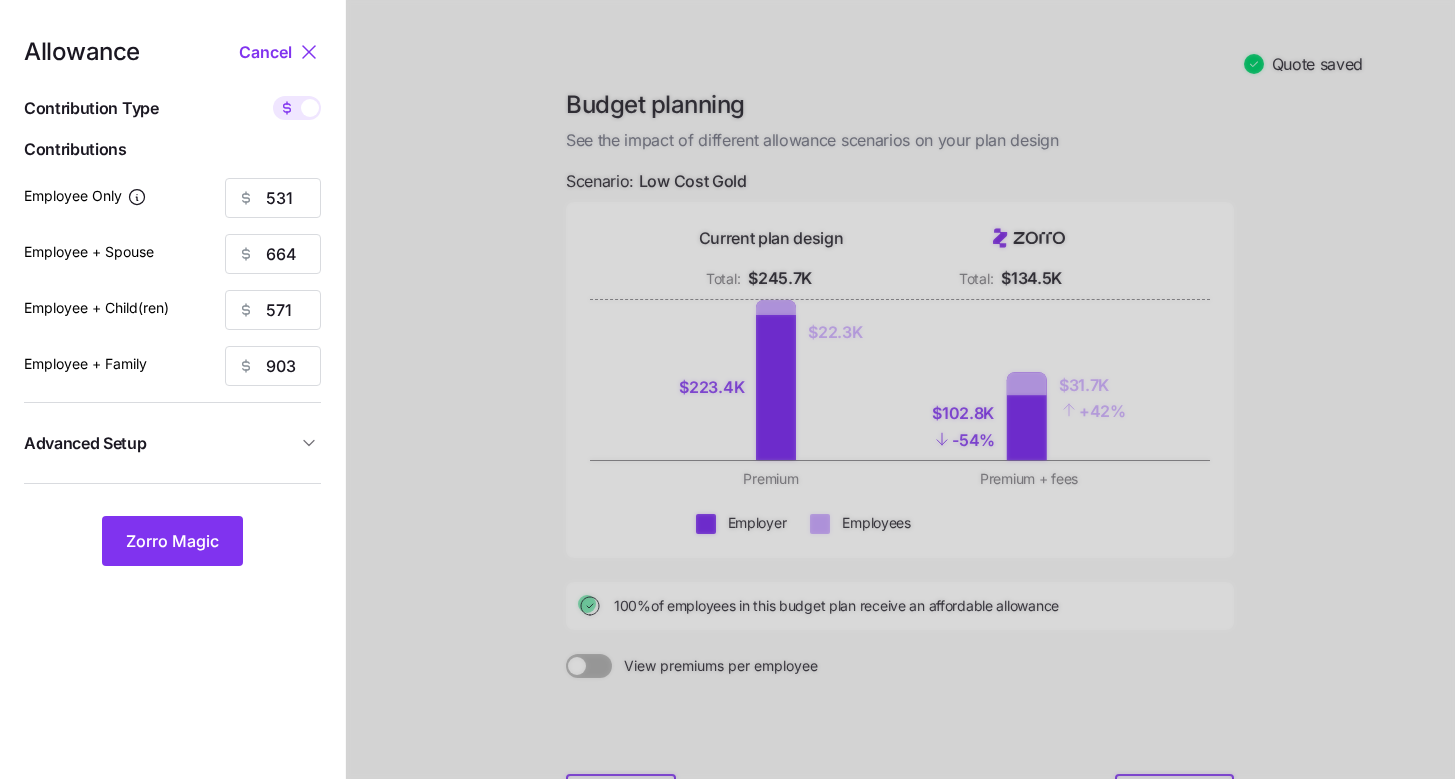 click 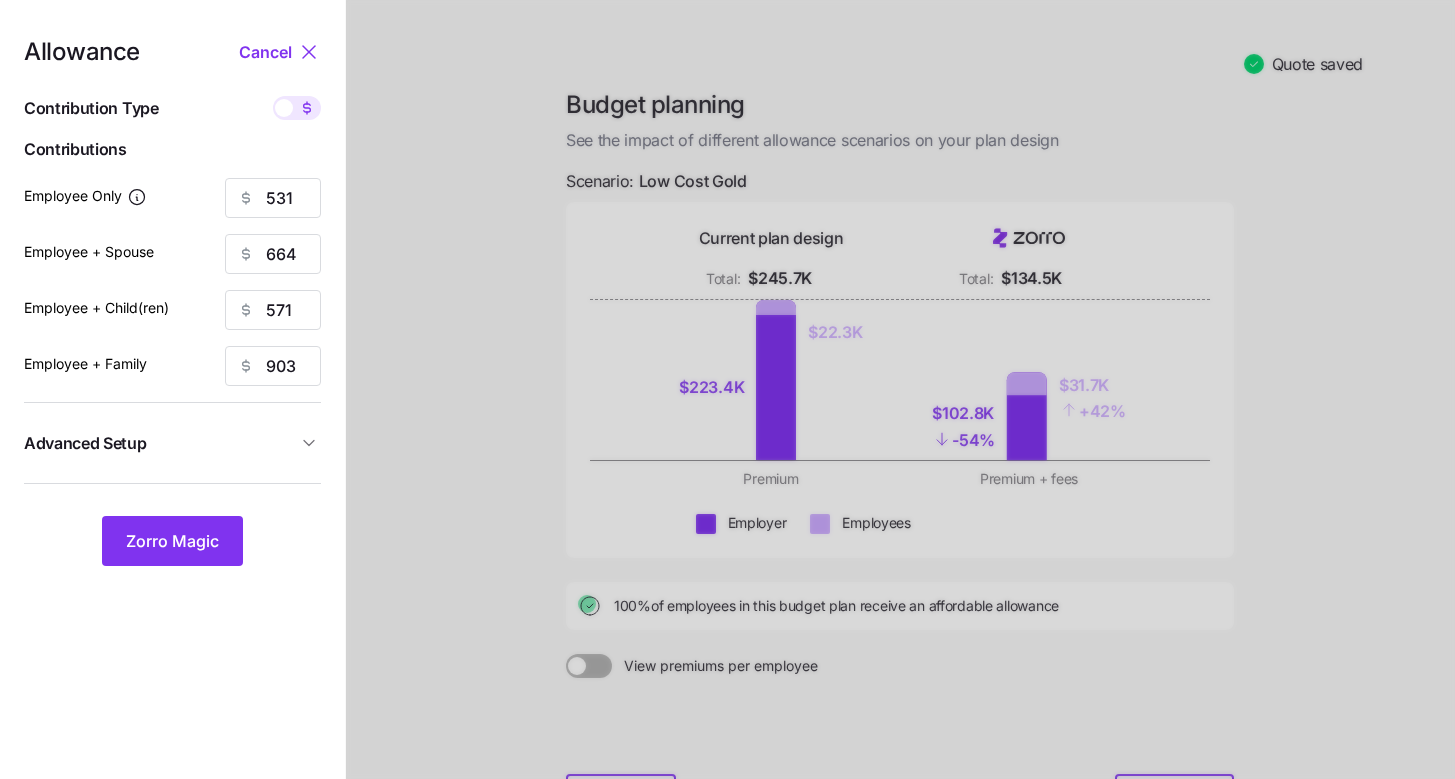 type on "80" 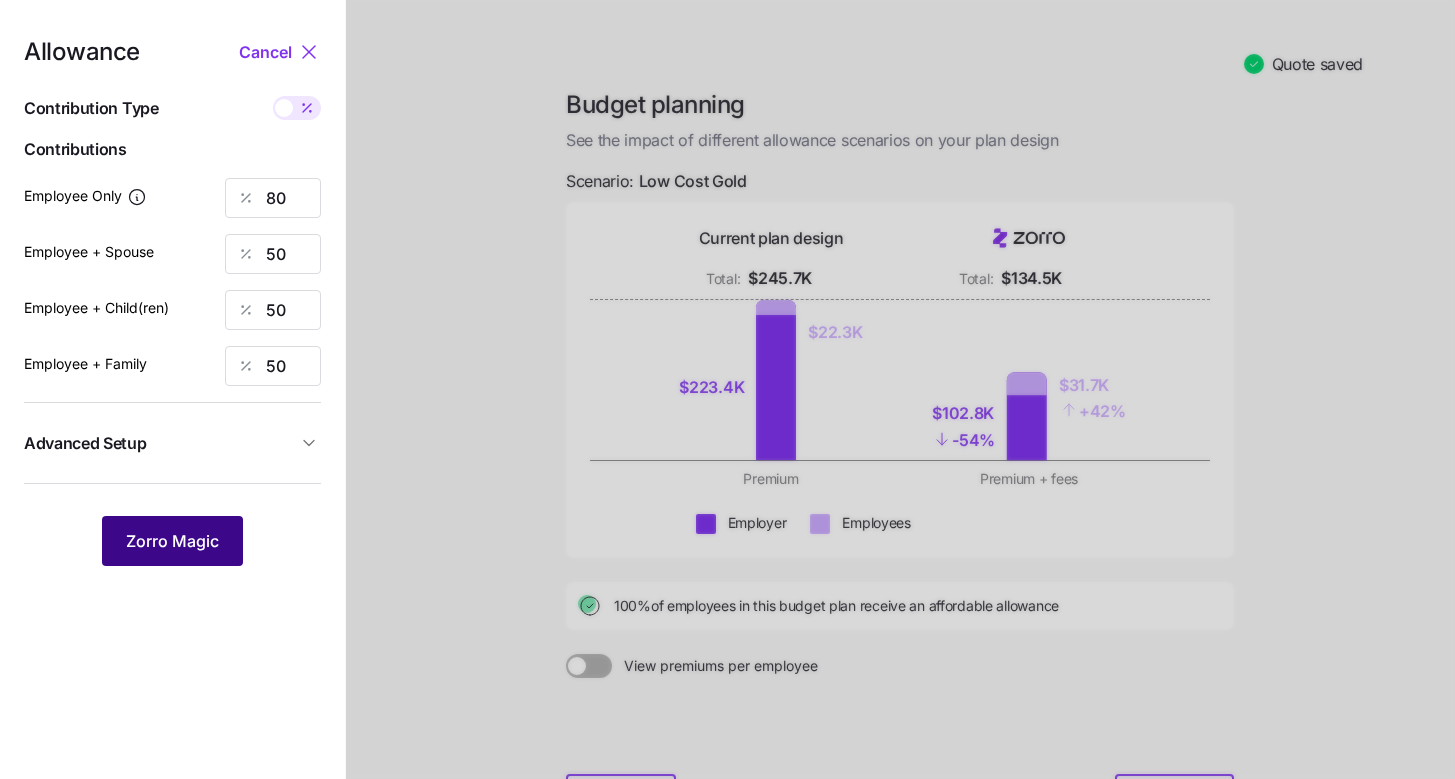 click on "Zorro Magic" at bounding box center [172, 541] 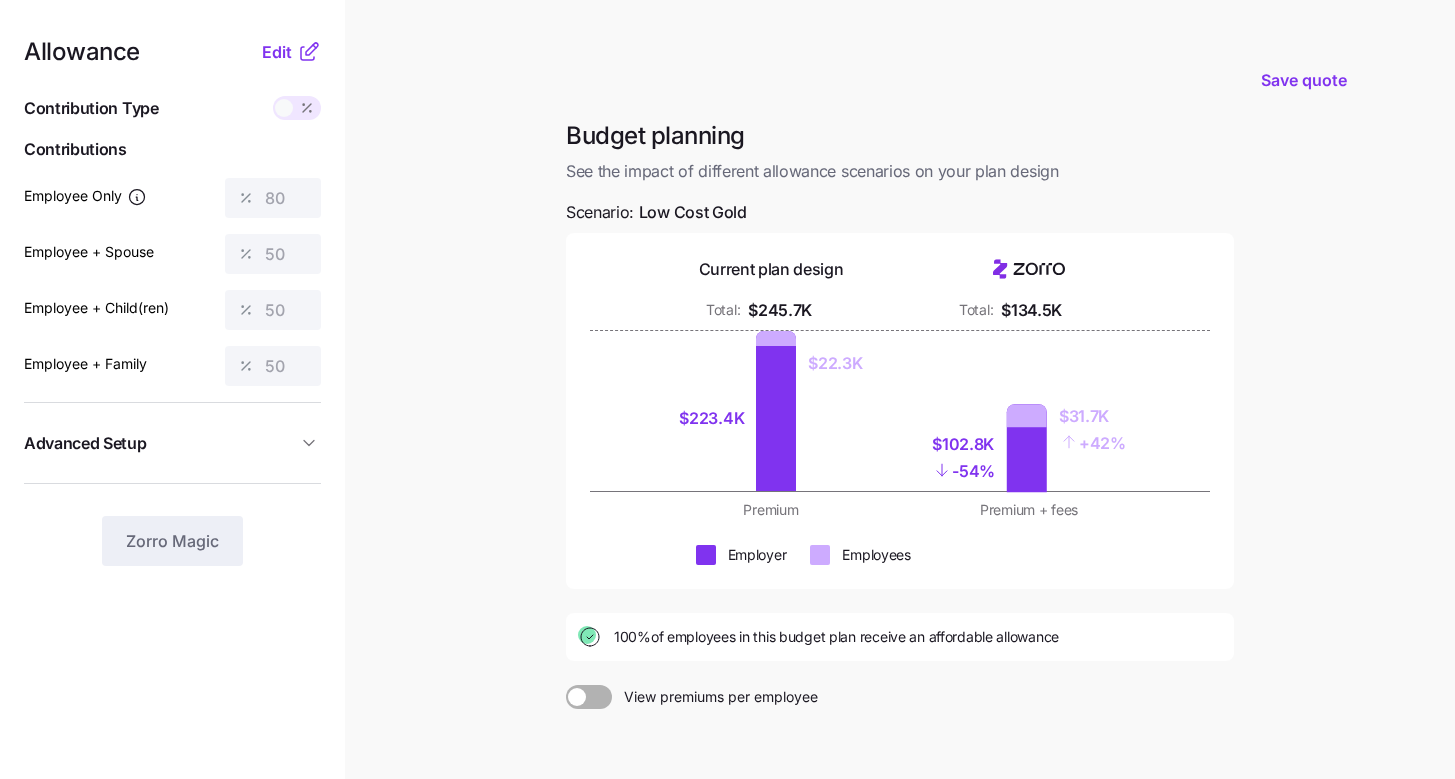 click 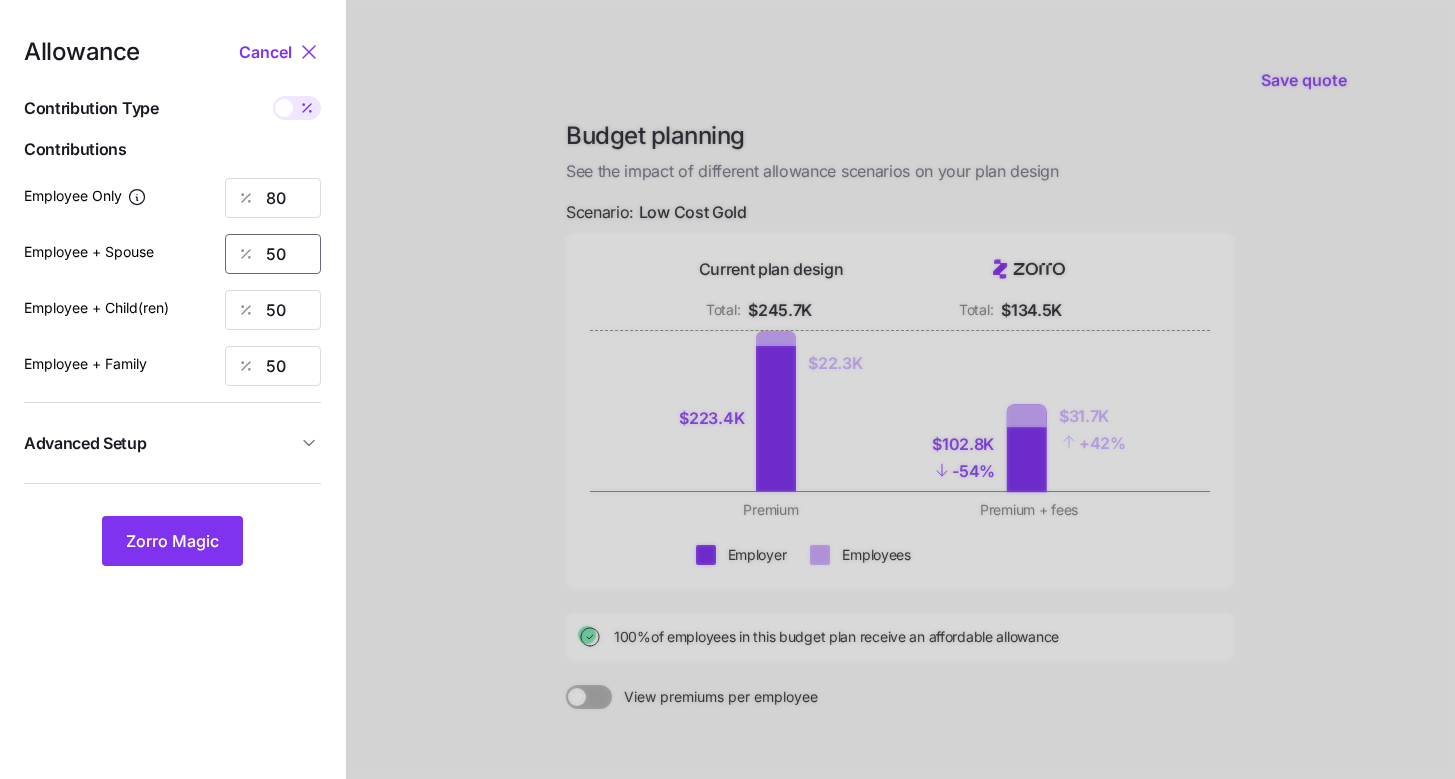 drag, startPoint x: 309, startPoint y: 254, endPoint x: 195, endPoint y: 254, distance: 114 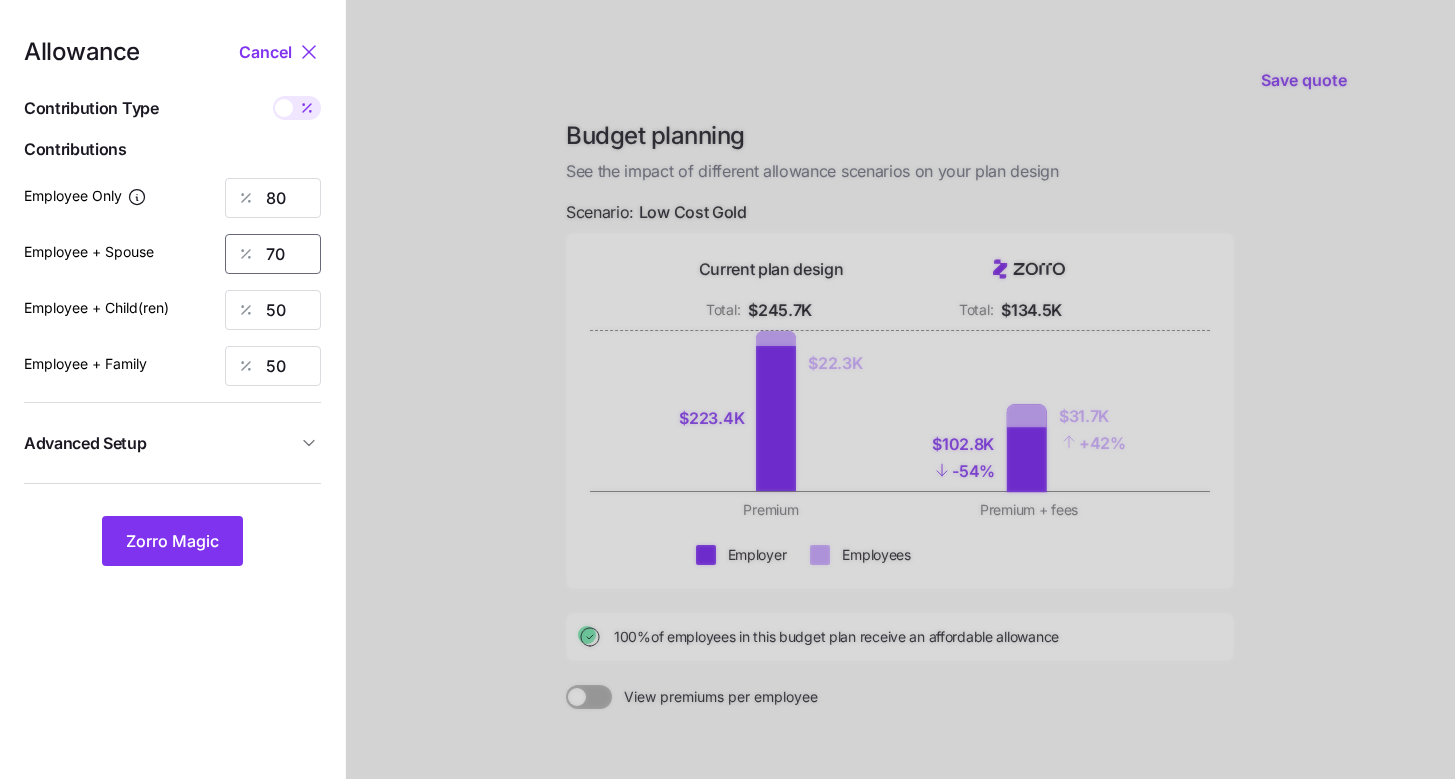 type on "70" 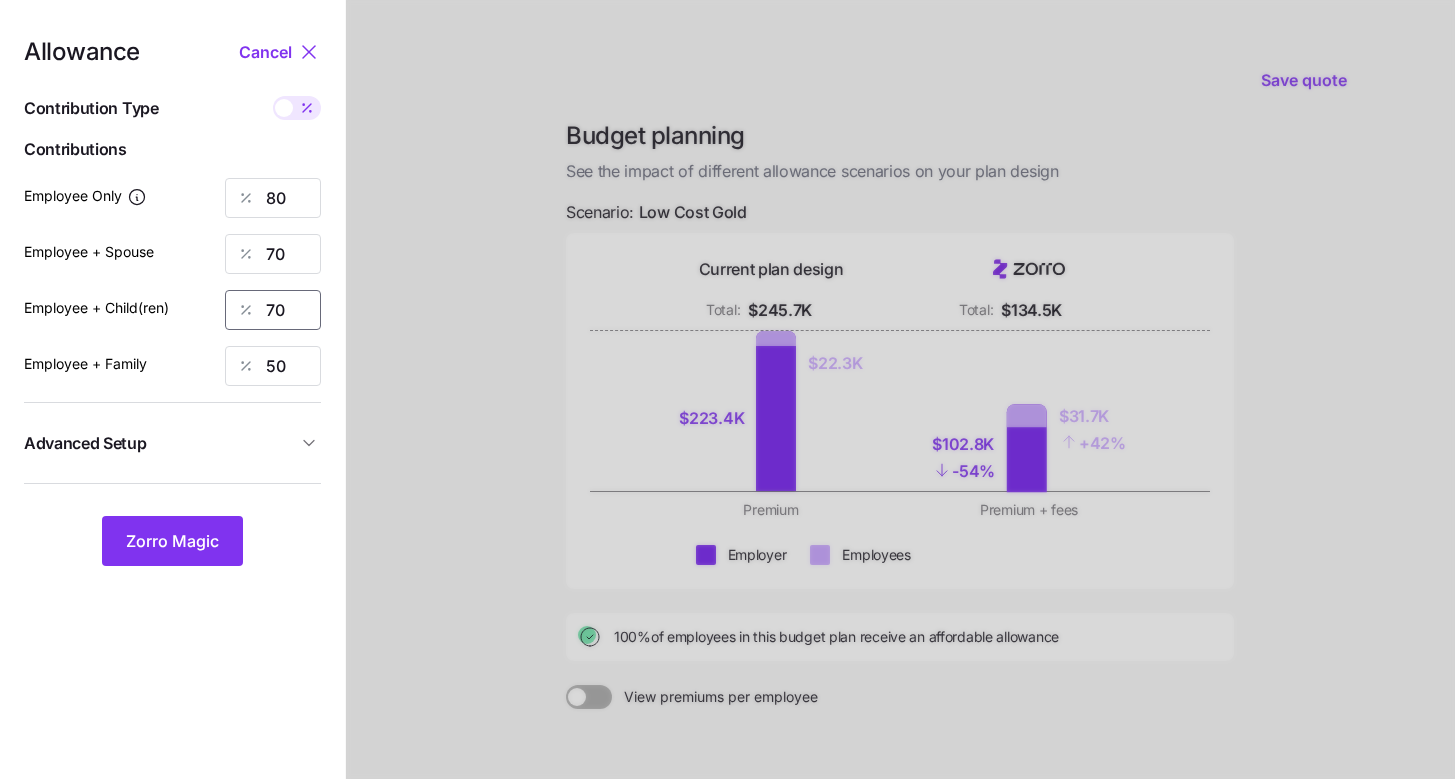type on "70" 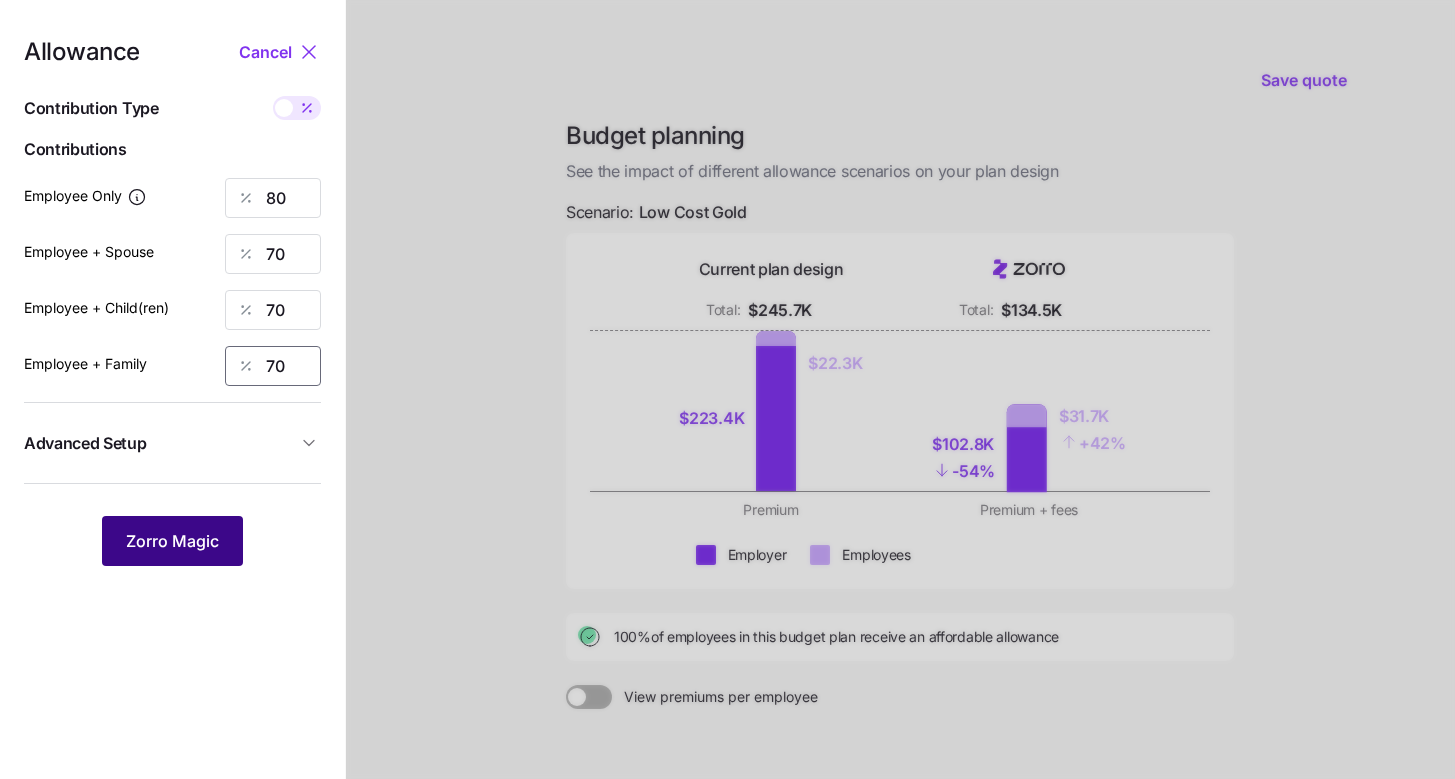 type on "70" 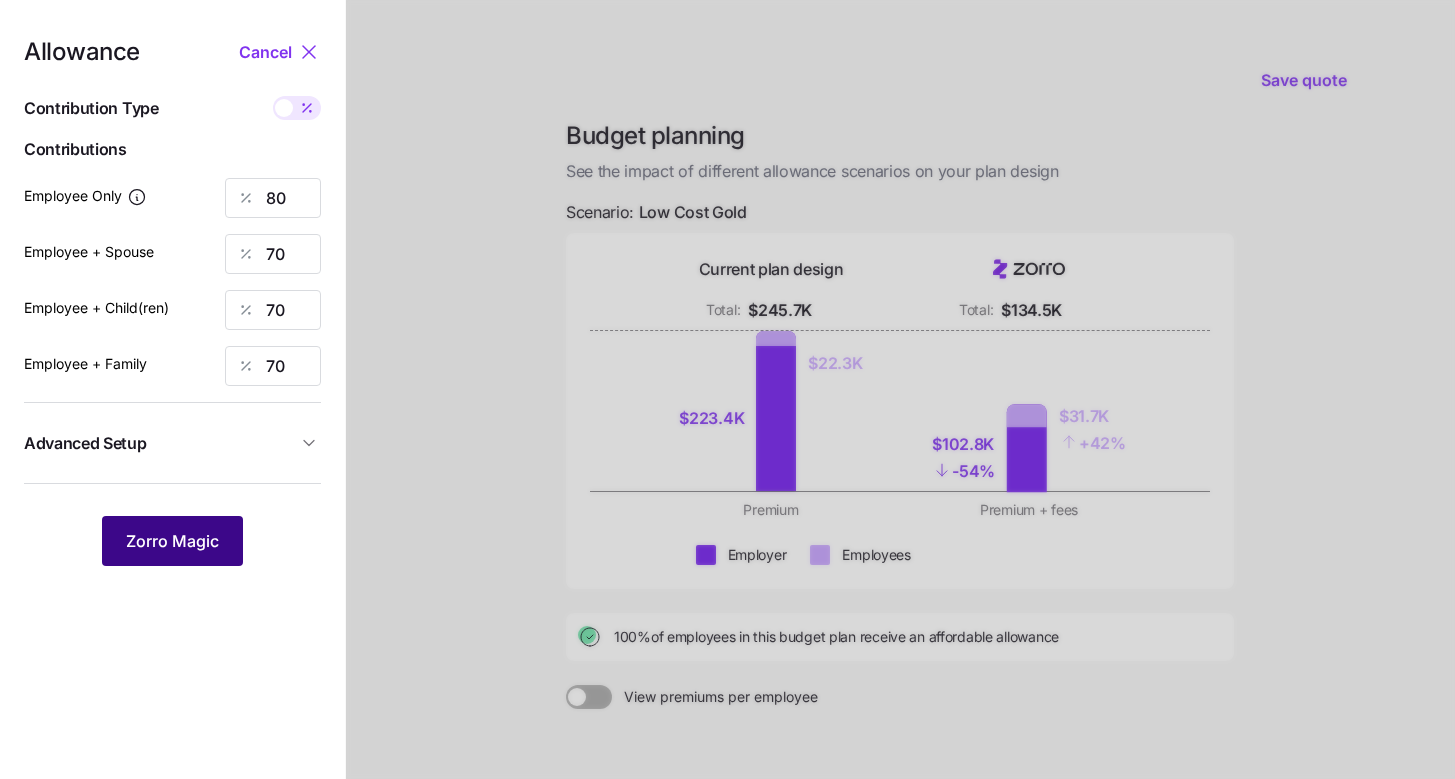 click on "Zorro Magic" at bounding box center [172, 541] 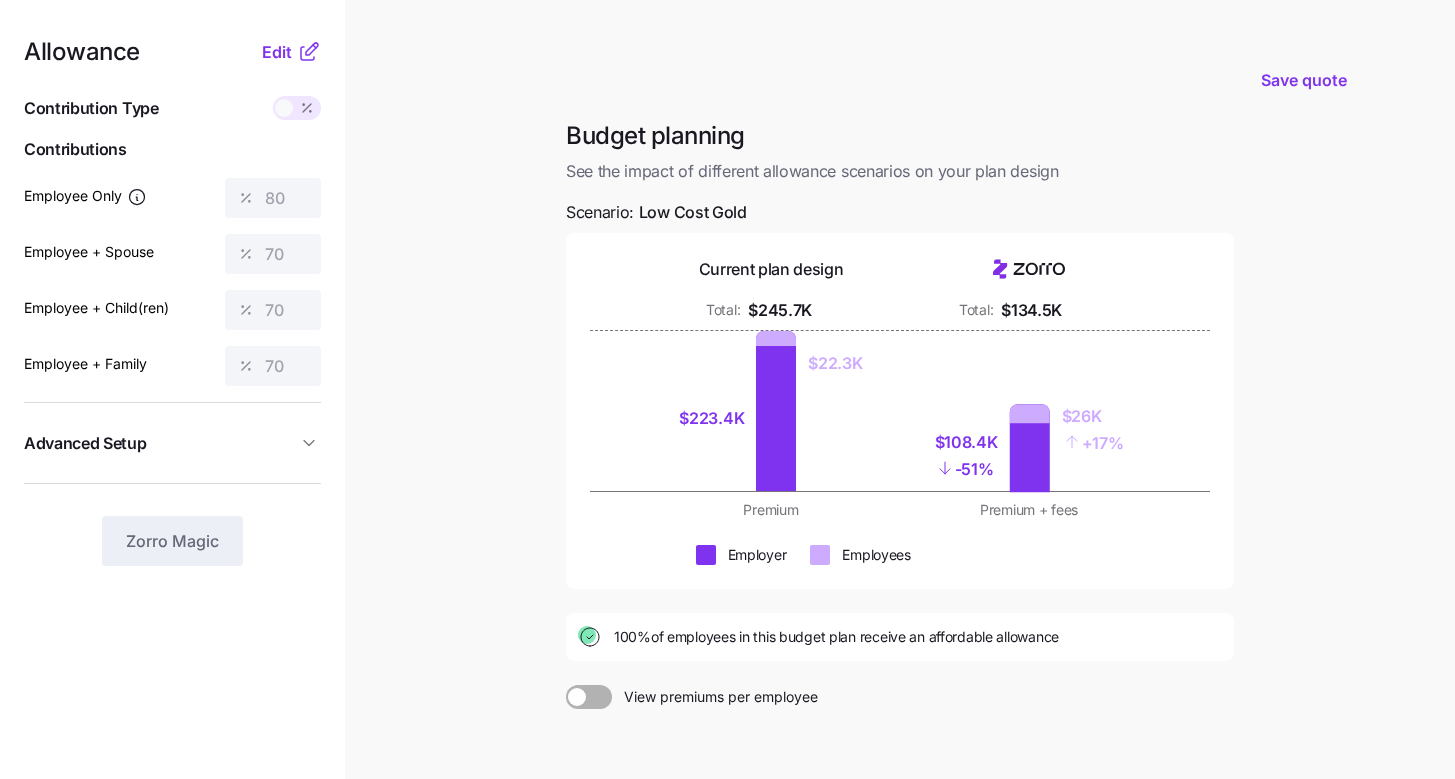 drag, startPoint x: 614, startPoint y: 637, endPoint x: 1089, endPoint y: 638, distance: 475.00104 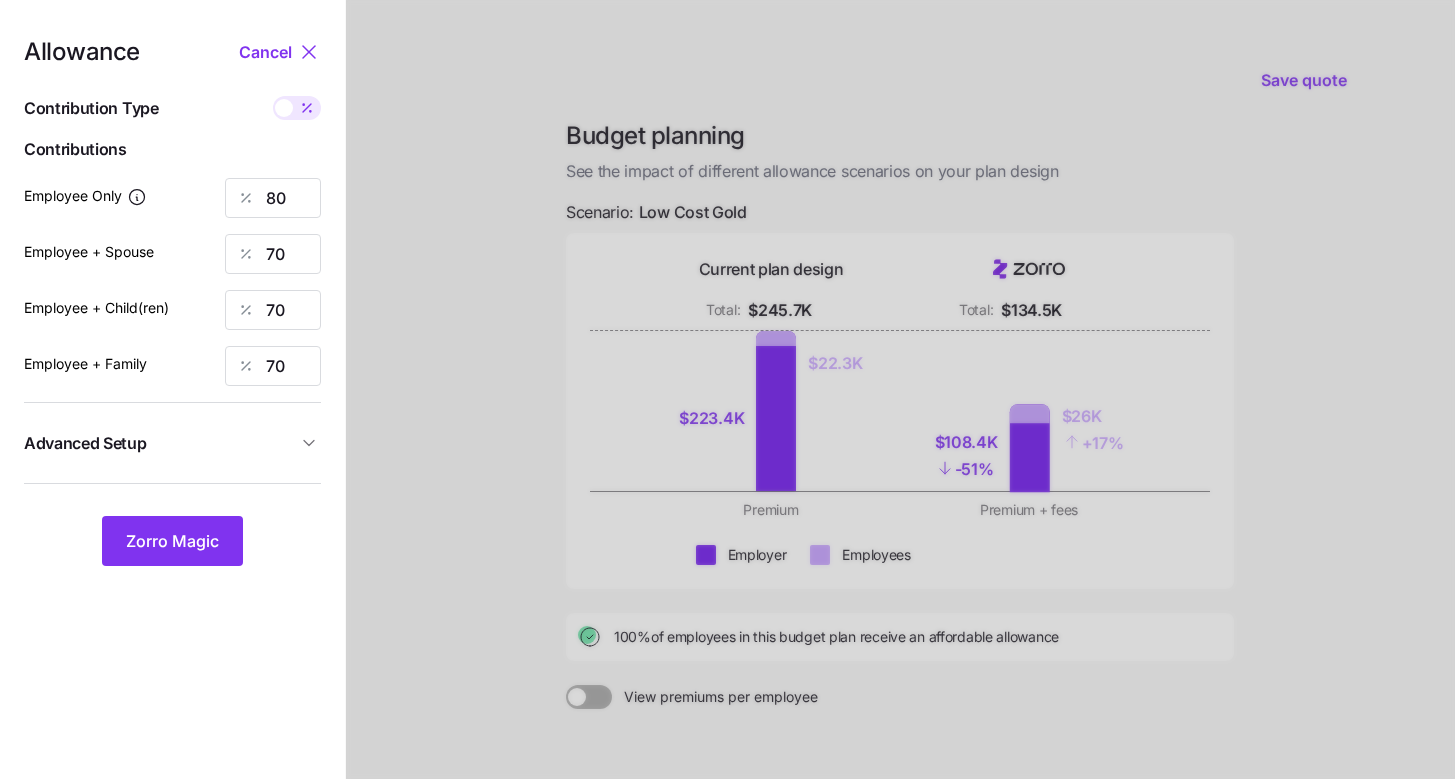 click on "Advanced Setup" at bounding box center [160, 443] 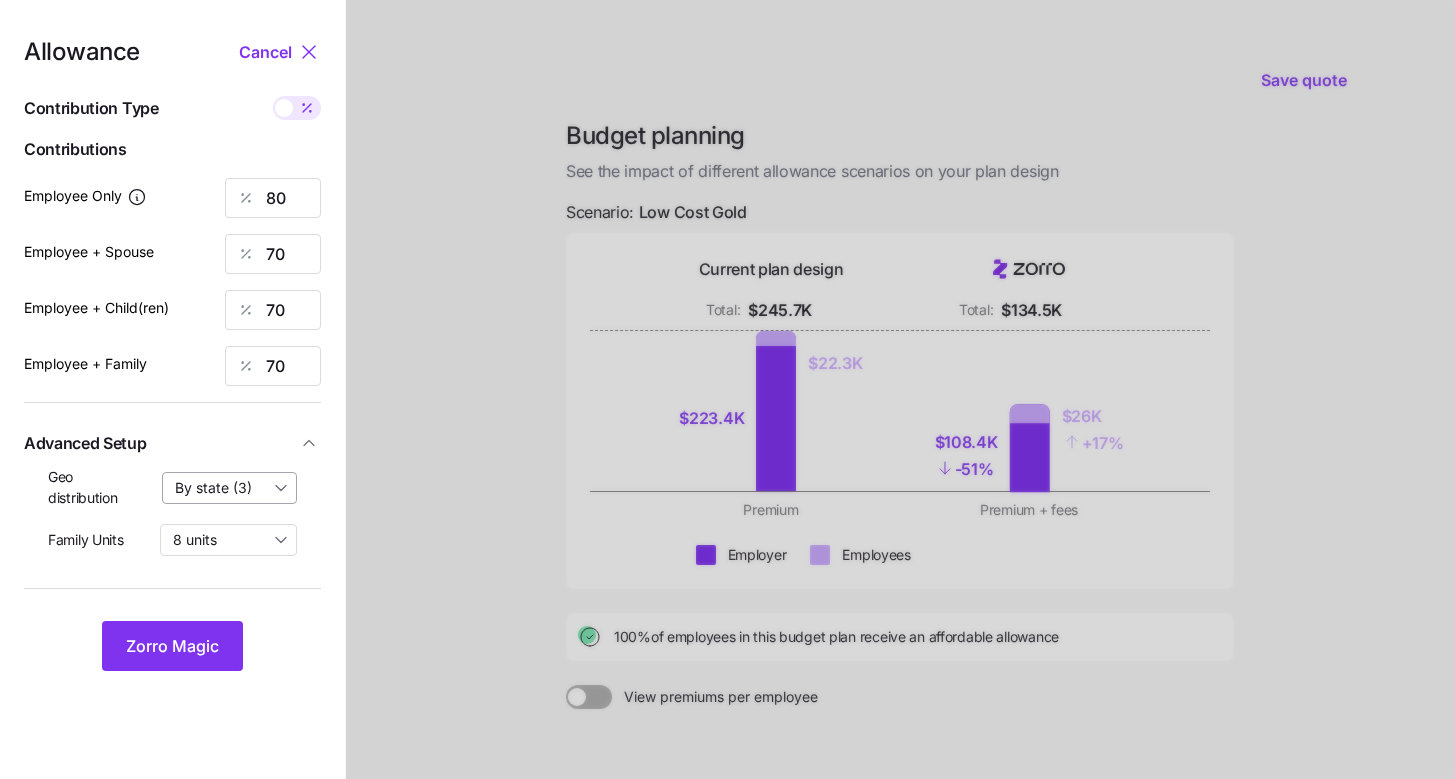 click on "By state (3)" at bounding box center [230, 488] 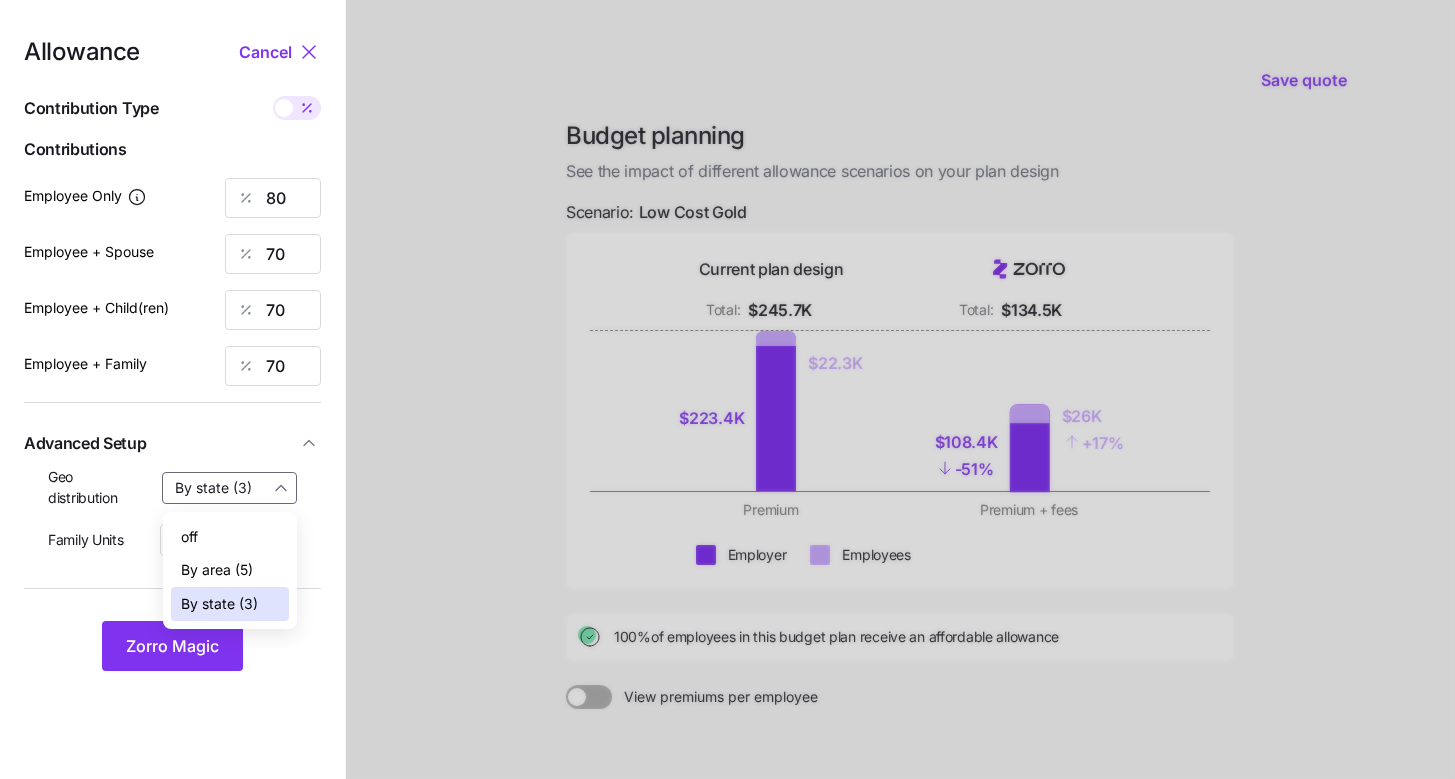 click on "By state (3)" at bounding box center [219, 604] 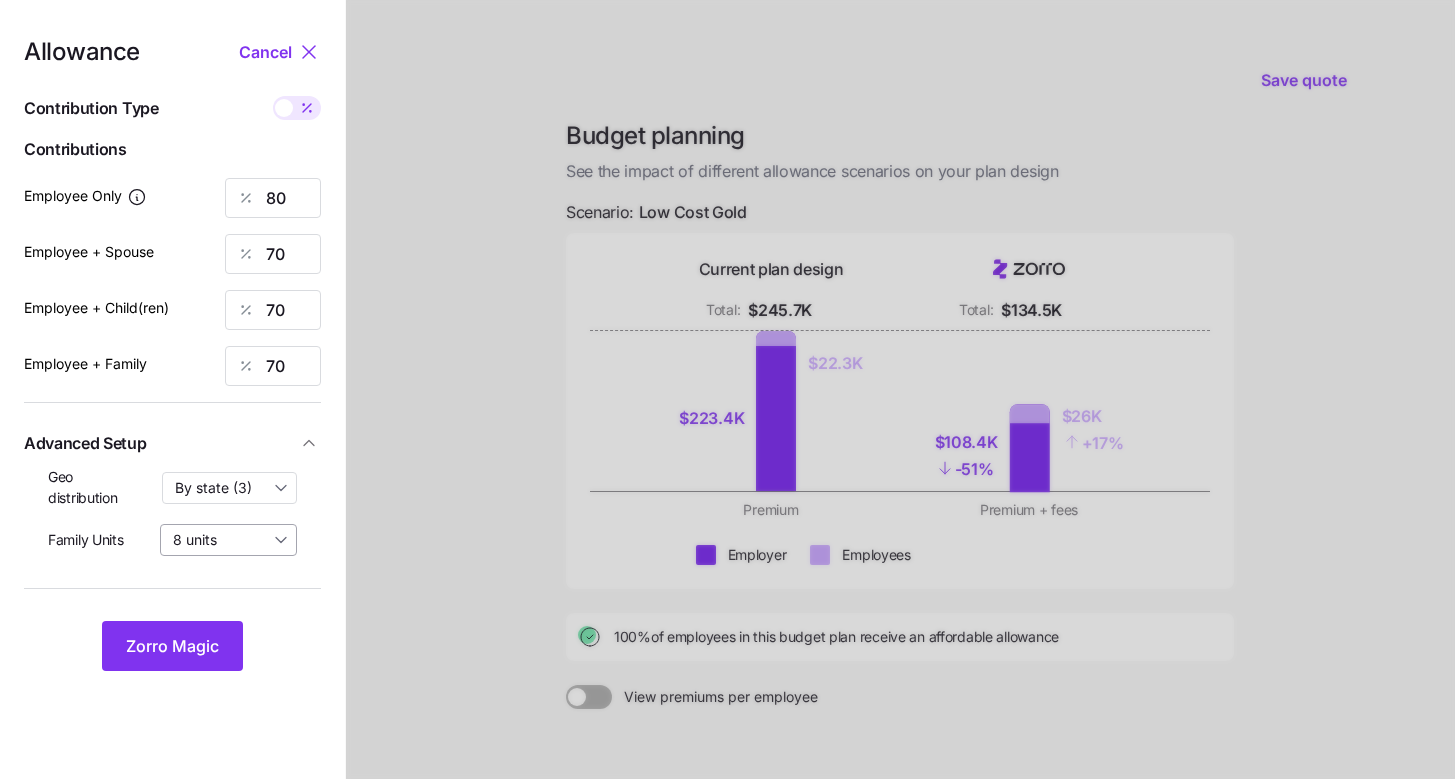 click on "8 units" at bounding box center (228, 540) 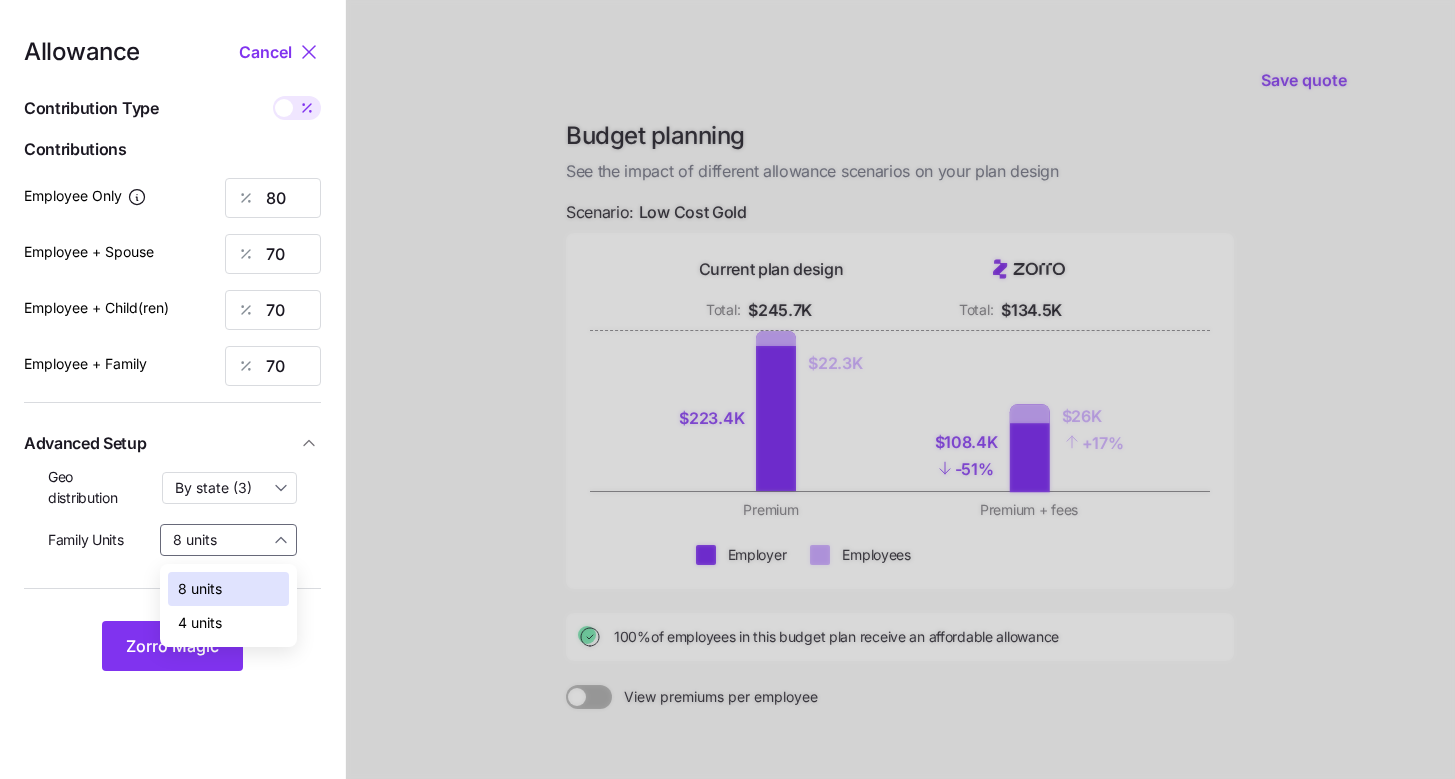 click on "8 units" at bounding box center [228, 589] 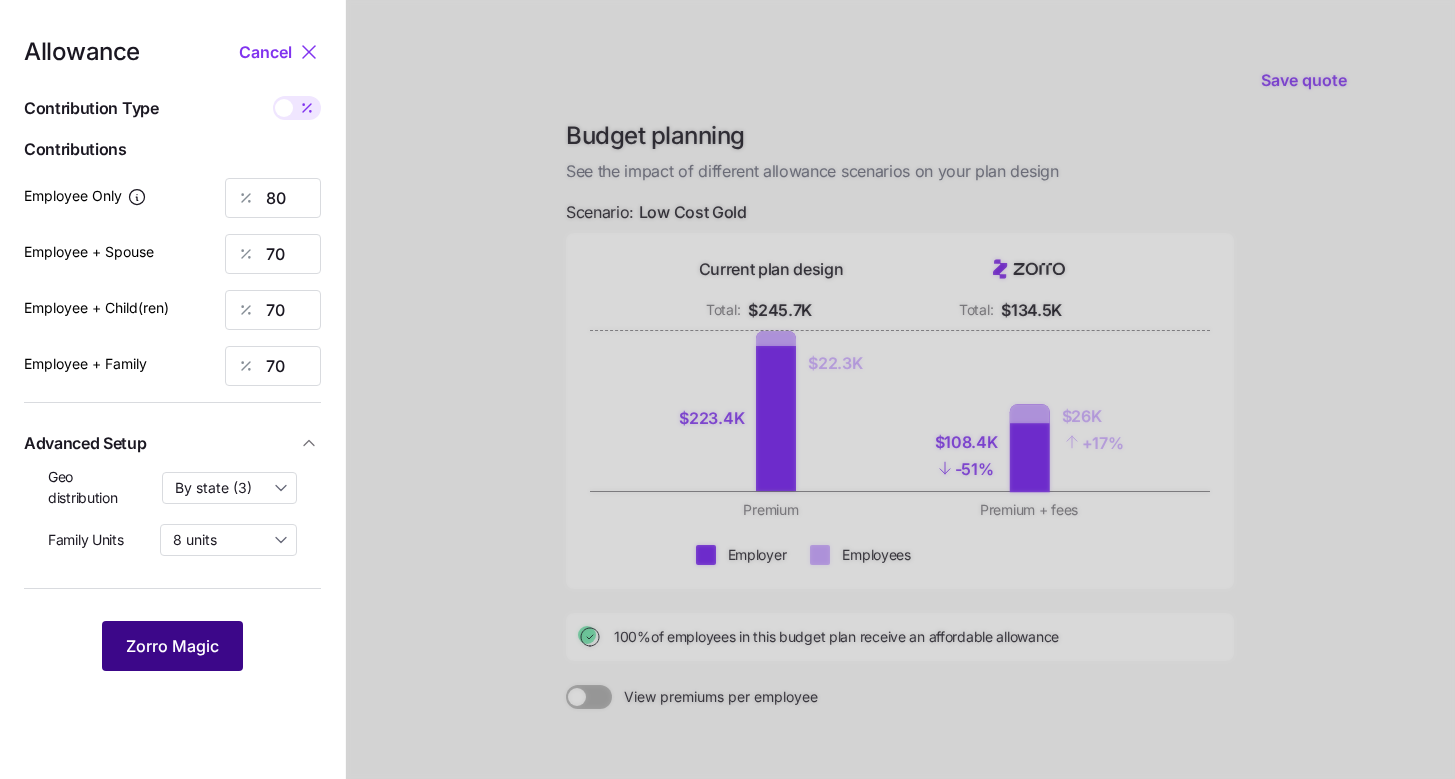 click on "Zorro Magic" at bounding box center [172, 646] 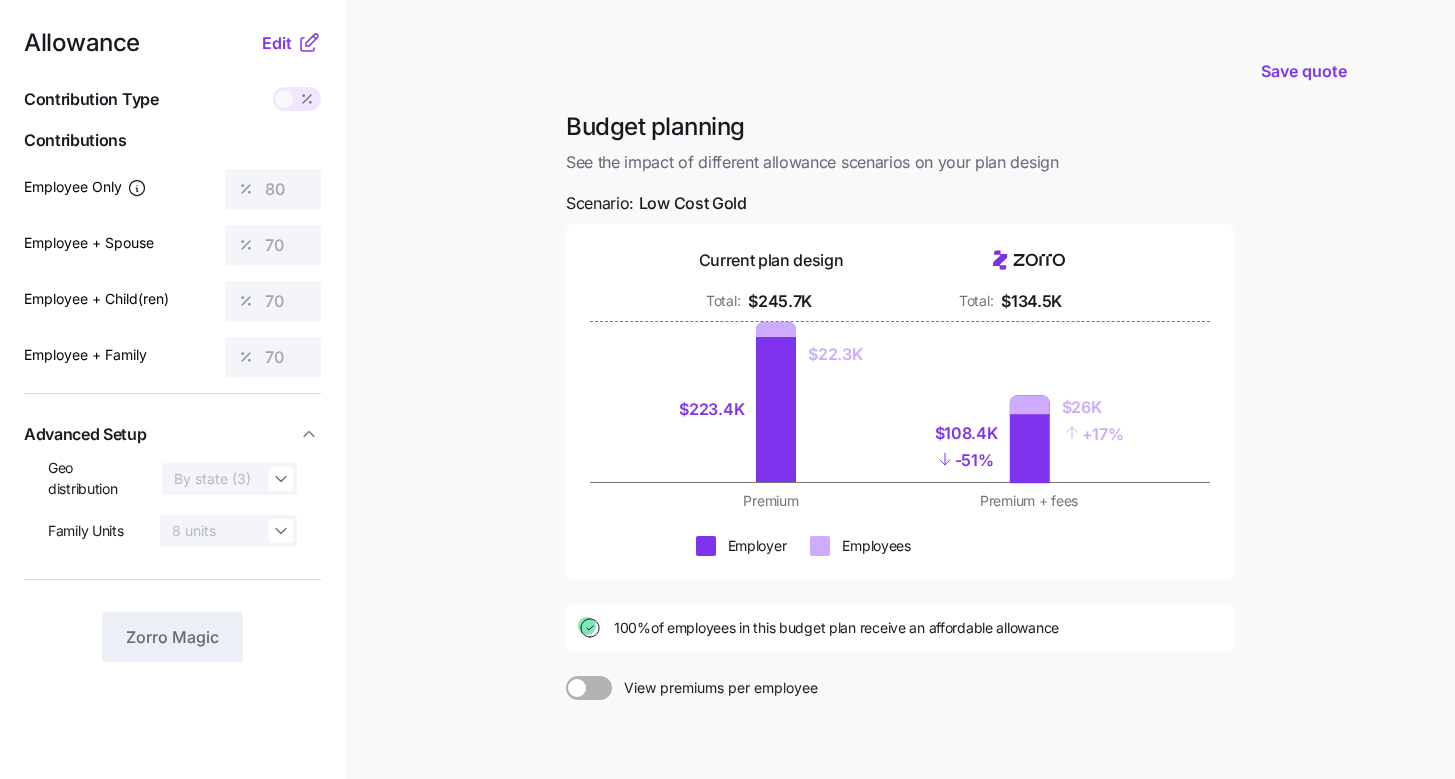 scroll, scrollTop: 204, scrollLeft: 0, axis: vertical 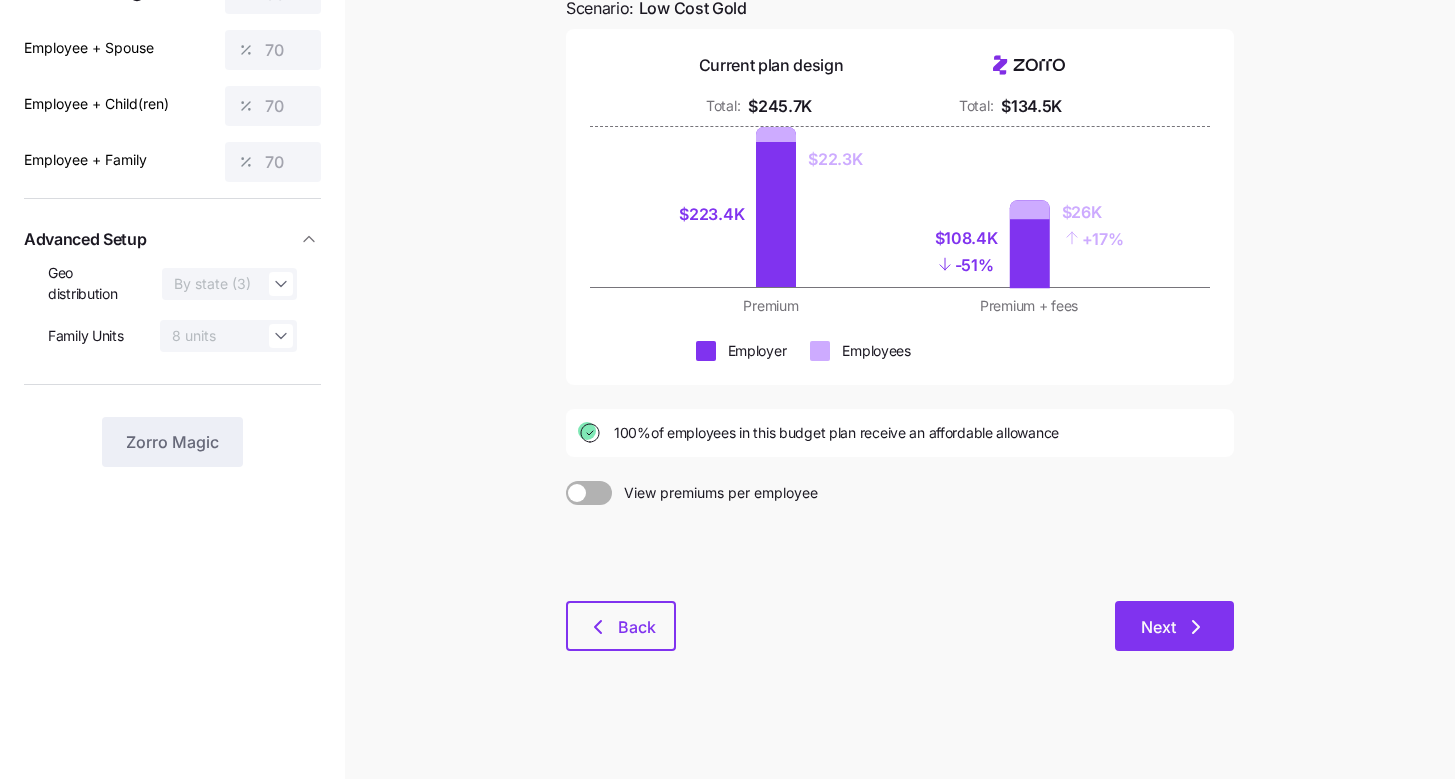 click on "Next" at bounding box center [1174, 626] 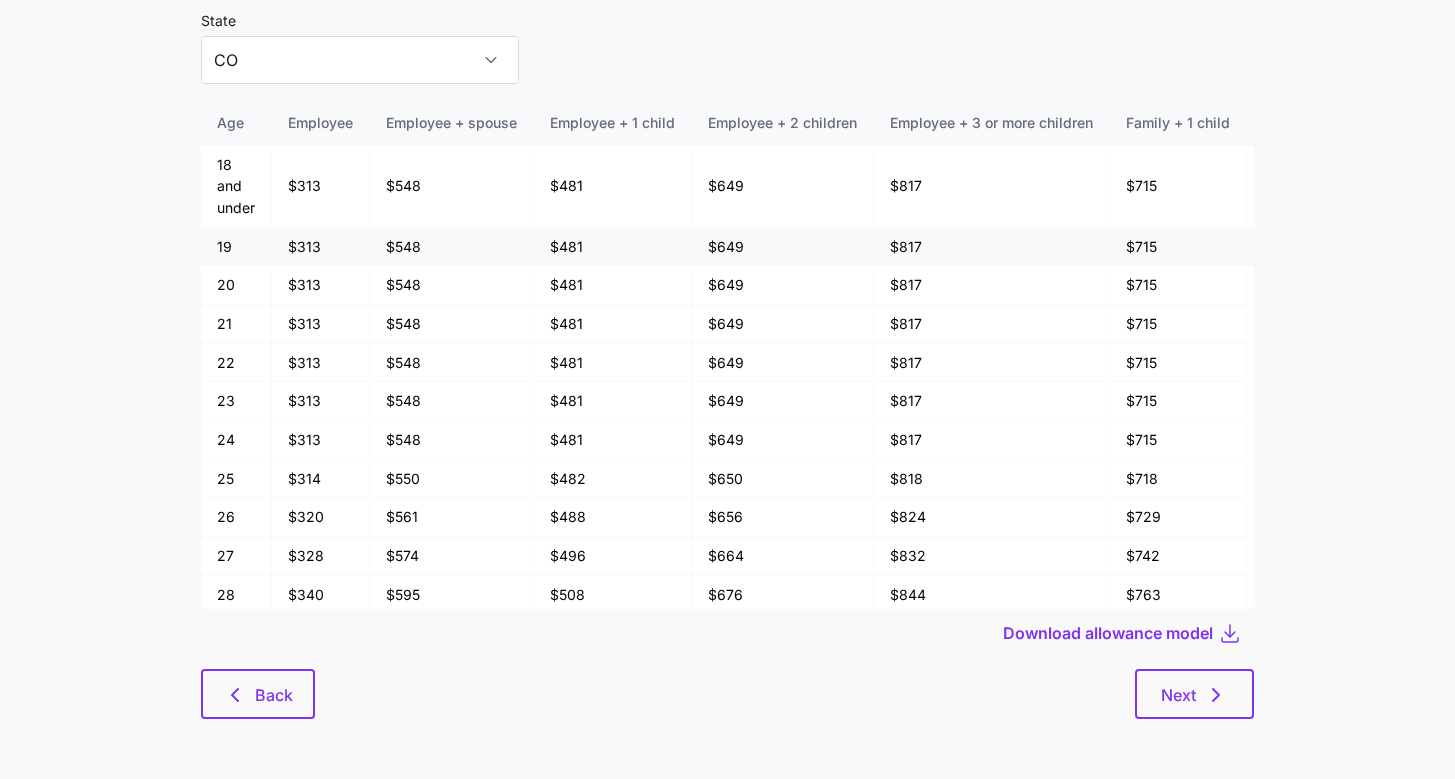 scroll, scrollTop: 0, scrollLeft: 0, axis: both 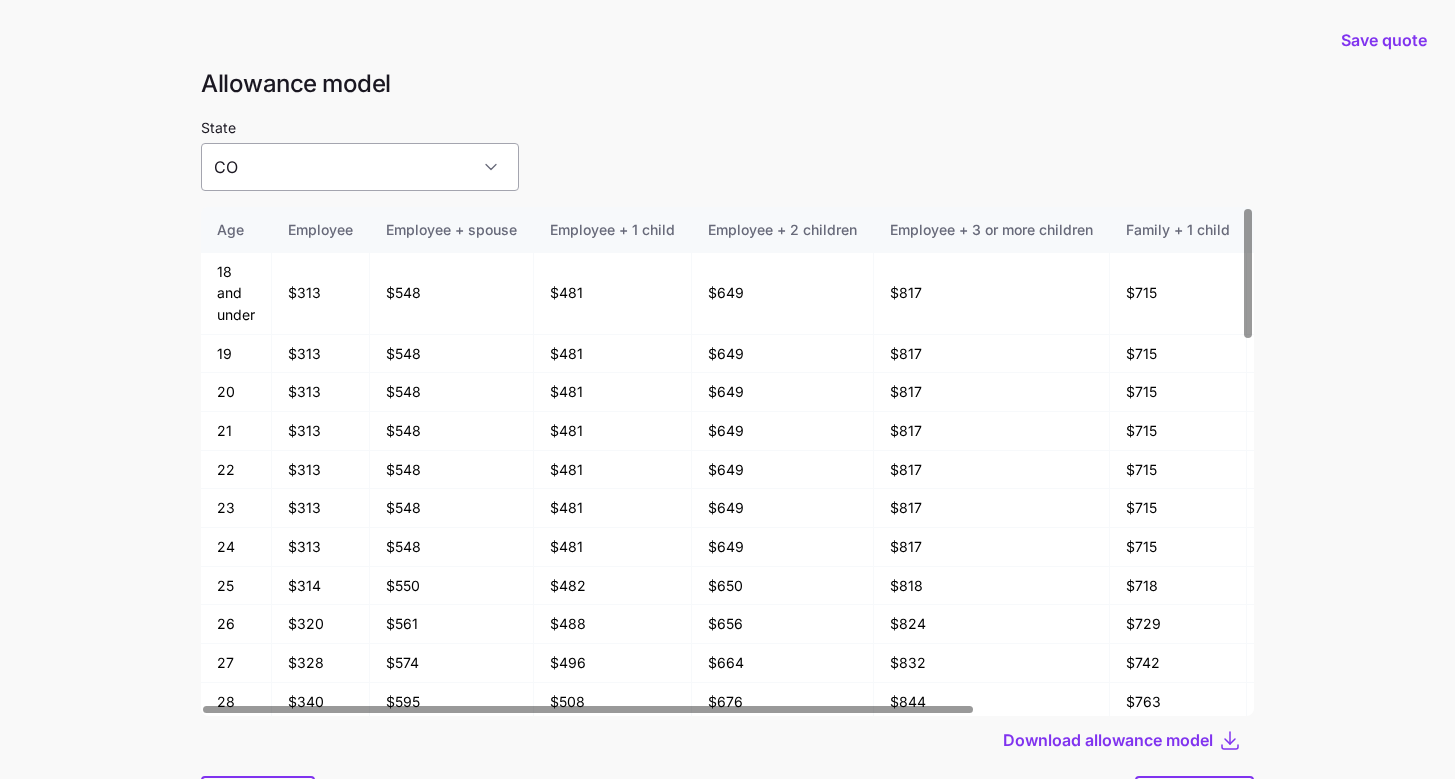 click on "CO" at bounding box center (360, 167) 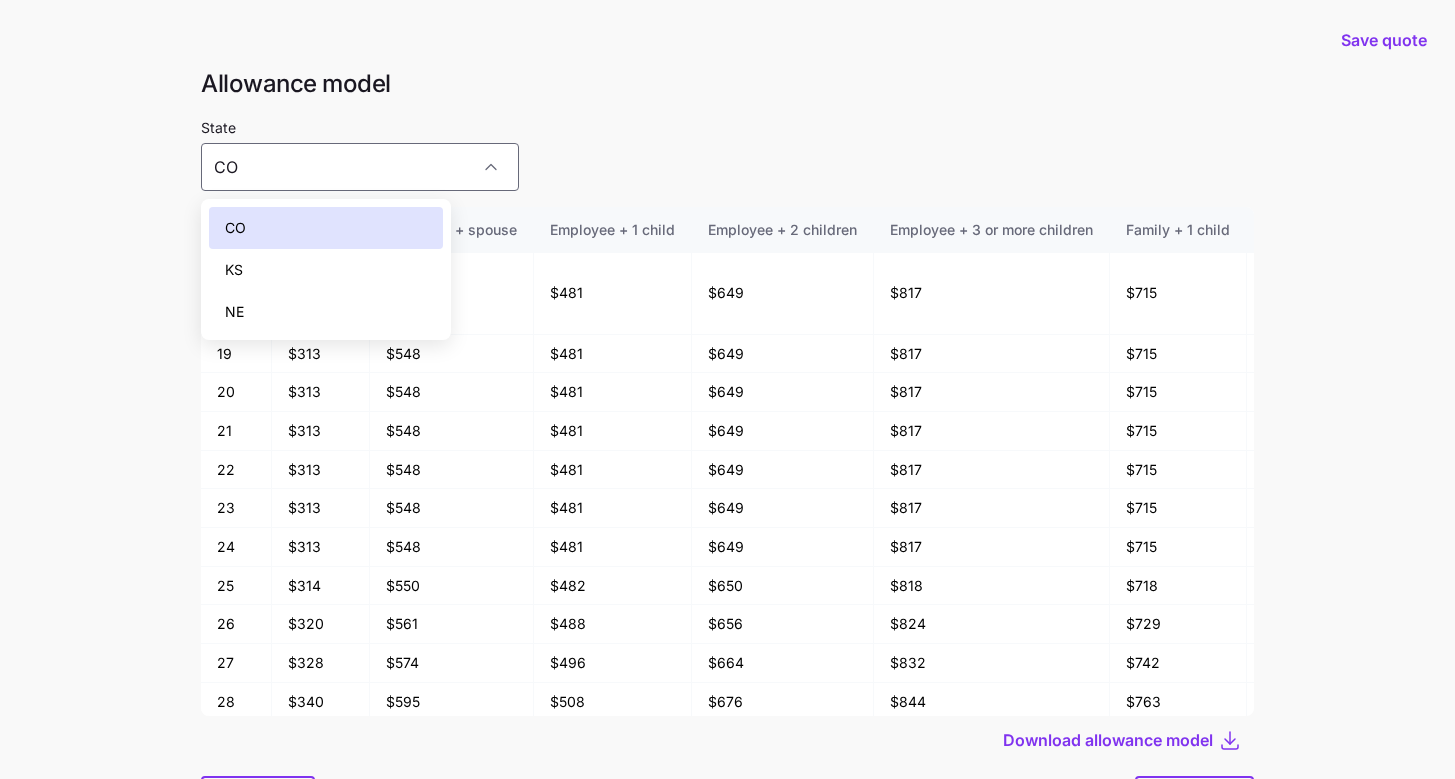 click on "KS" at bounding box center [326, 270] 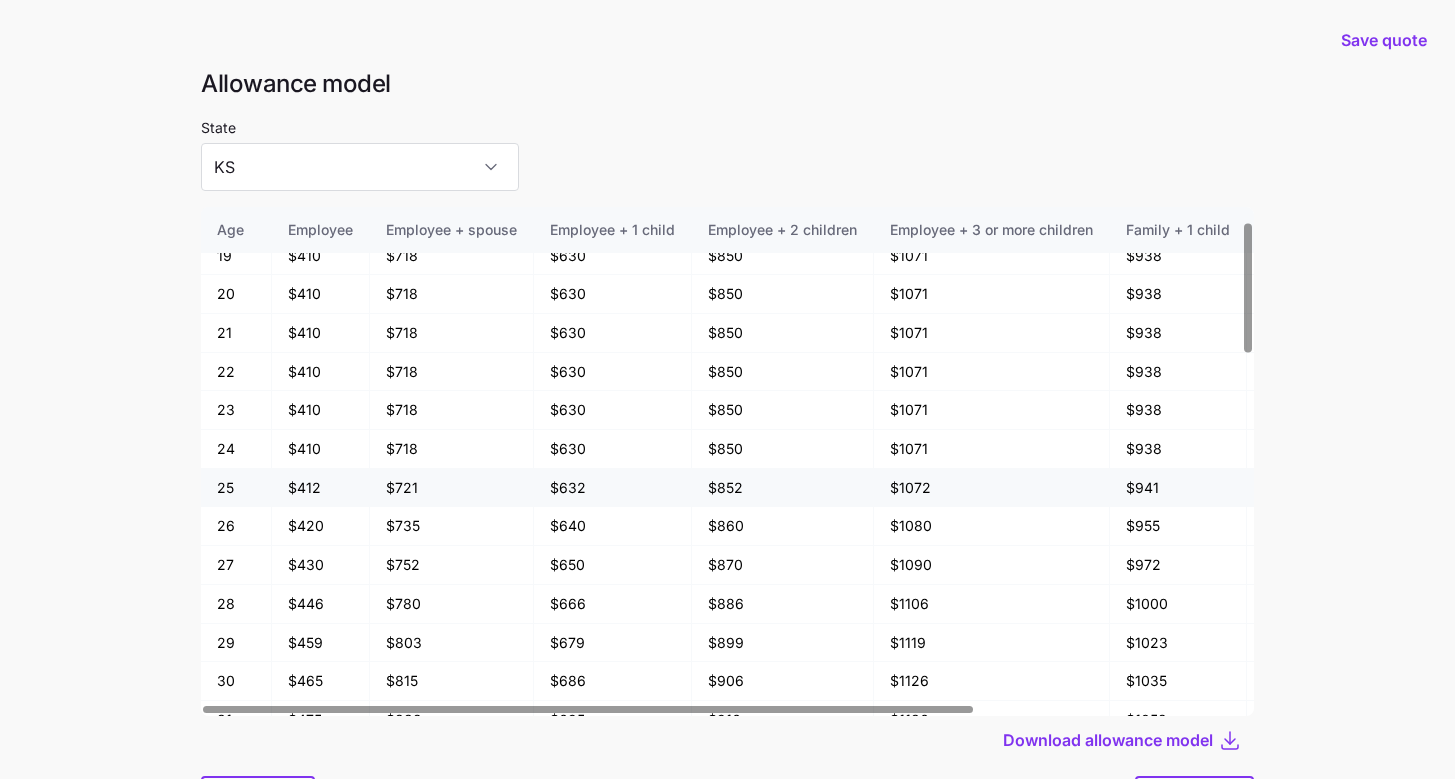 scroll, scrollTop: 348, scrollLeft: 0, axis: vertical 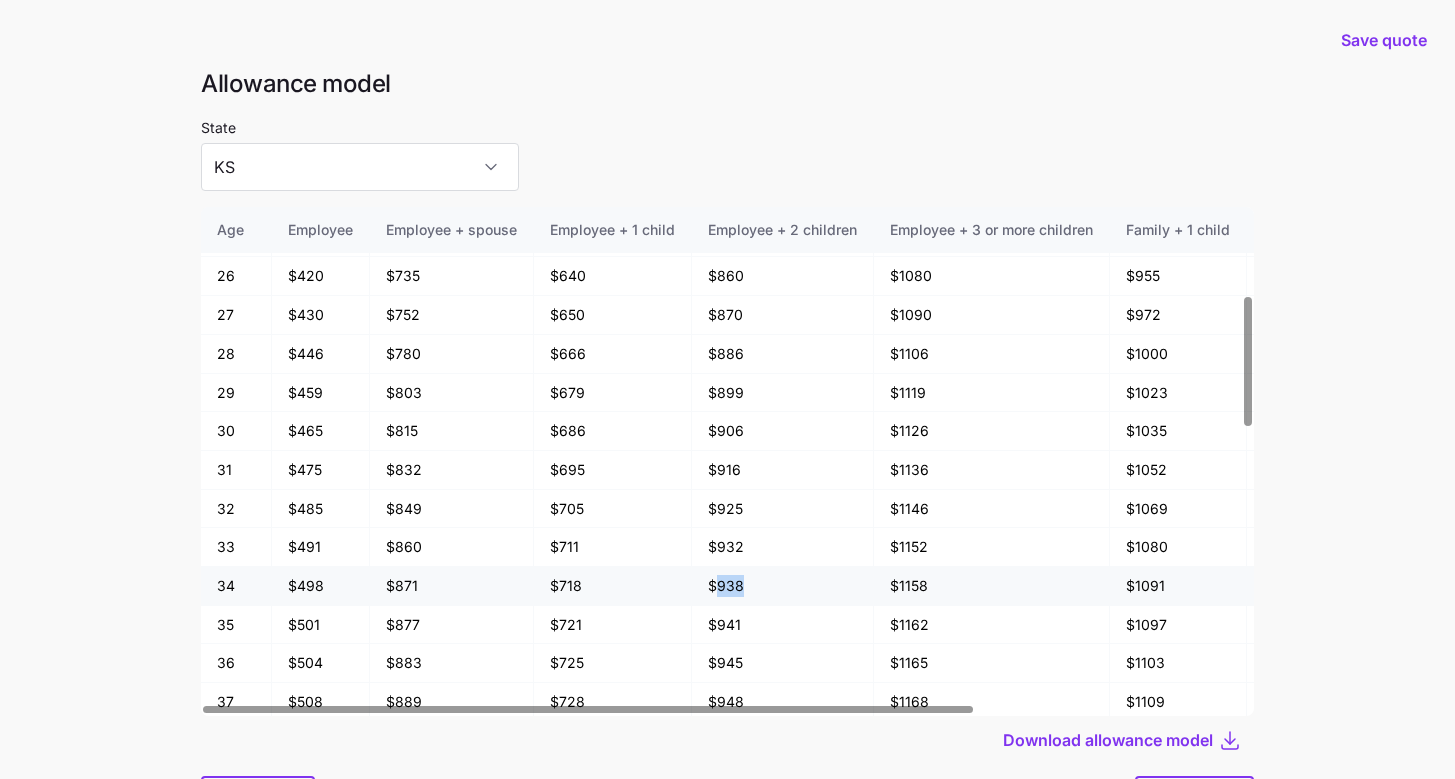 drag, startPoint x: 745, startPoint y: 590, endPoint x: 717, endPoint y: 589, distance: 28.01785 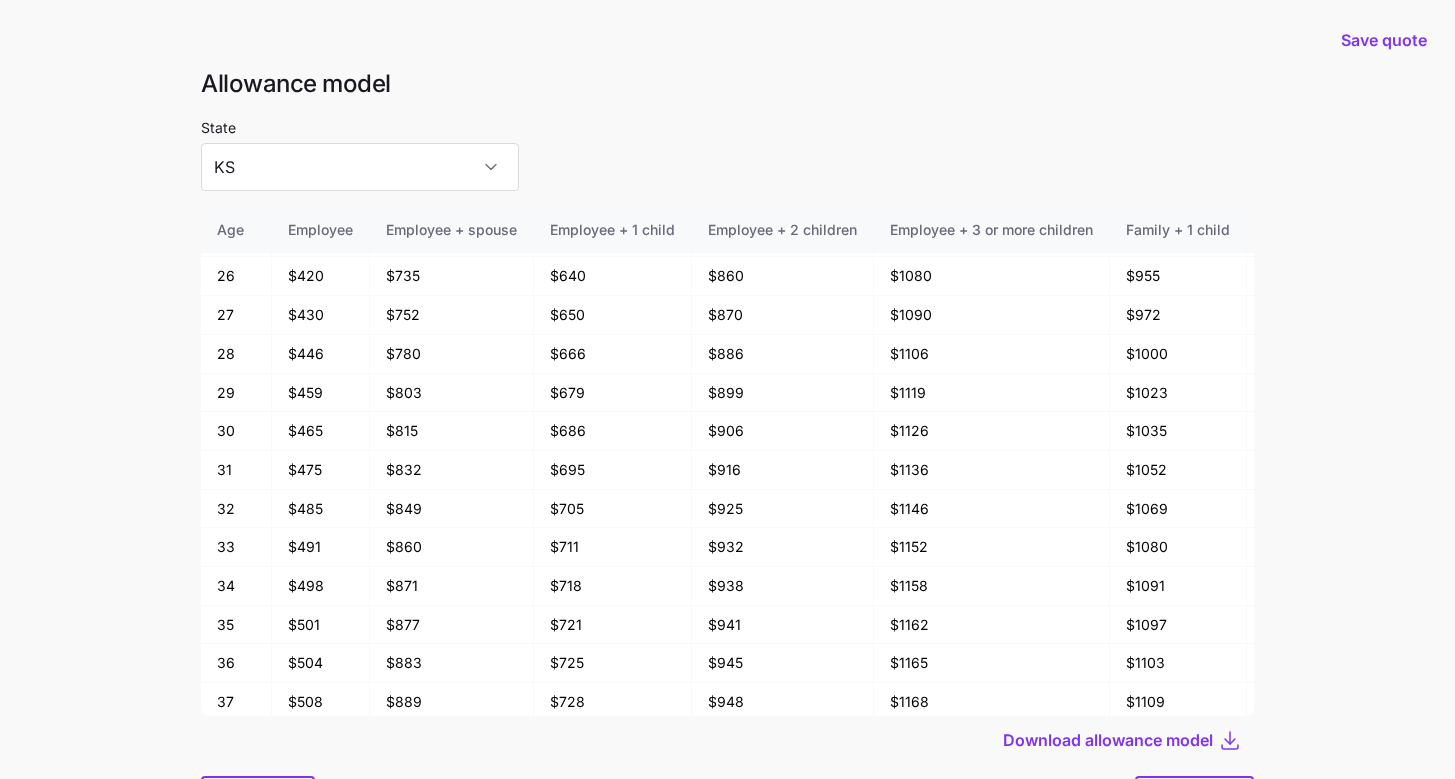 click on "Save quote Allowance model State [STATE] Age Employee Employee + spouse Employee + 1 child Employee + 2 children Employee + 3 or more children Family + 1 child Family + 2 children Family + 3 or more children 18 and under $410 $718 $630 $850 $1071 $938 $1158 $1378 19 $410 $718 $630 $850 $1071 $938 $1158 $1378 20 $410 $718 $630 $850 $1071 $938 $1158 $1378 21 $410 $718 $630 $850 $1071 $938 $1158 $1378 22 $410 $718 $630 $850 $1071 $938 $1158 $1378 23 $410 $718 $630 $850 $1071 $938 $1158 $1378 24 $410 $718 $630 $850 $1071 $938 $1158 $1378 25 $412 $721 $632 $852 $1072 $941 $1161 $1381 26 $420 $735 $640 $860 $1080 $955 $1175 $1395 27 $430 $752 $650 $870 $1090 $972 $1192 $1413 28 $446 $780 $666 $886 $1106 $1000 $1220 $1441 29 $459 $803 $679 $899 $1119 $1023 $1243 $1464 30 $465 $815 $686 $906 $1126 $1035 $1255 $1475 31 $475 $832 $695 $916 $1136 $1052 $1272 $1492 32 $485 $849 $705 $925 $1146 $1069 $1289 $1509 33 $491 $860 $711 $932 $1152 $1080 $1300 $1520 34 $498 $871 $718 $938 $1158 $1091 $1312 $1532 35 $501 $877 $721 $941" at bounding box center (727, 443) 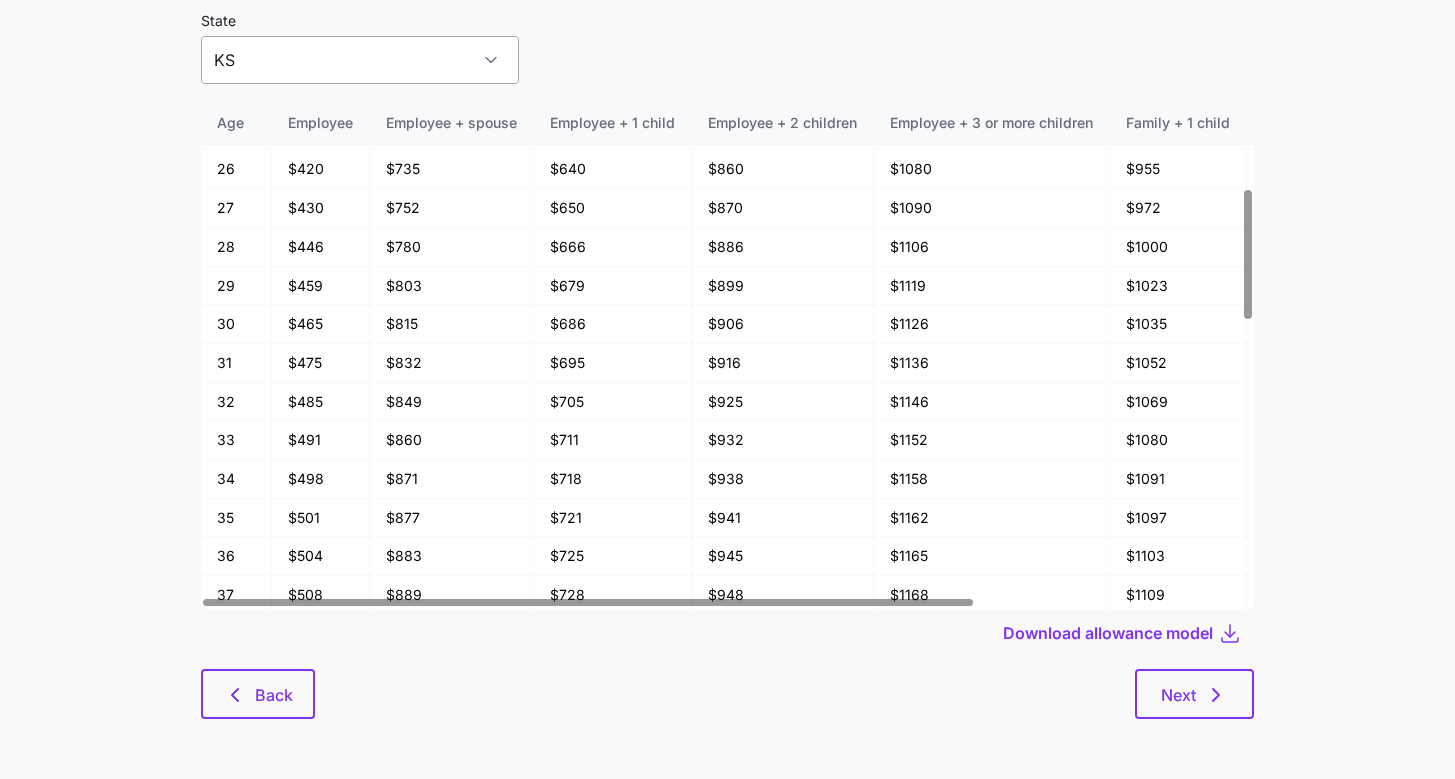 click on "KS" at bounding box center [360, 60] 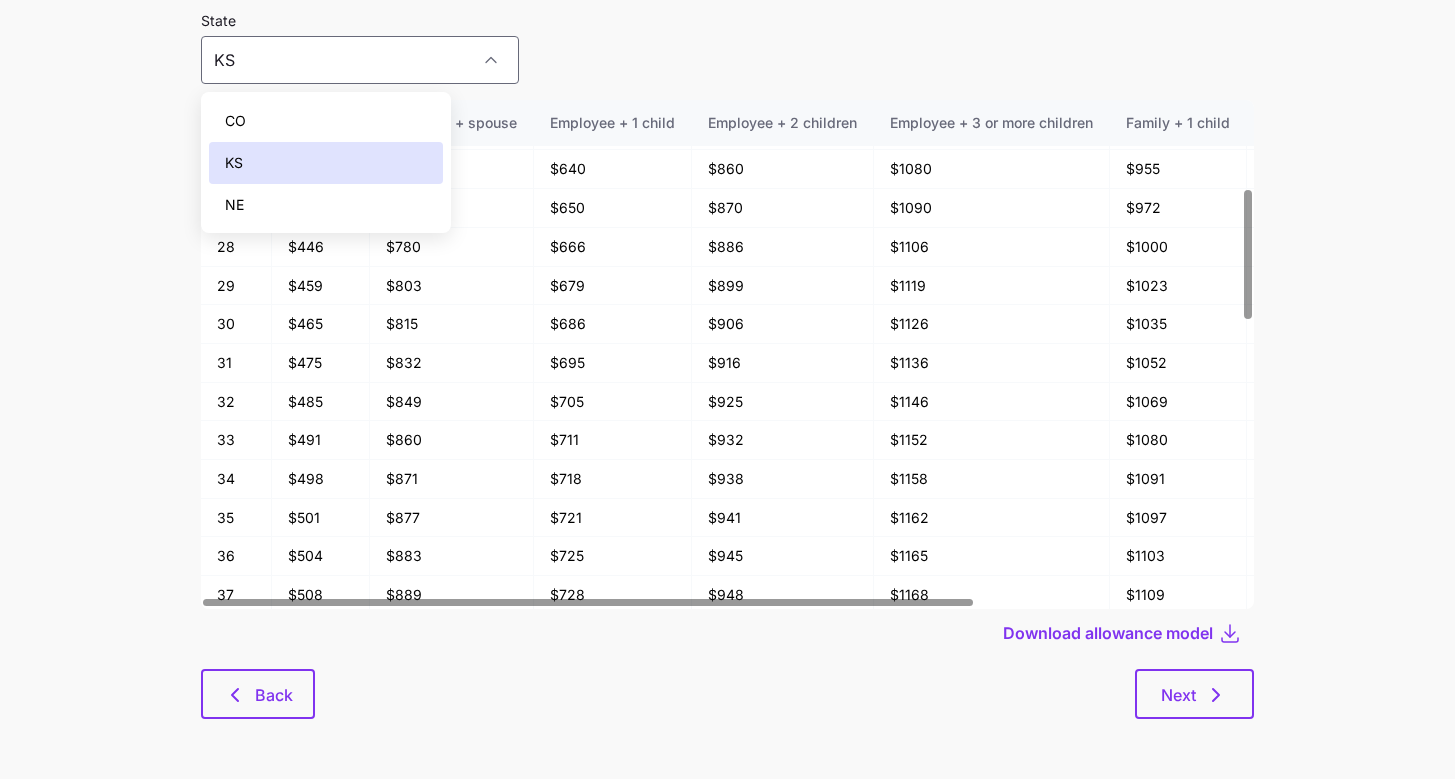 click on "NE" at bounding box center [326, 205] 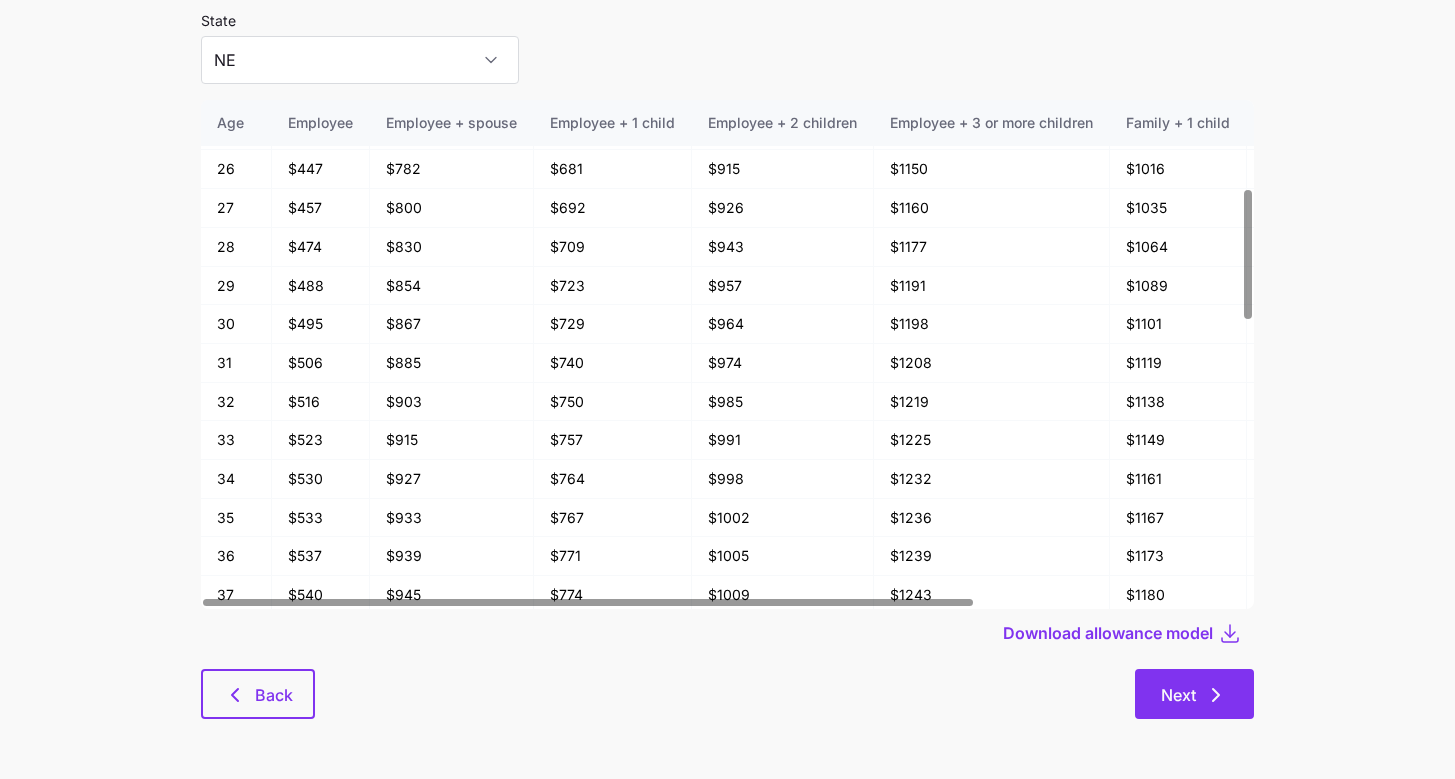 click on "Next" at bounding box center (1178, 695) 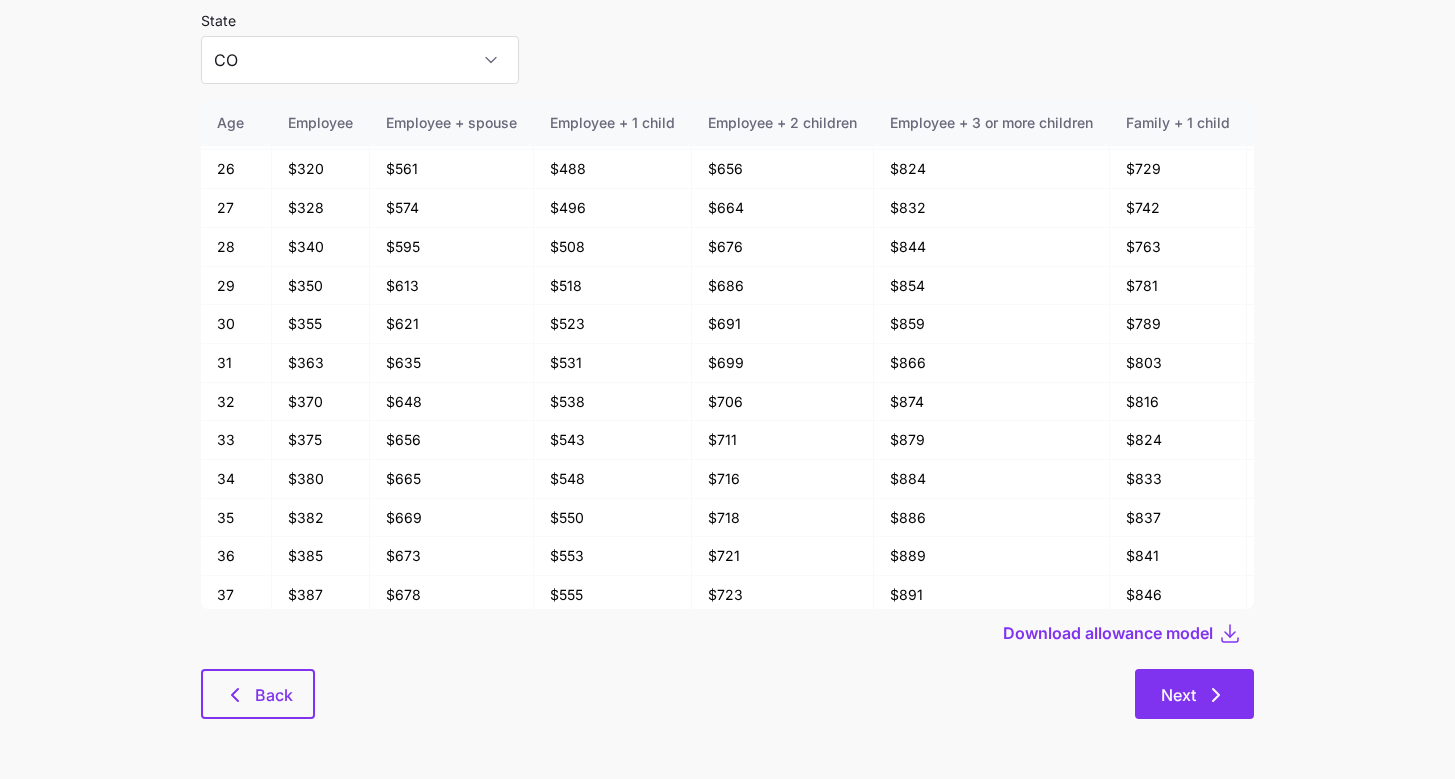 scroll, scrollTop: 0, scrollLeft: 0, axis: both 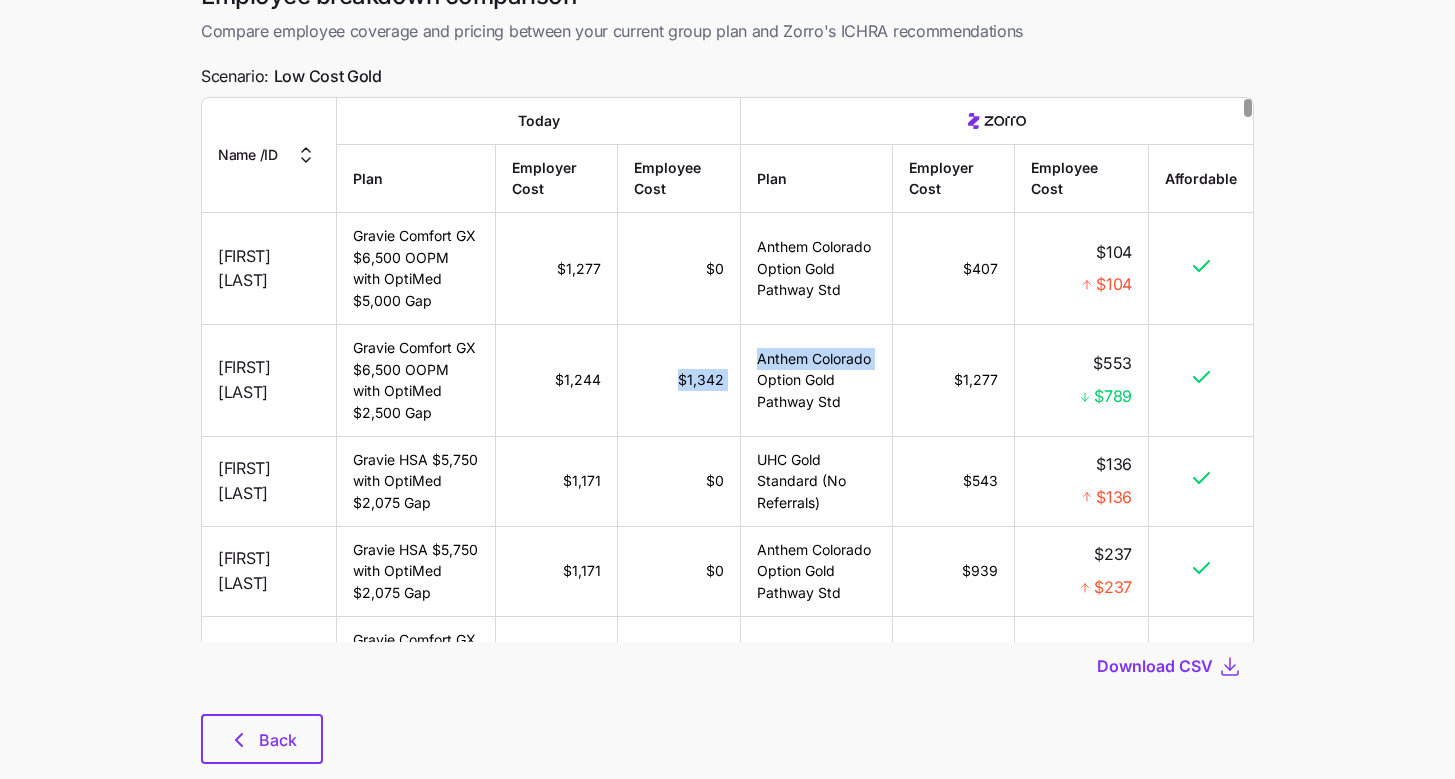 drag, startPoint x: 682, startPoint y: 372, endPoint x: 758, endPoint y: 380, distance: 76.41989 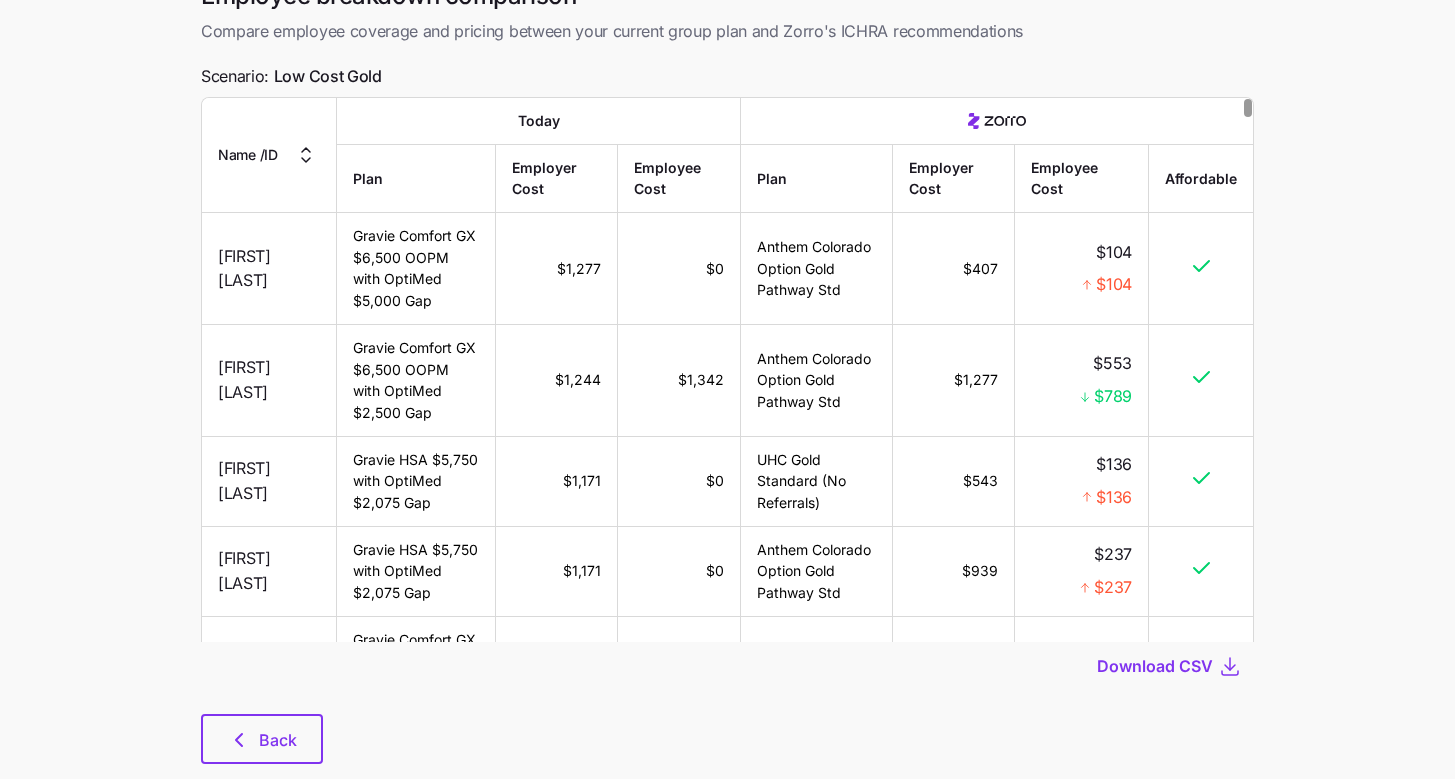 click on "$1,342" at bounding box center [679, 381] 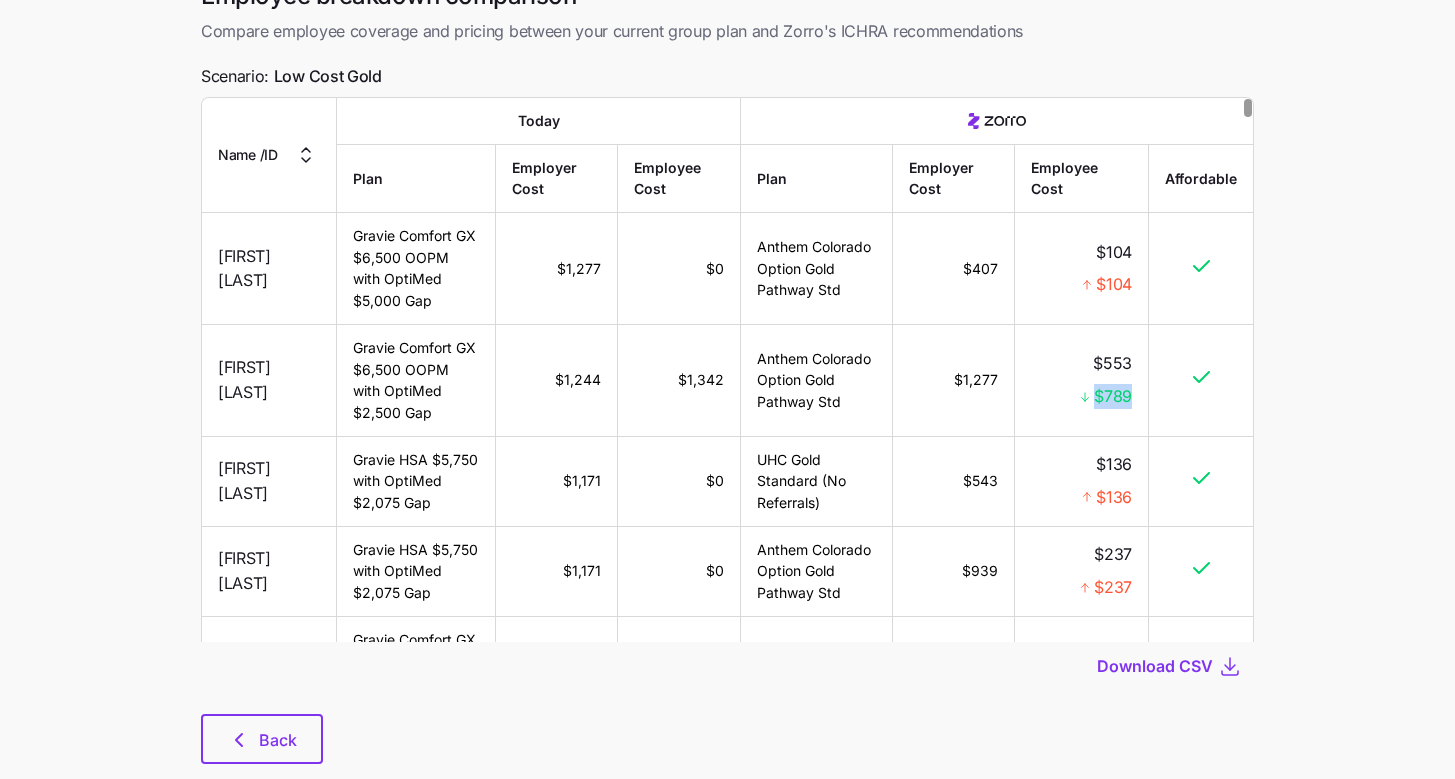 drag, startPoint x: 1138, startPoint y: 398, endPoint x: 1099, endPoint y: 396, distance: 39.051247 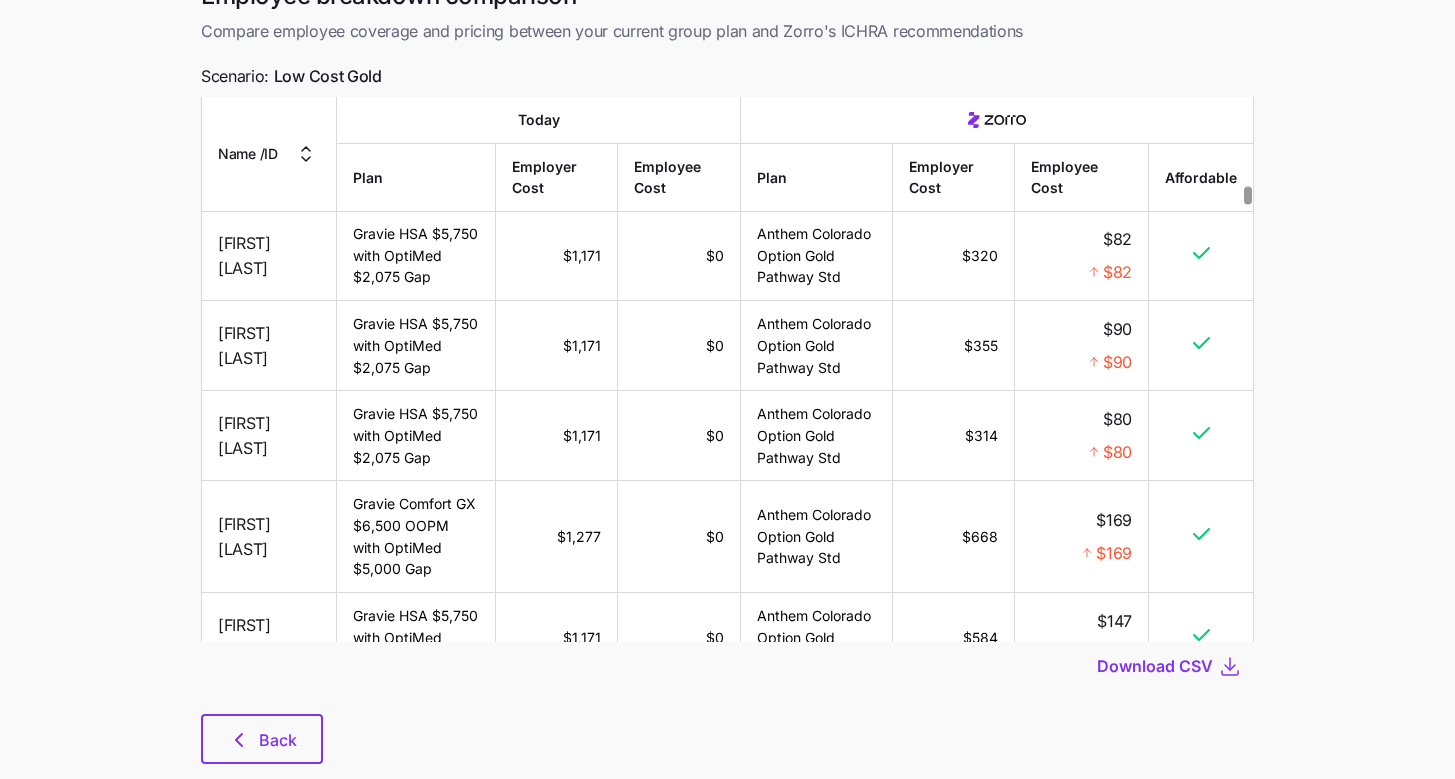scroll, scrollTop: 3348, scrollLeft: 0, axis: vertical 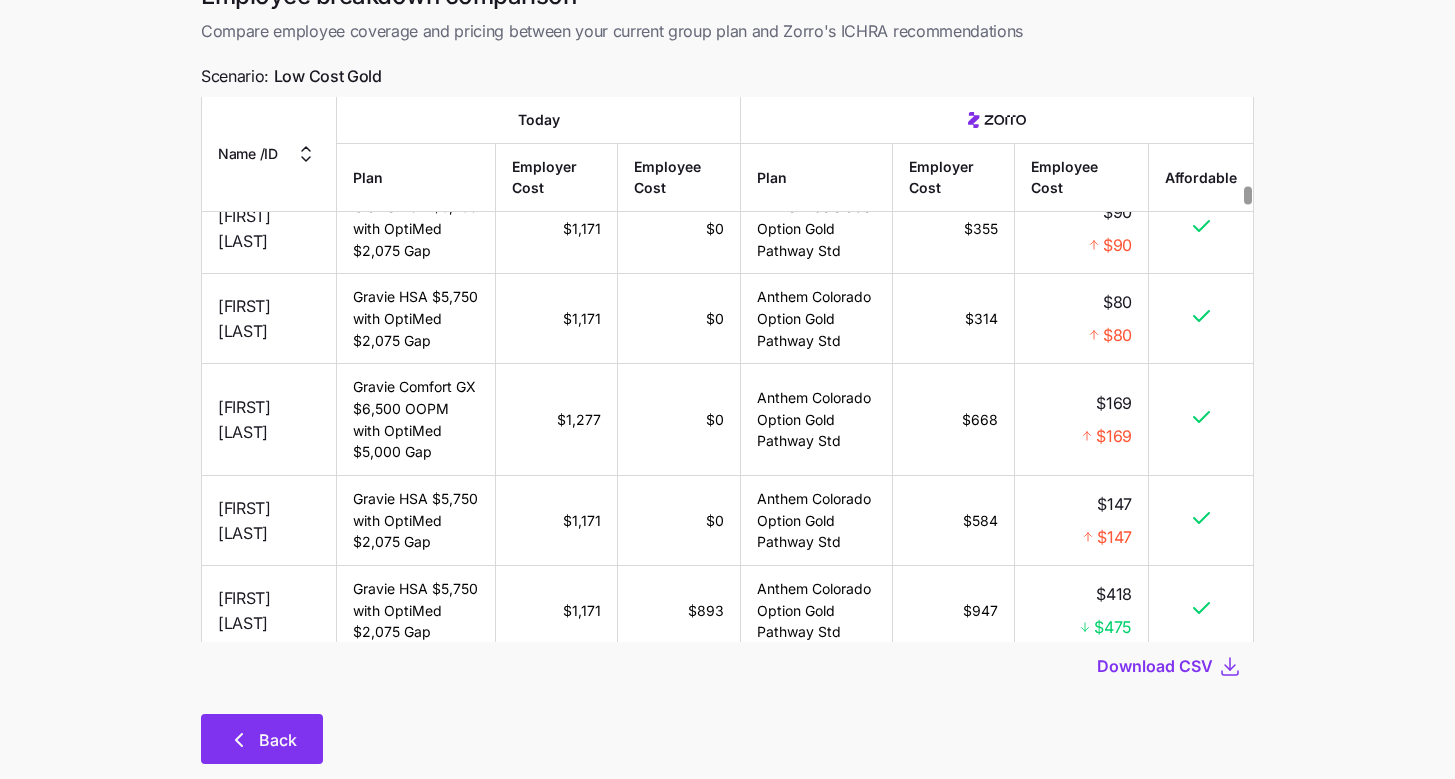 click on "Back" at bounding box center [262, 739] 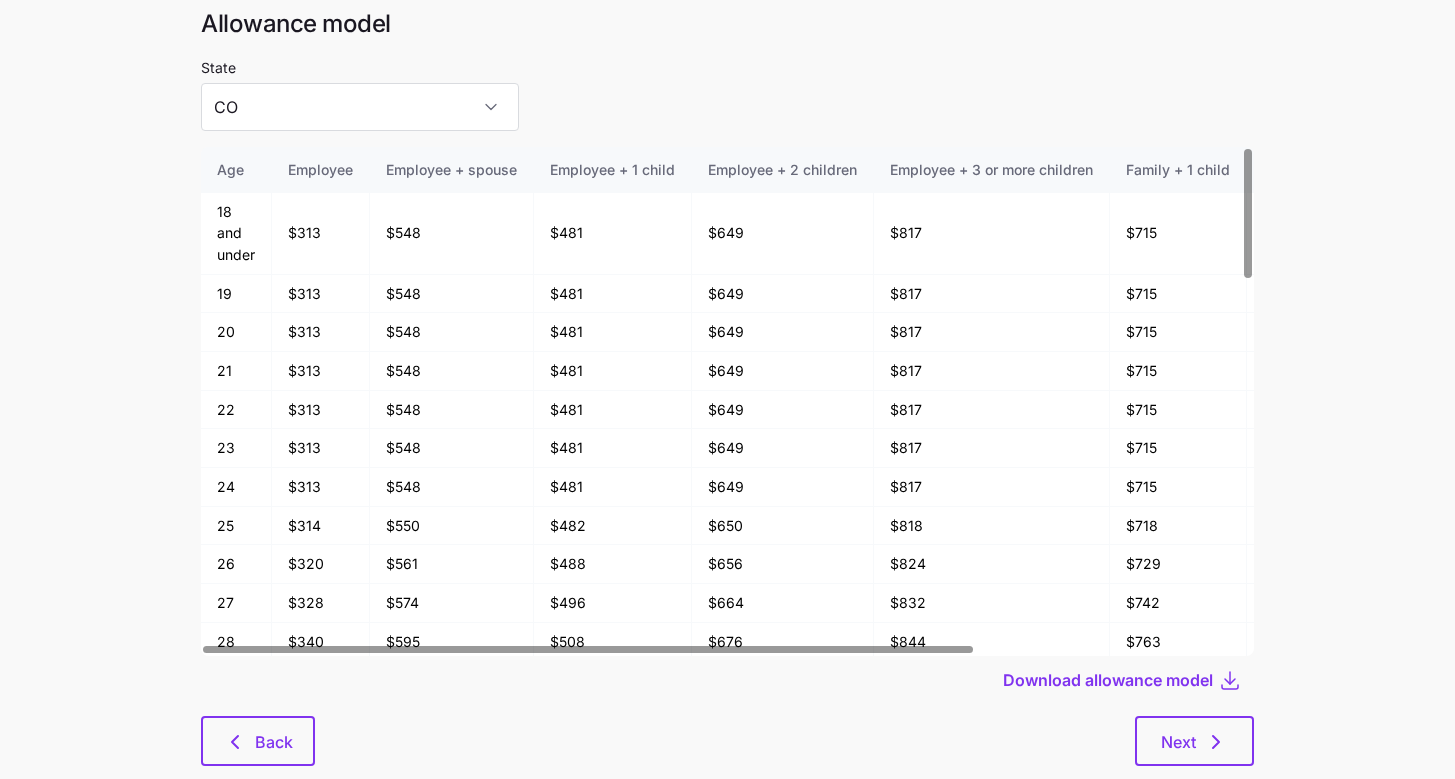 scroll, scrollTop: 107, scrollLeft: 0, axis: vertical 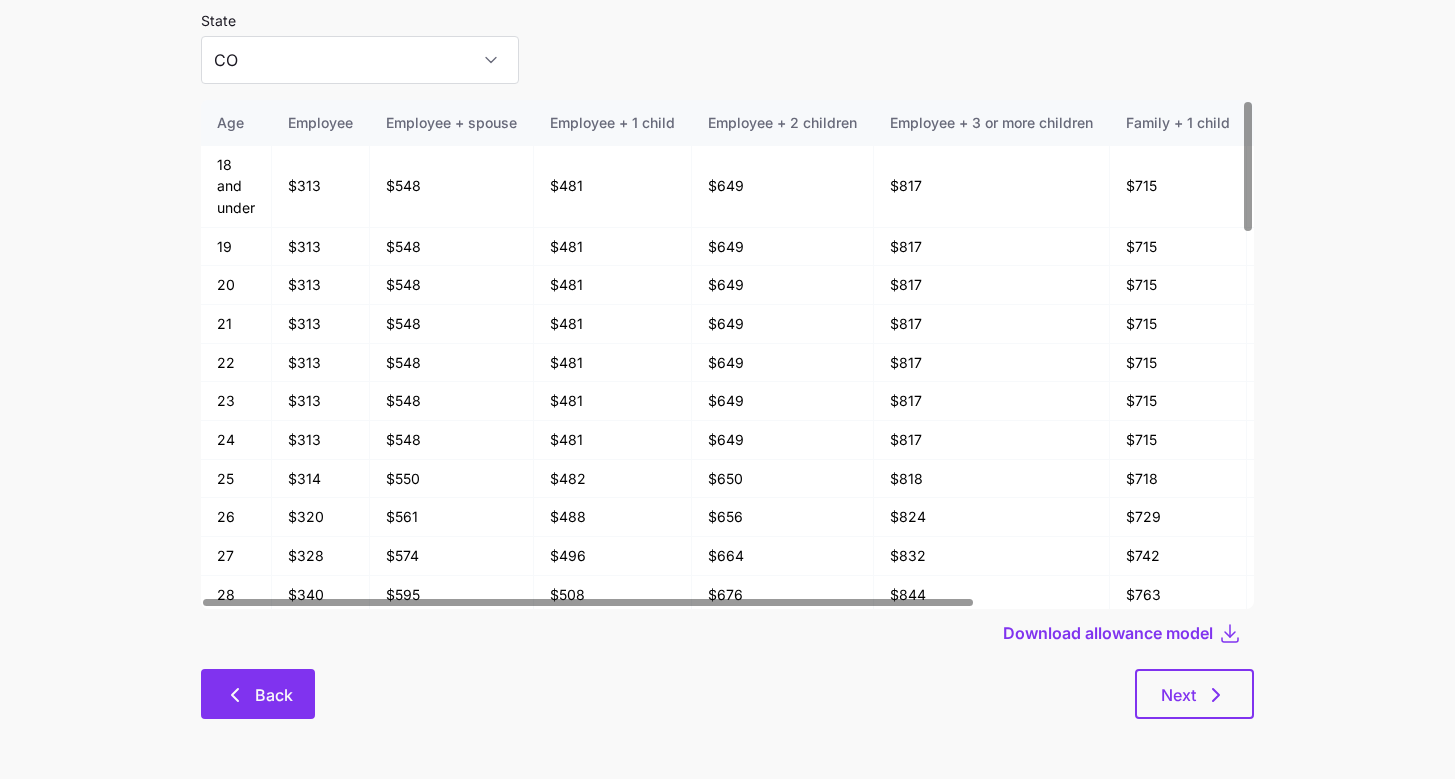 click on "Back" at bounding box center (258, 694) 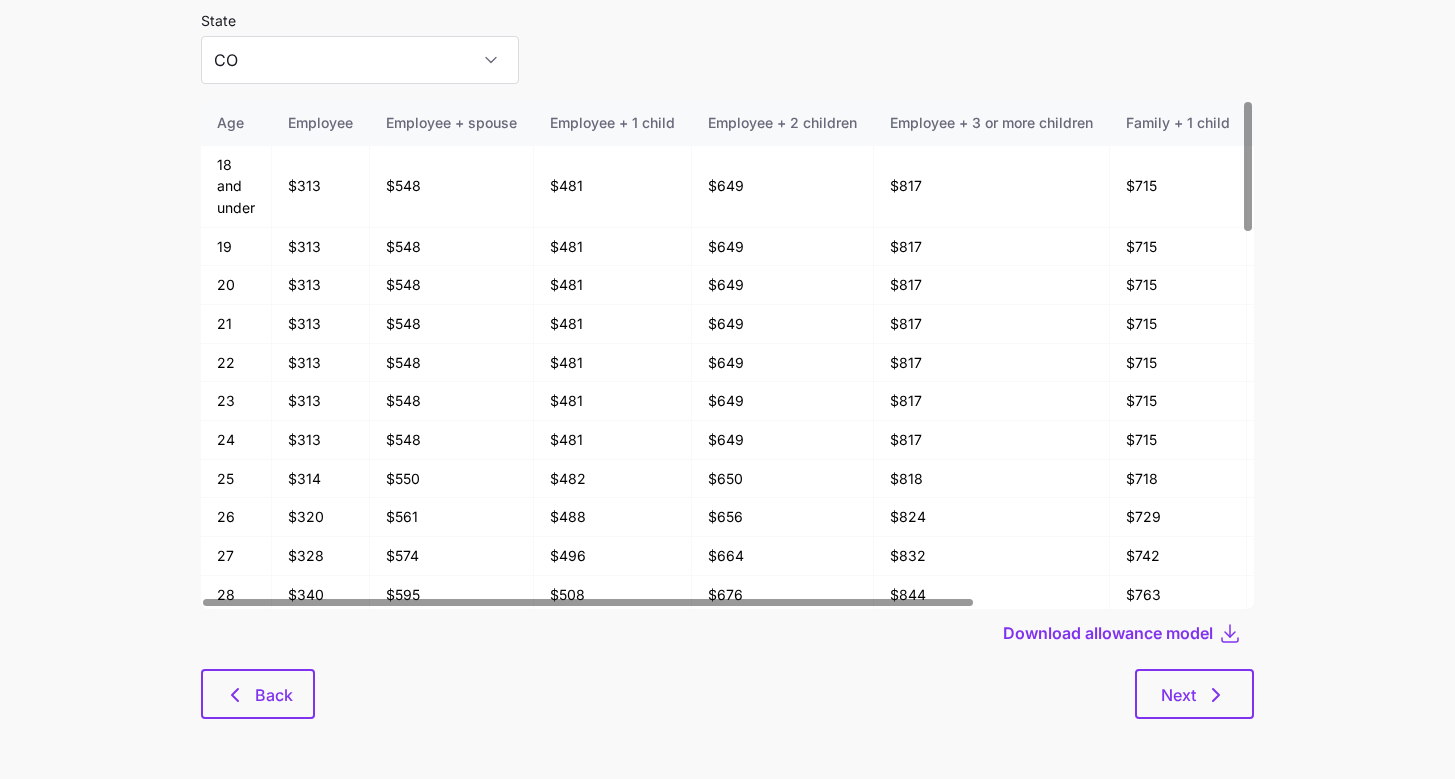 scroll, scrollTop: 0, scrollLeft: 0, axis: both 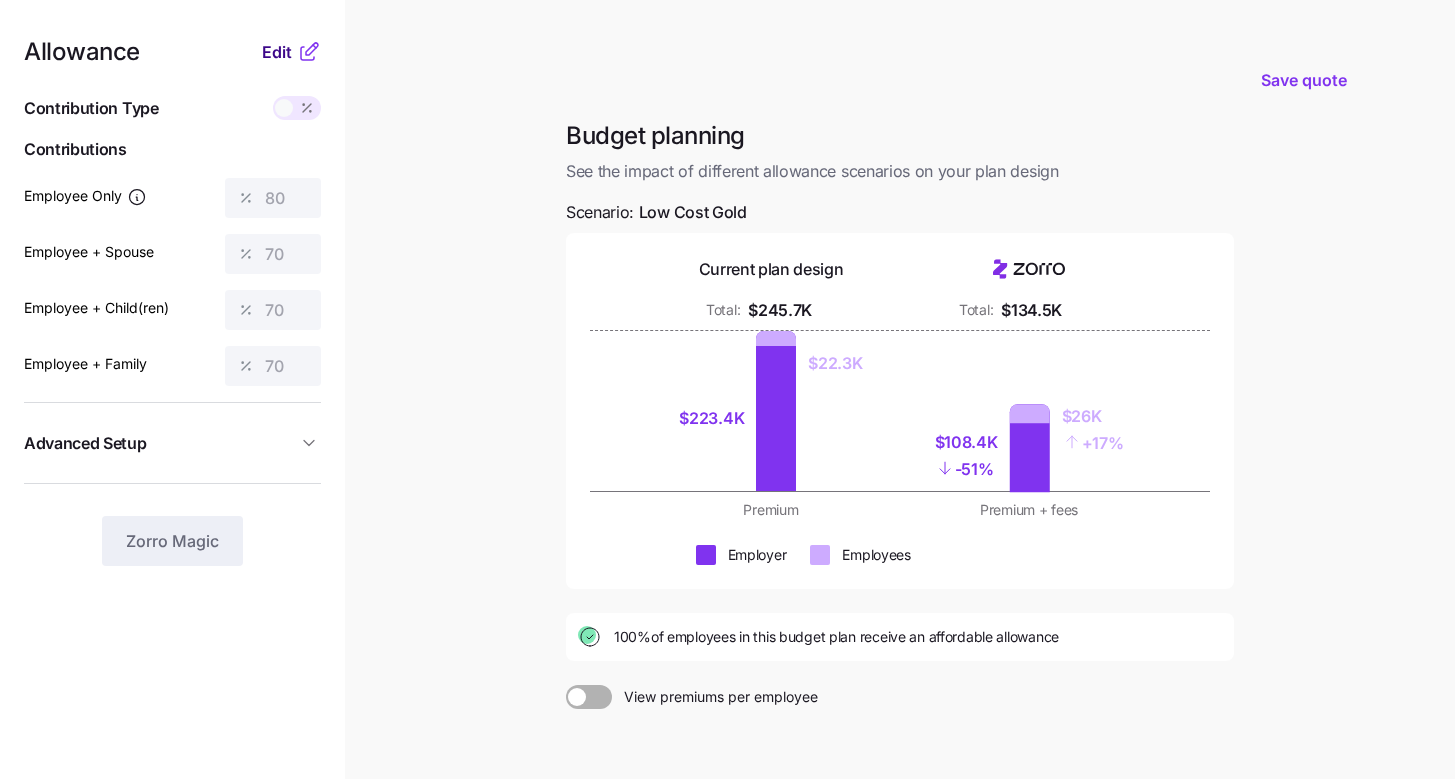 click on "Edit" at bounding box center (279, 52) 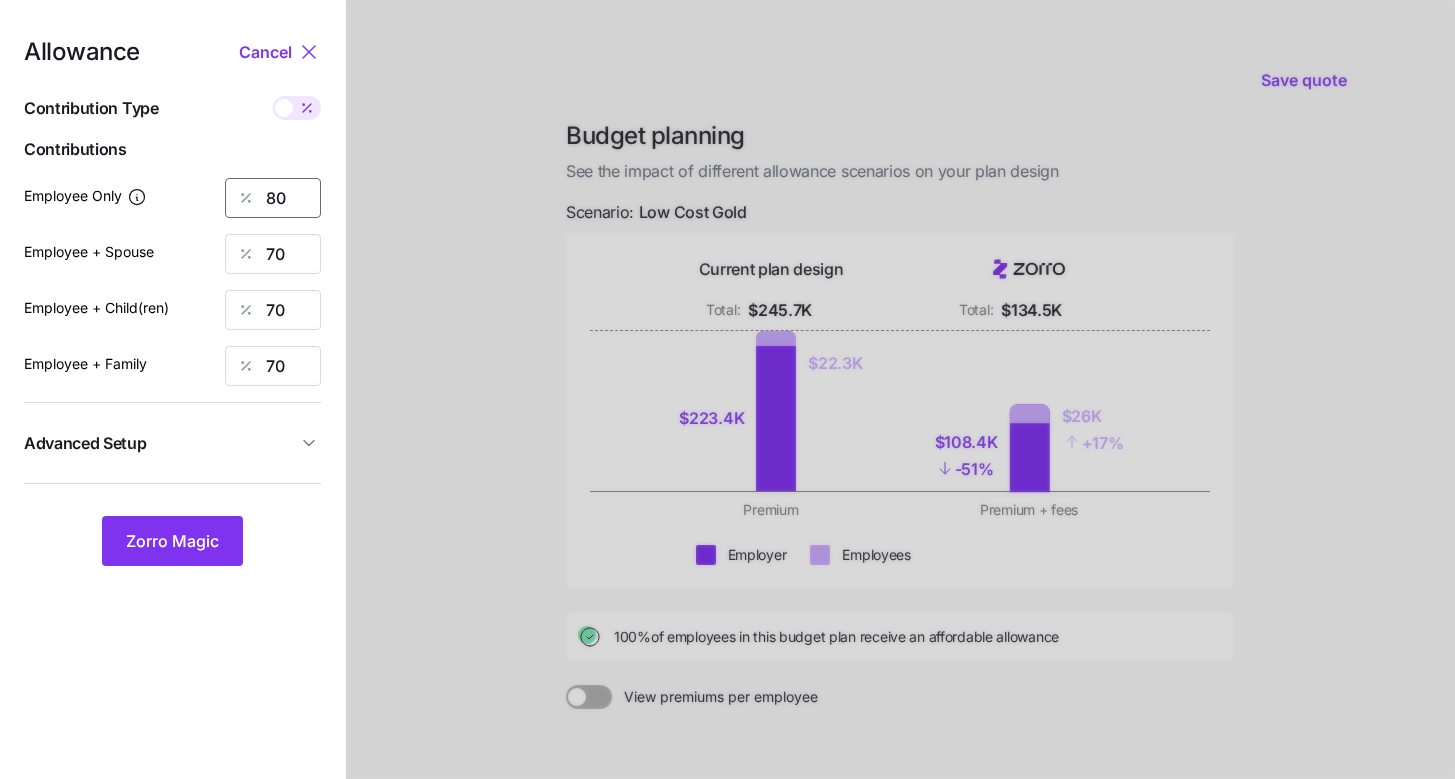 drag, startPoint x: 293, startPoint y: 198, endPoint x: 249, endPoint y: 198, distance: 44 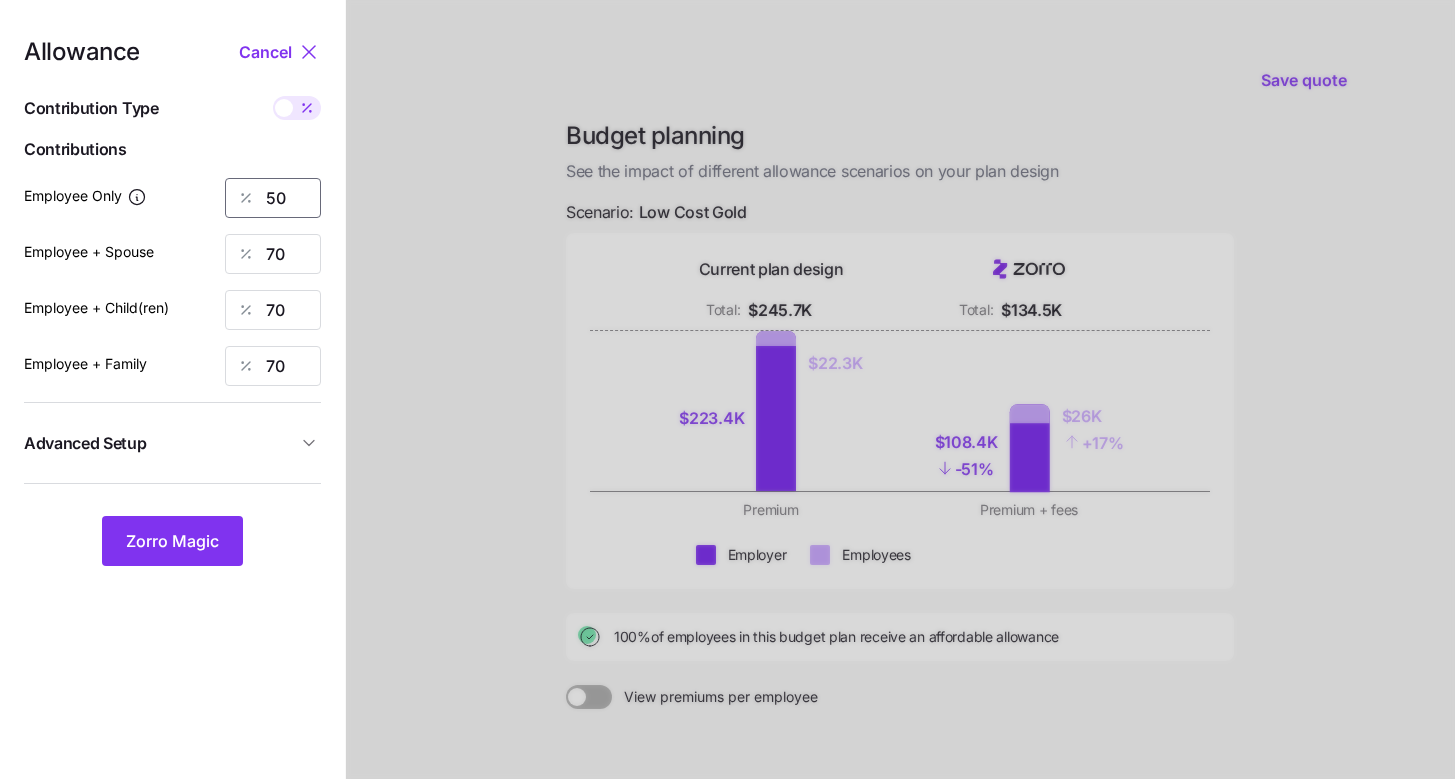 type on "50" 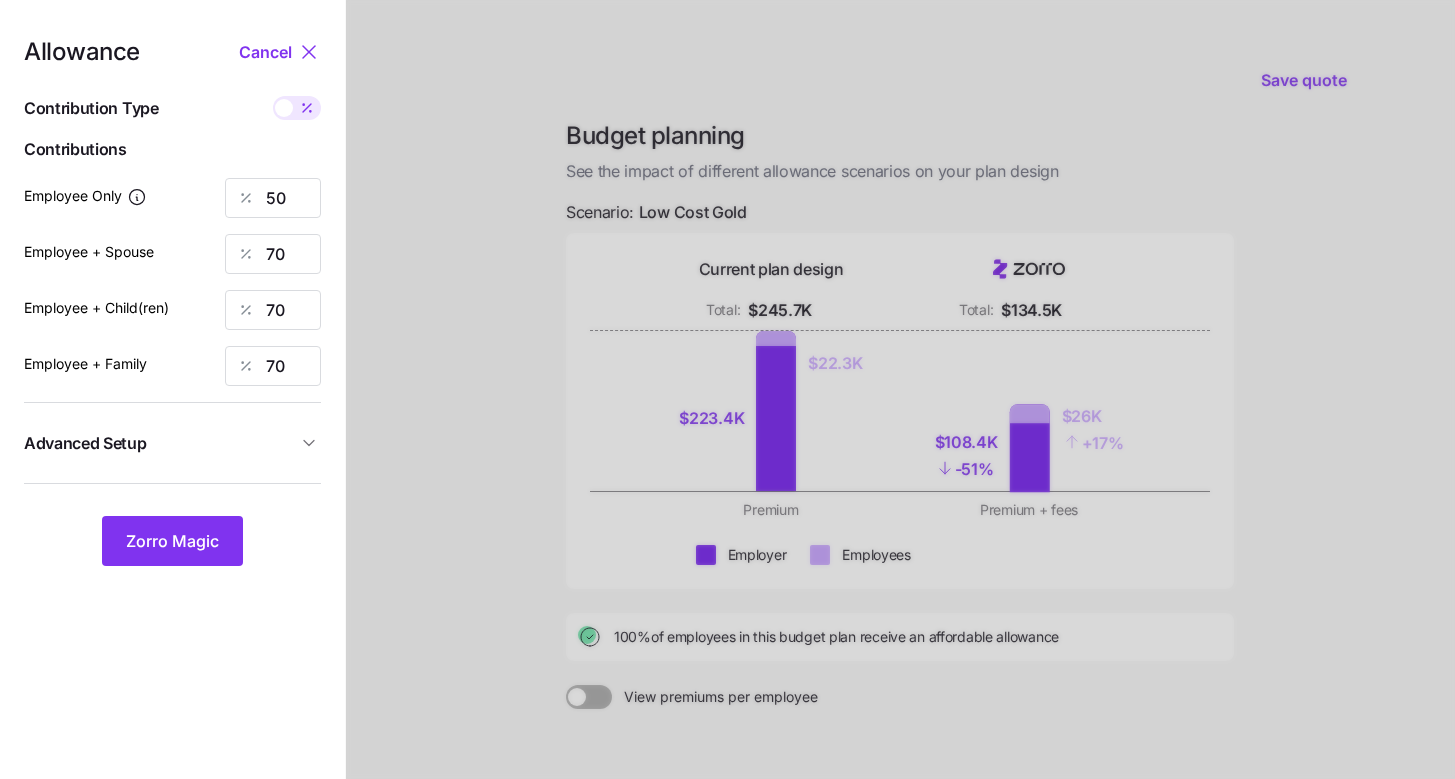 click on "Allowance Cancel Contribution Type Use classes Contributions Employee Only 50 Employee + Spouse 70 Employee + Child(ren) 70 Employee + Family 70 Advanced Setup Geo distribution By state (3) Family Units 8 units Zorro Magic" at bounding box center [172, 491] 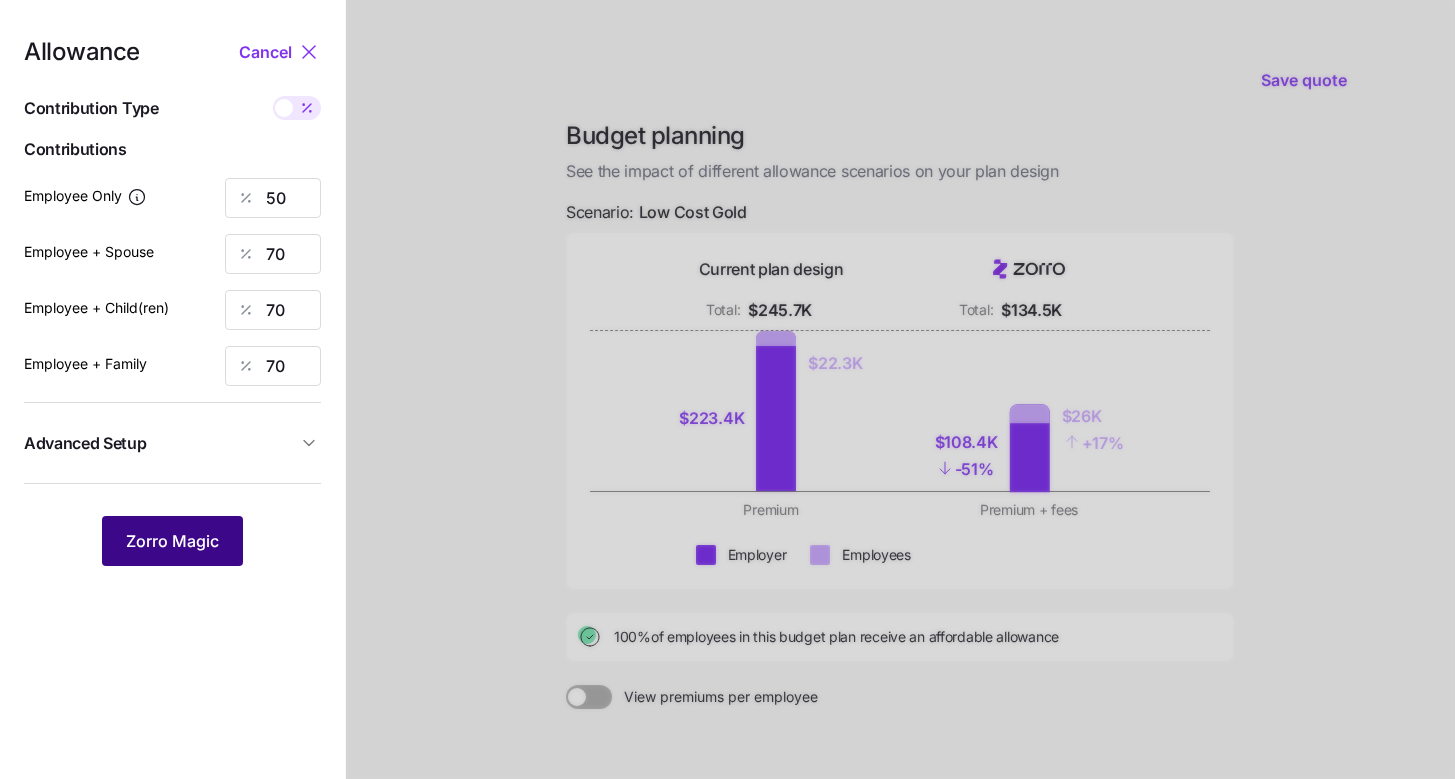 click on "Zorro Magic" at bounding box center (172, 541) 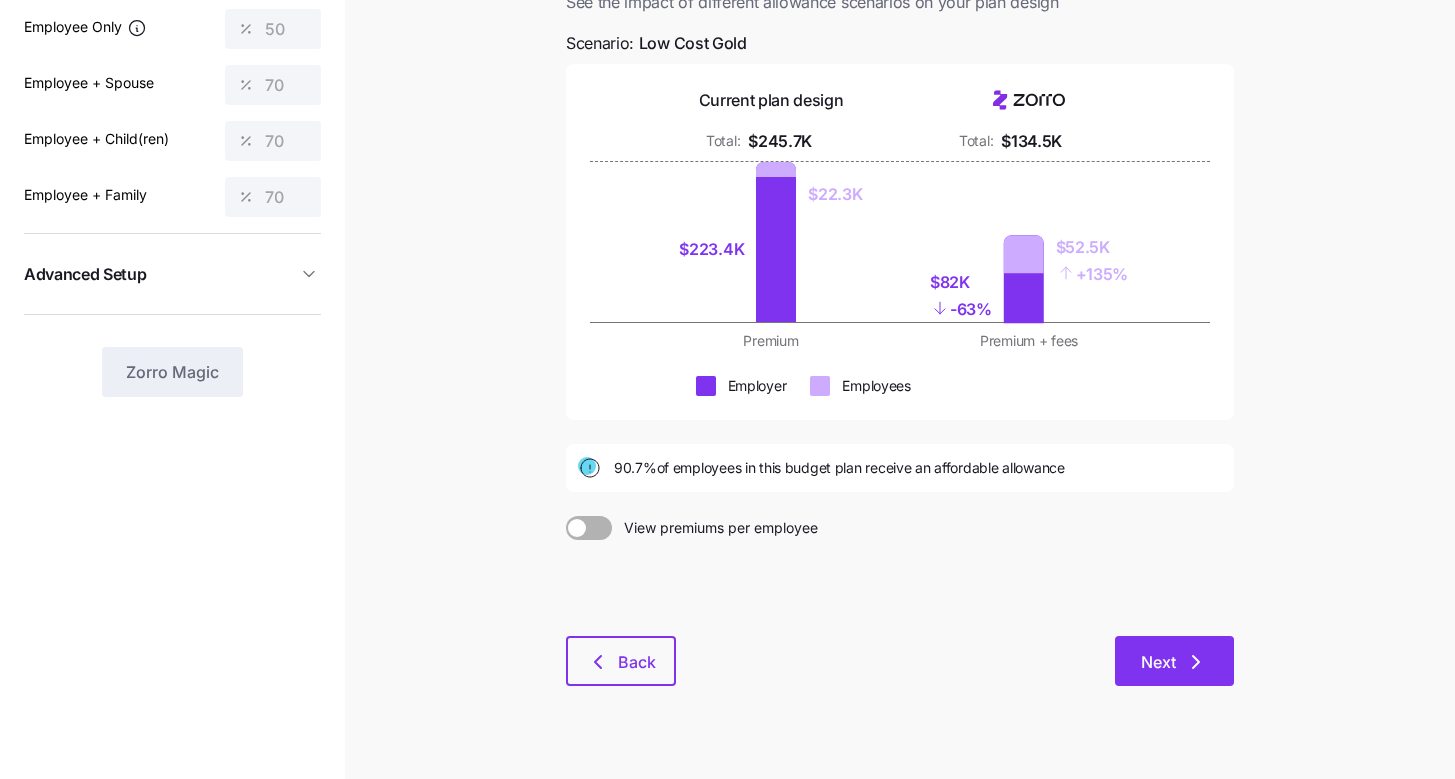 scroll, scrollTop: 194, scrollLeft: 0, axis: vertical 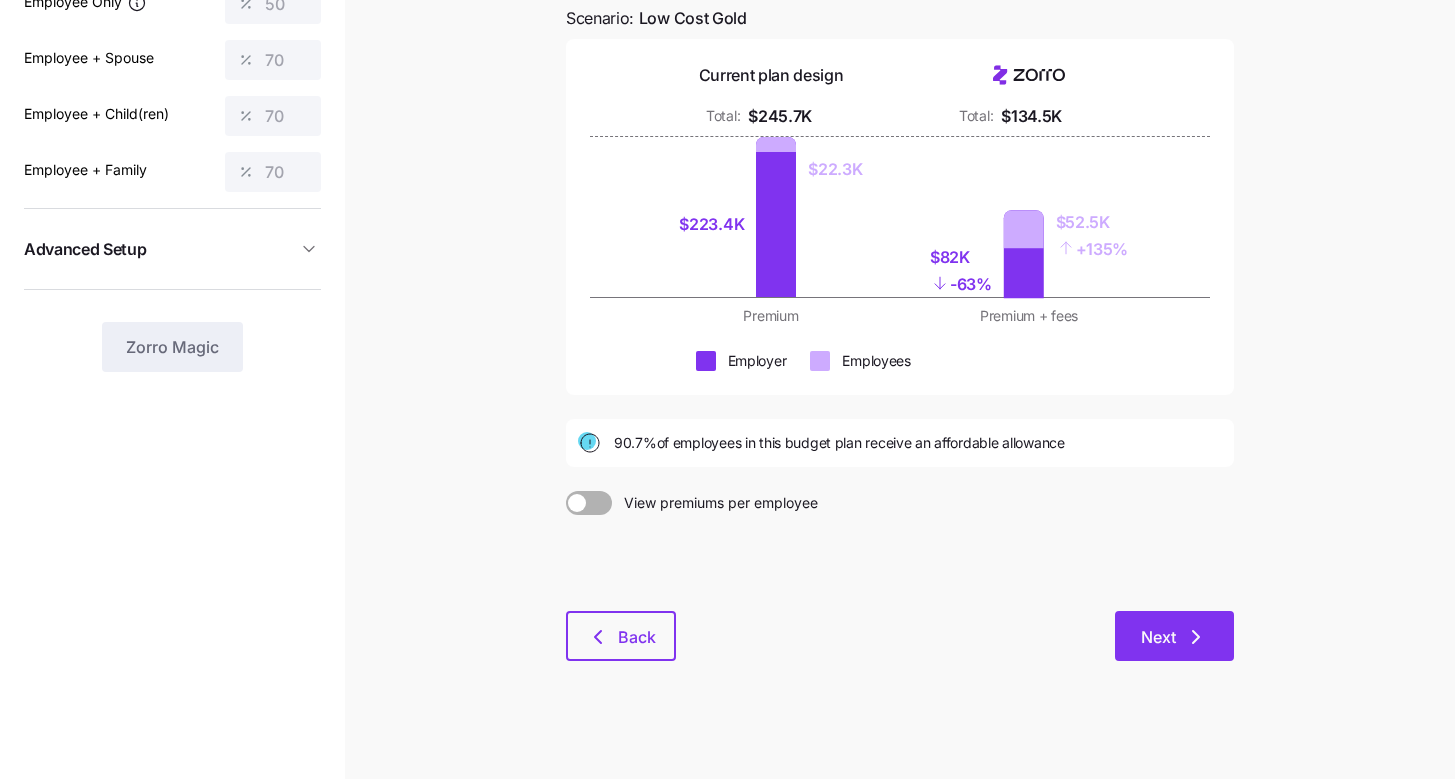 click on "Next" at bounding box center [1158, 637] 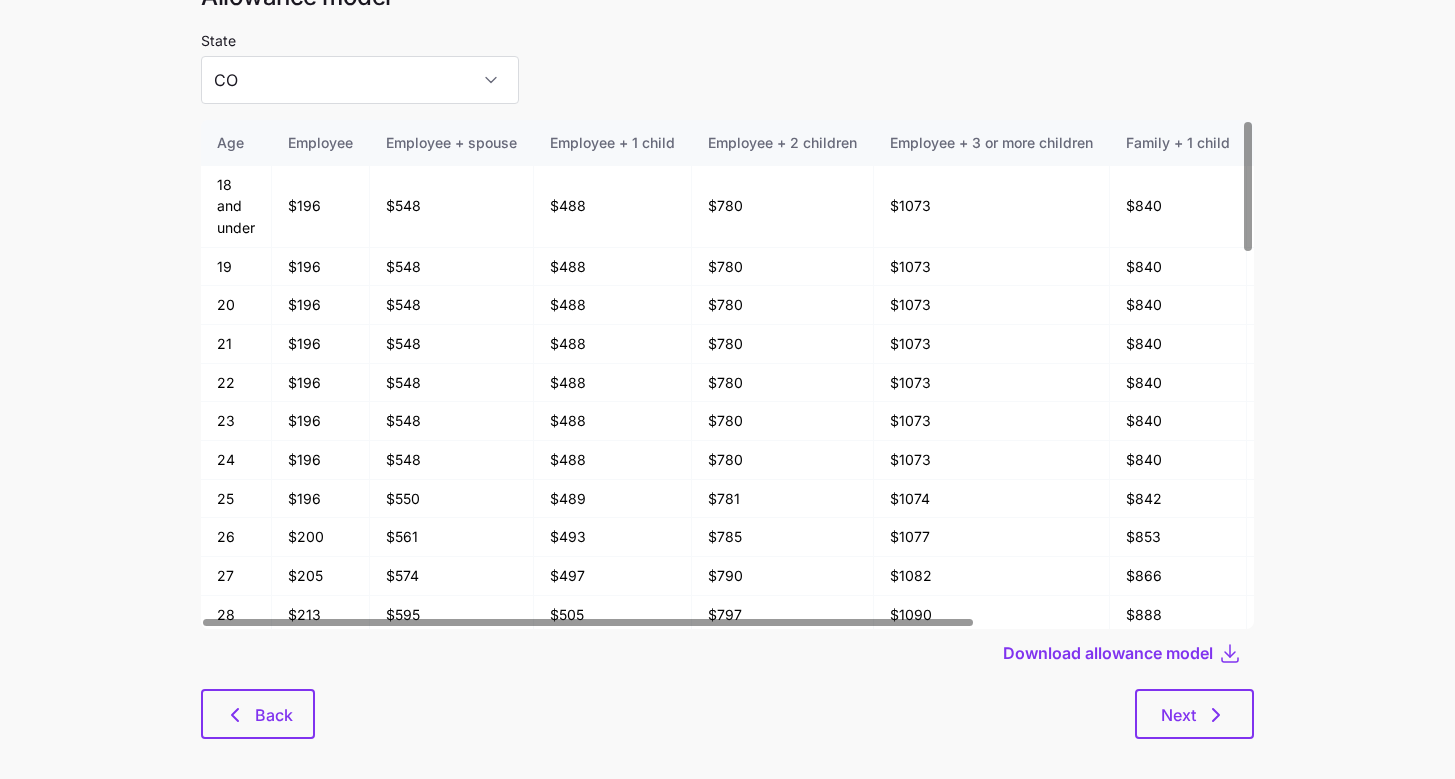 scroll, scrollTop: 107, scrollLeft: 0, axis: vertical 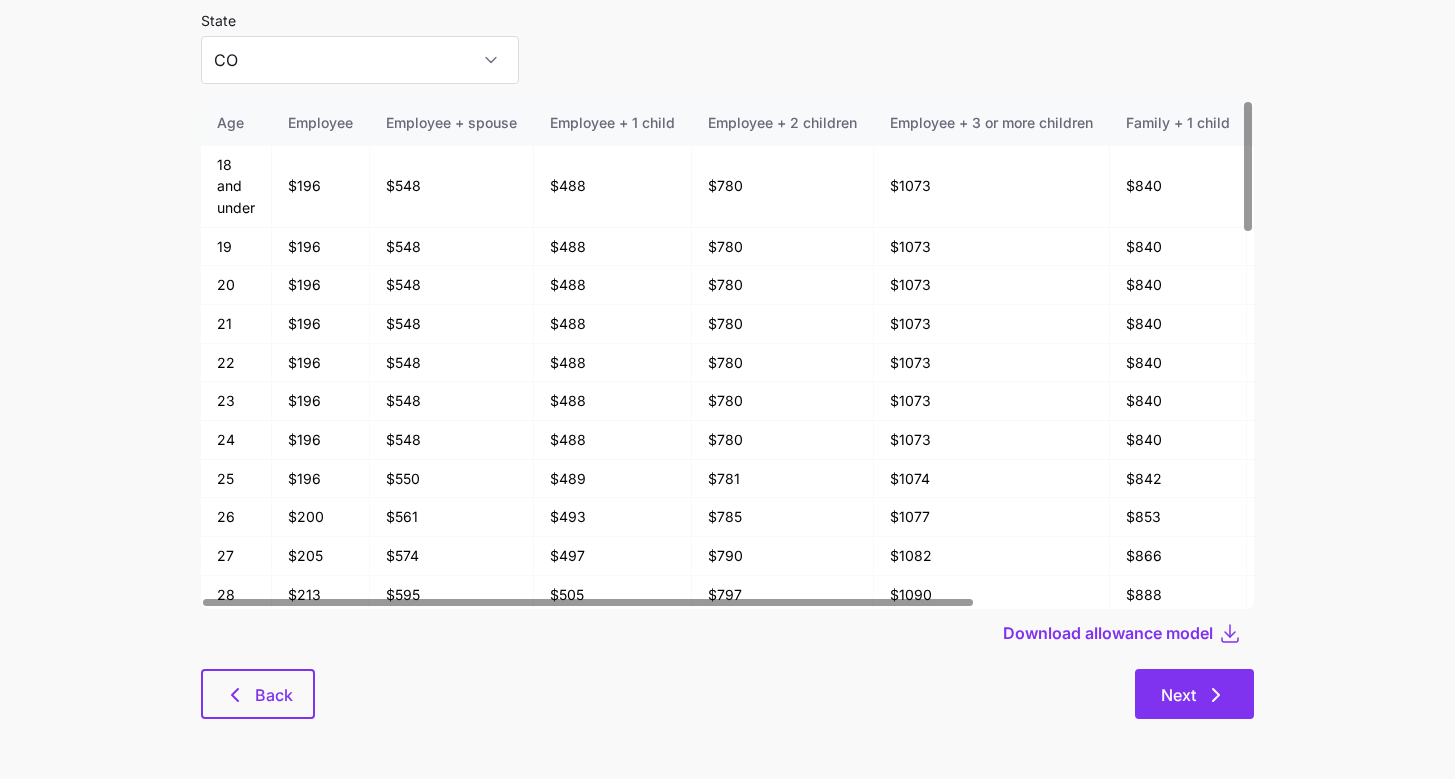 click on "Next" at bounding box center (1194, 694) 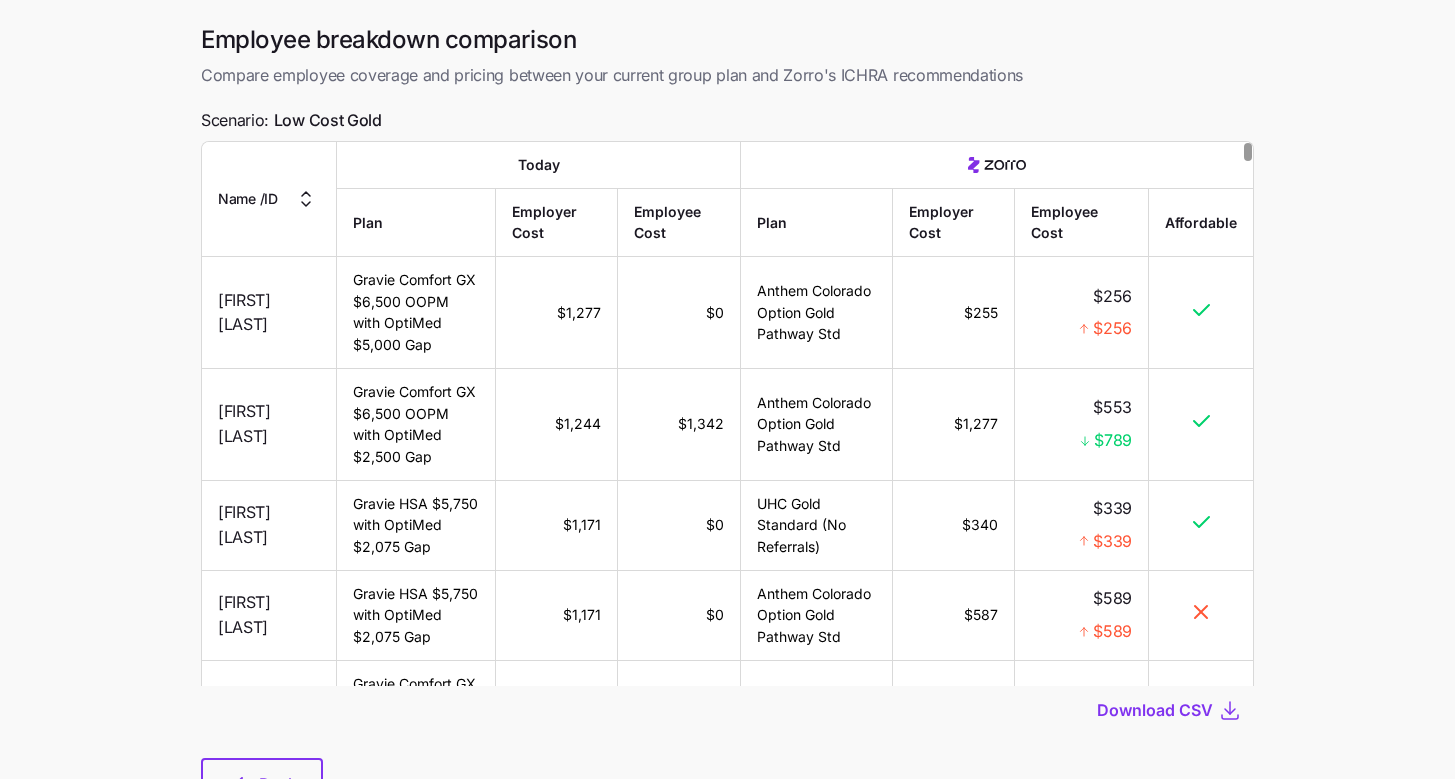 scroll, scrollTop: 157, scrollLeft: 0, axis: vertical 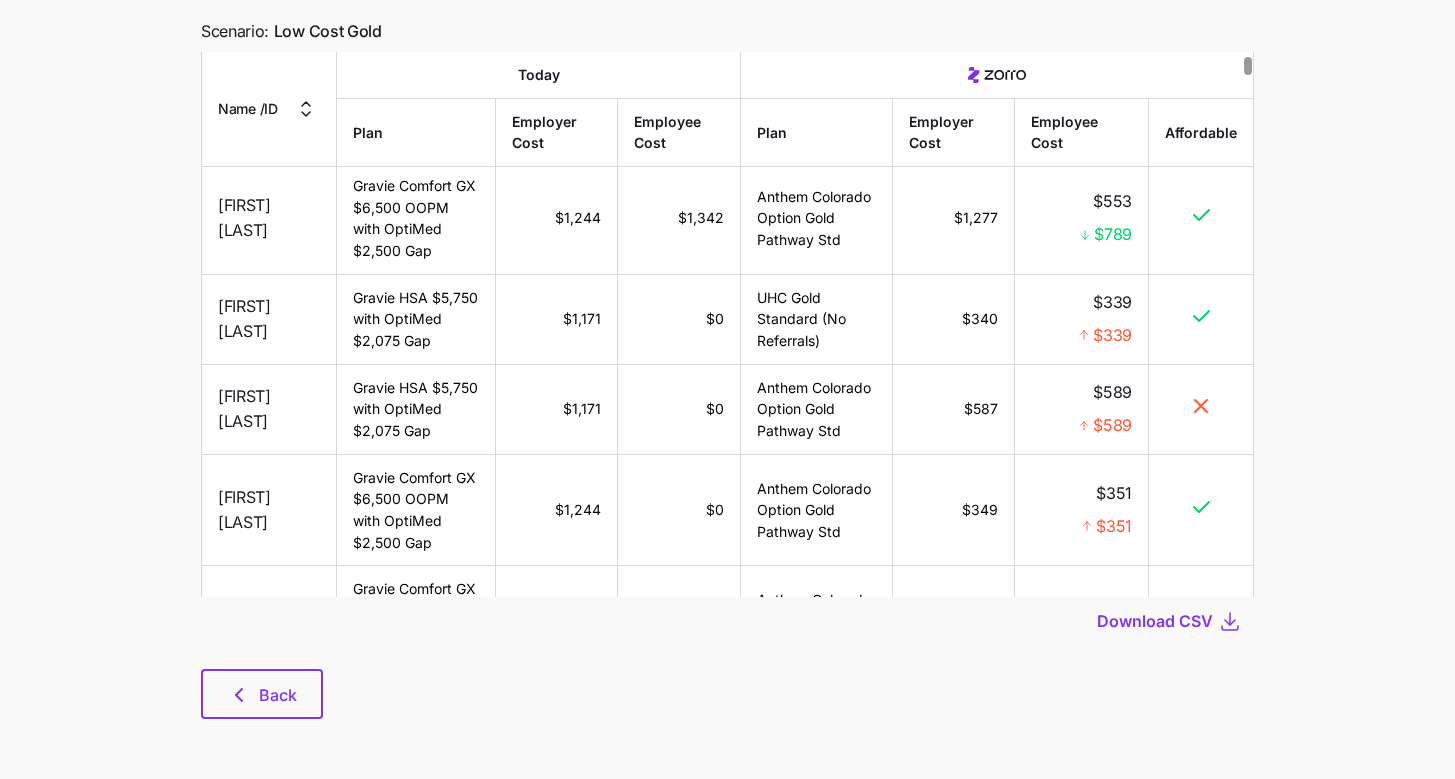 drag, startPoint x: 1195, startPoint y: 436, endPoint x: 1214, endPoint y: 436, distance: 19 